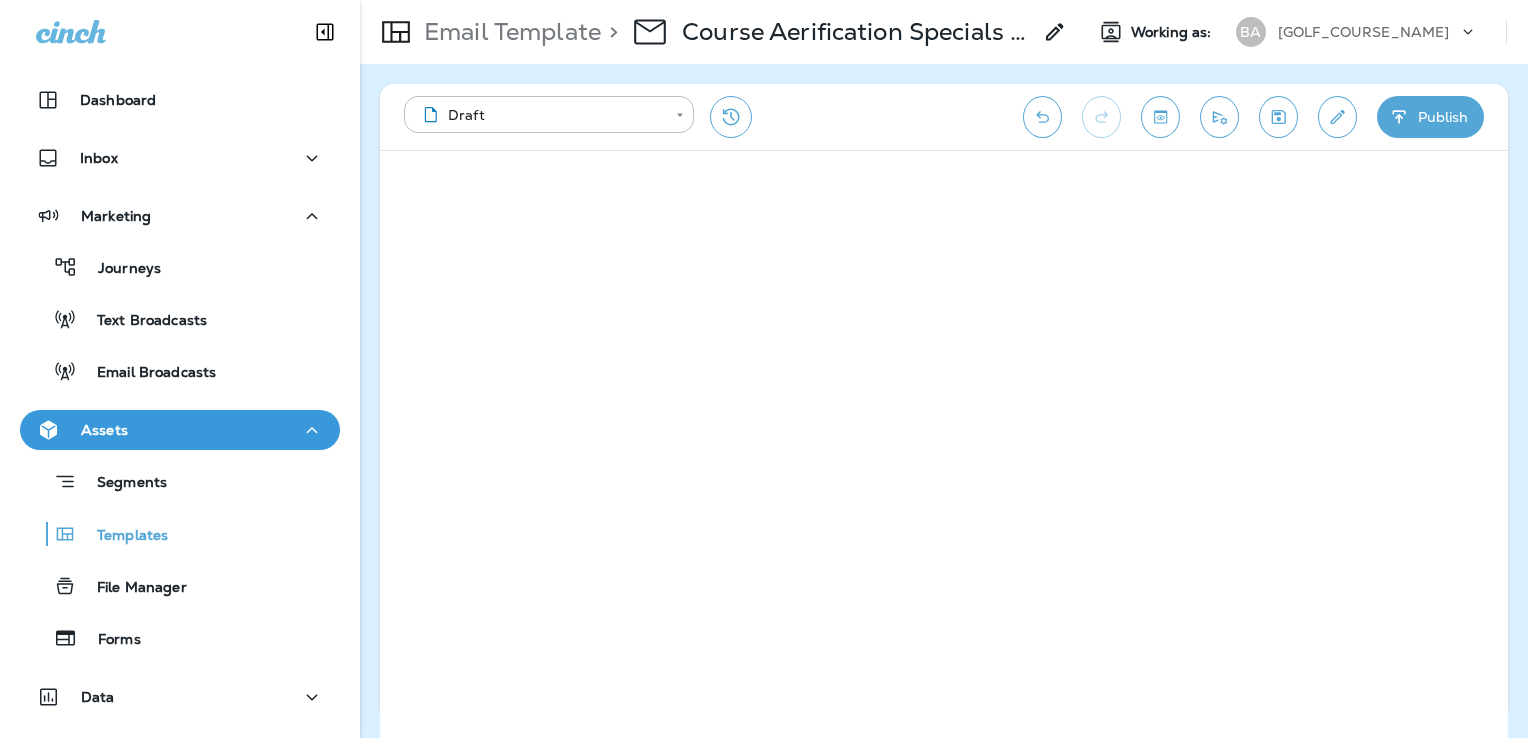 scroll, scrollTop: 0, scrollLeft: 0, axis: both 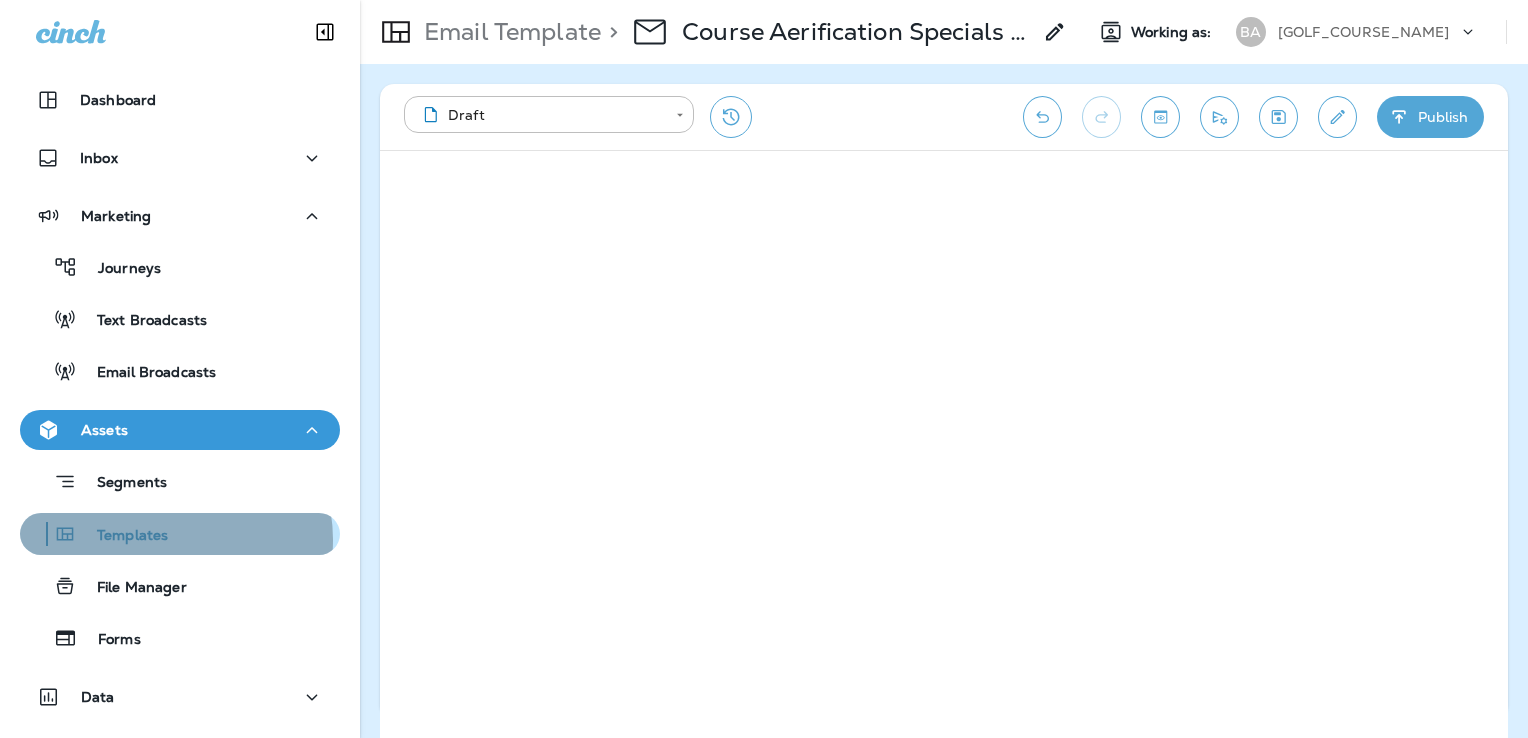 click on "Templates" at bounding box center [122, 536] 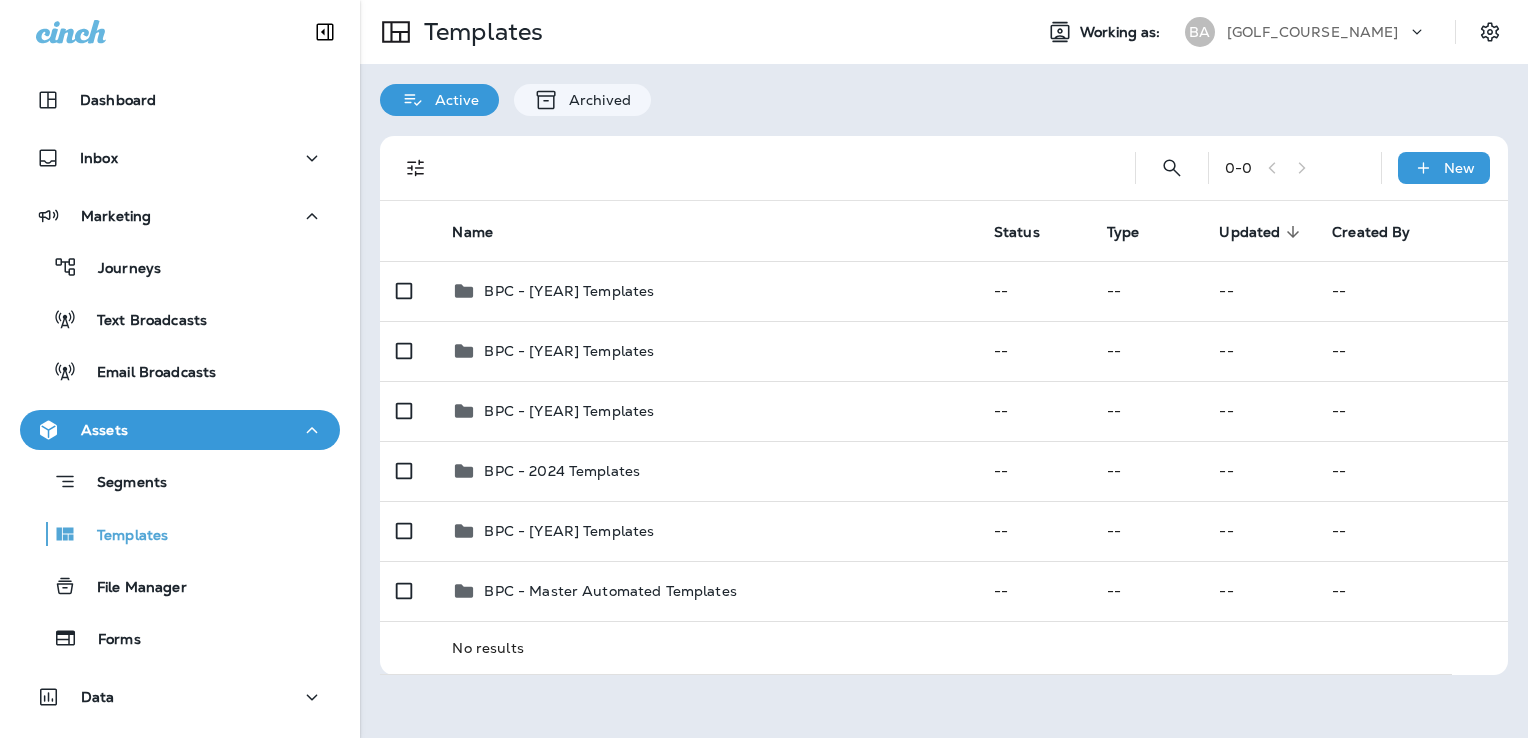 click on "[GOLF_COURSE_NAME]" at bounding box center (1313, 32) 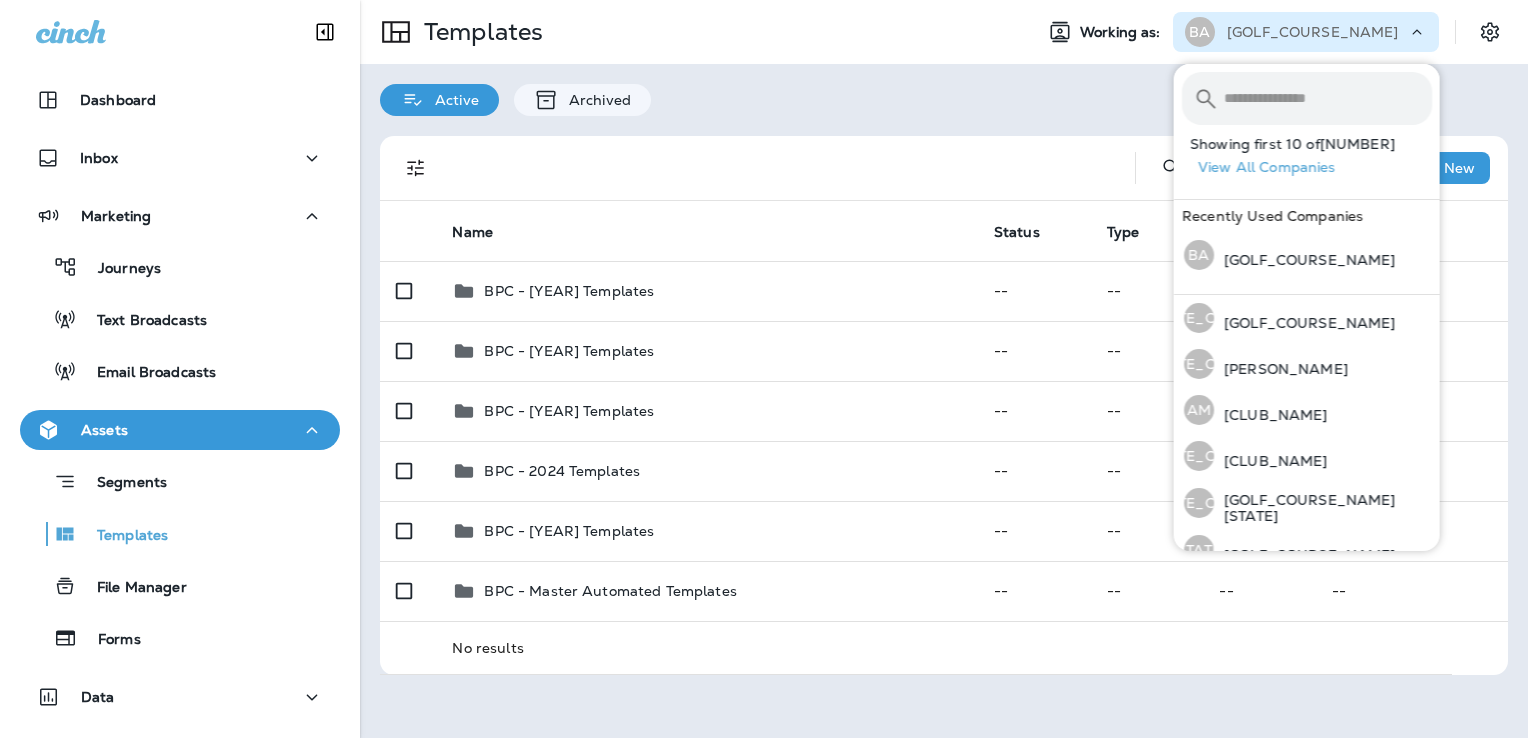 click at bounding box center (1328, 98) 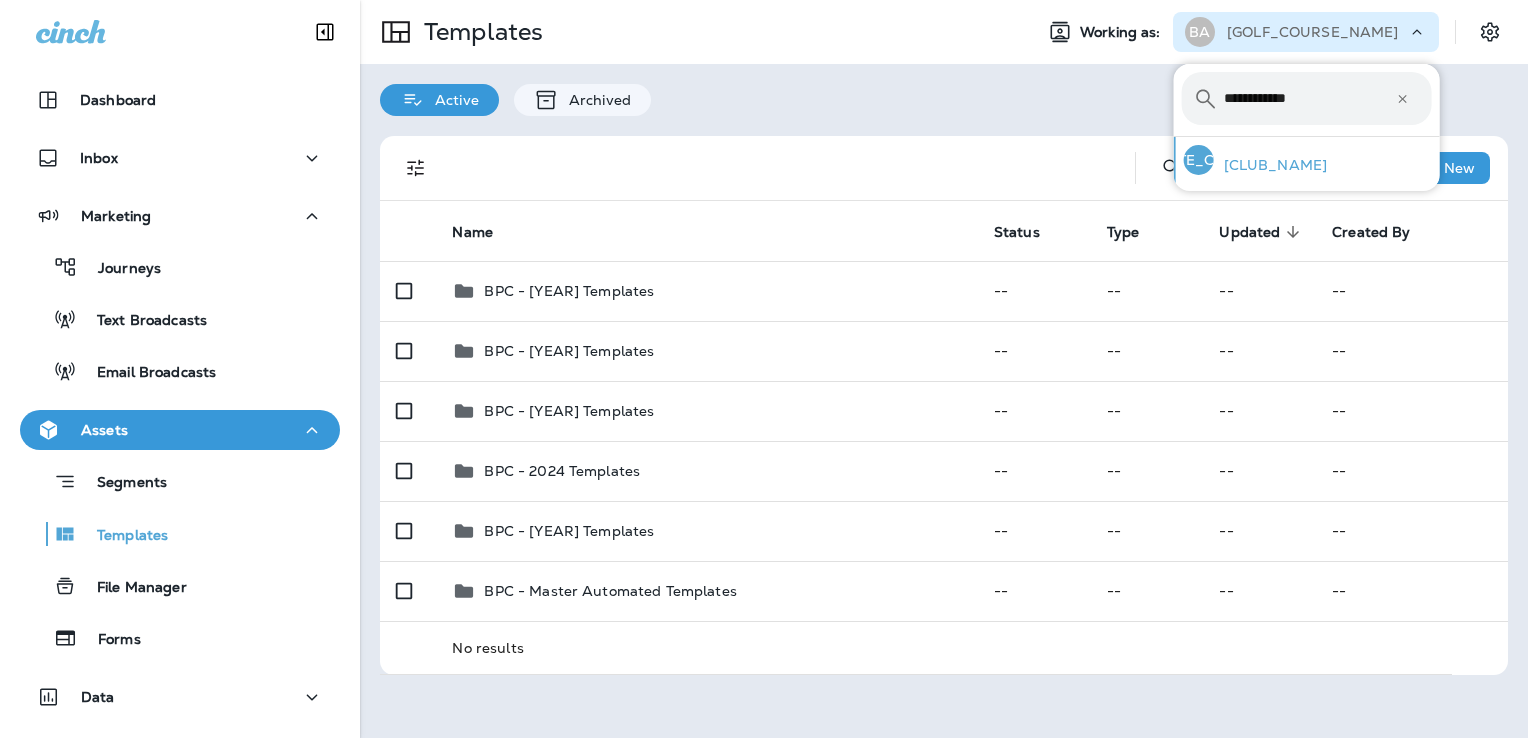 type on "**********" 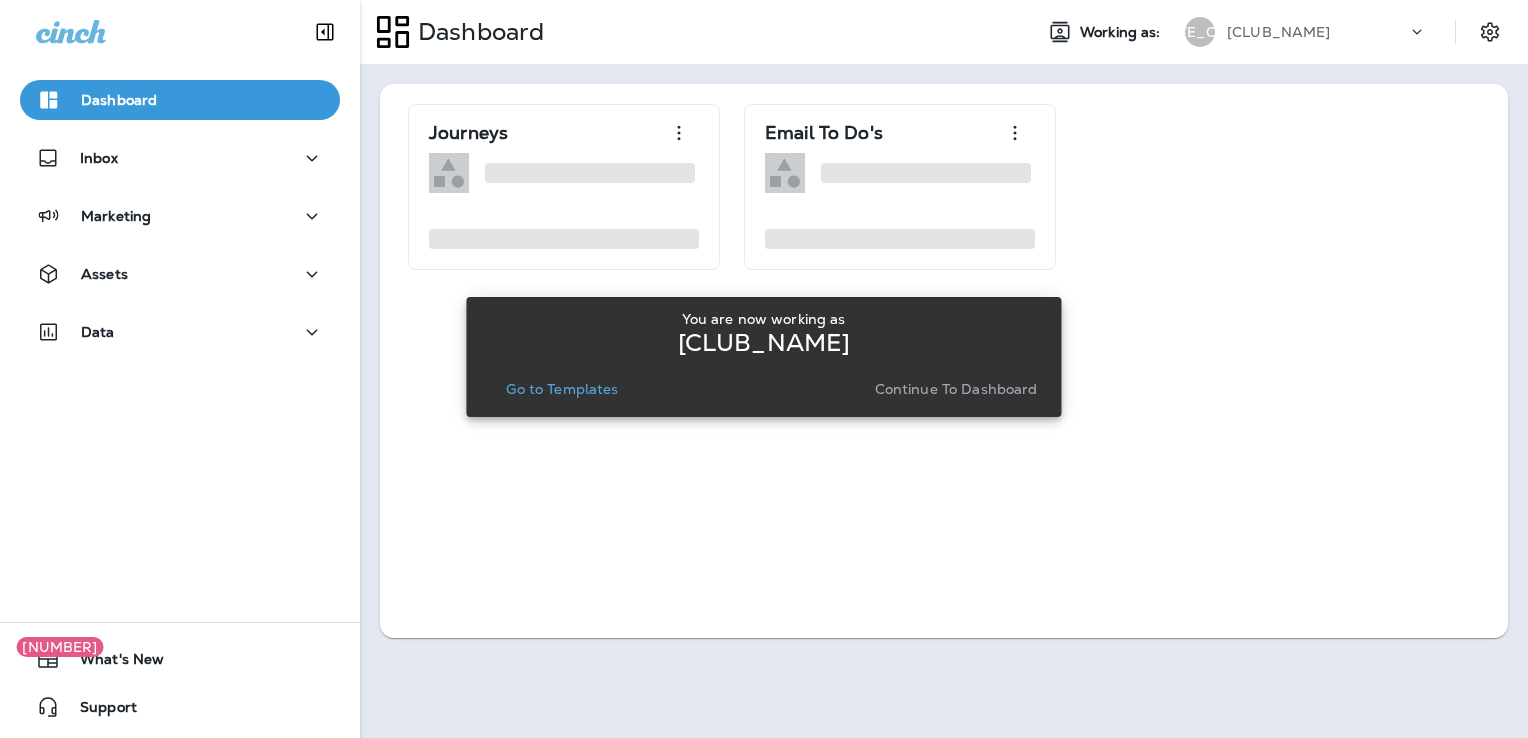 click on "Go to Templates" at bounding box center [562, 389] 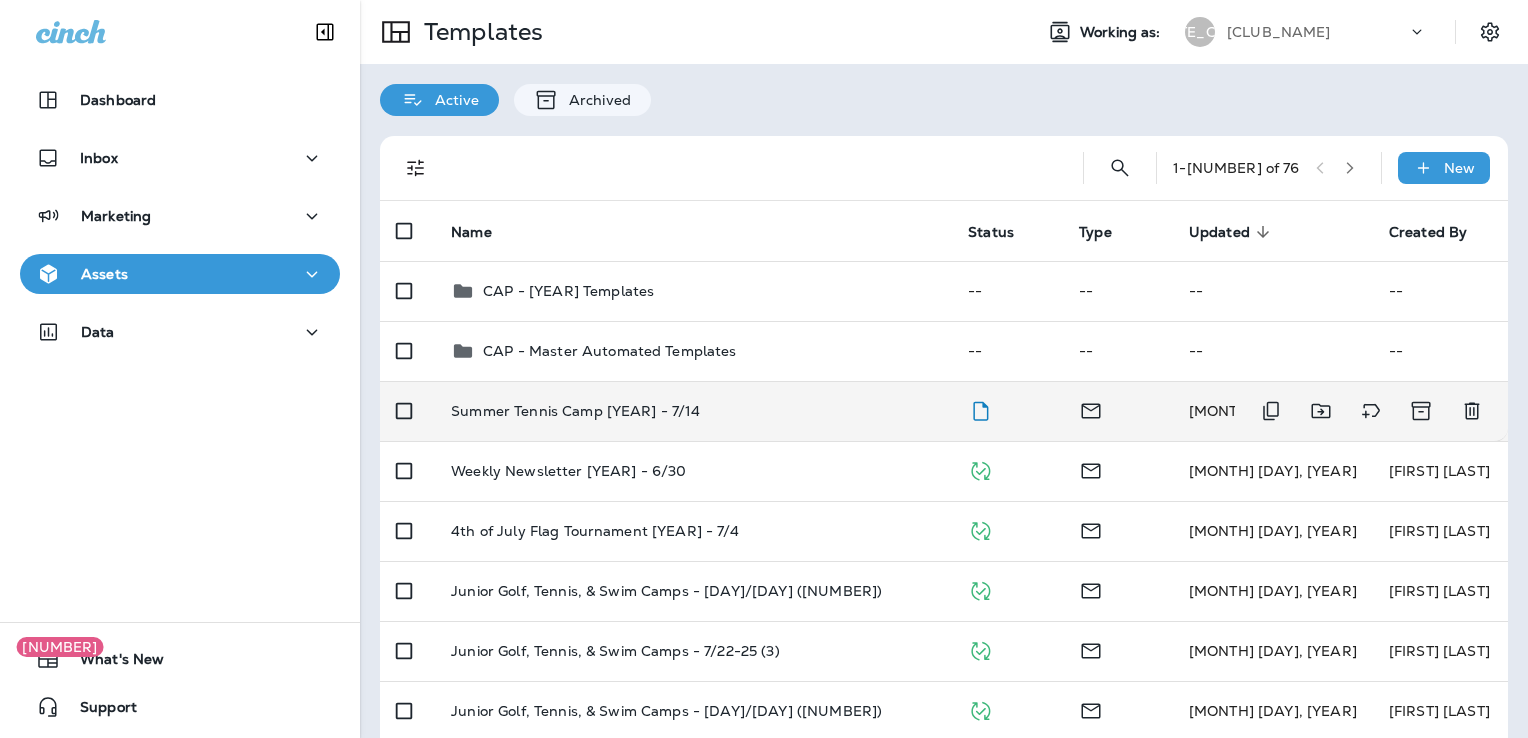 click on "Summer Tennis Camp [YEAR] - 7/14" at bounding box center (693, 411) 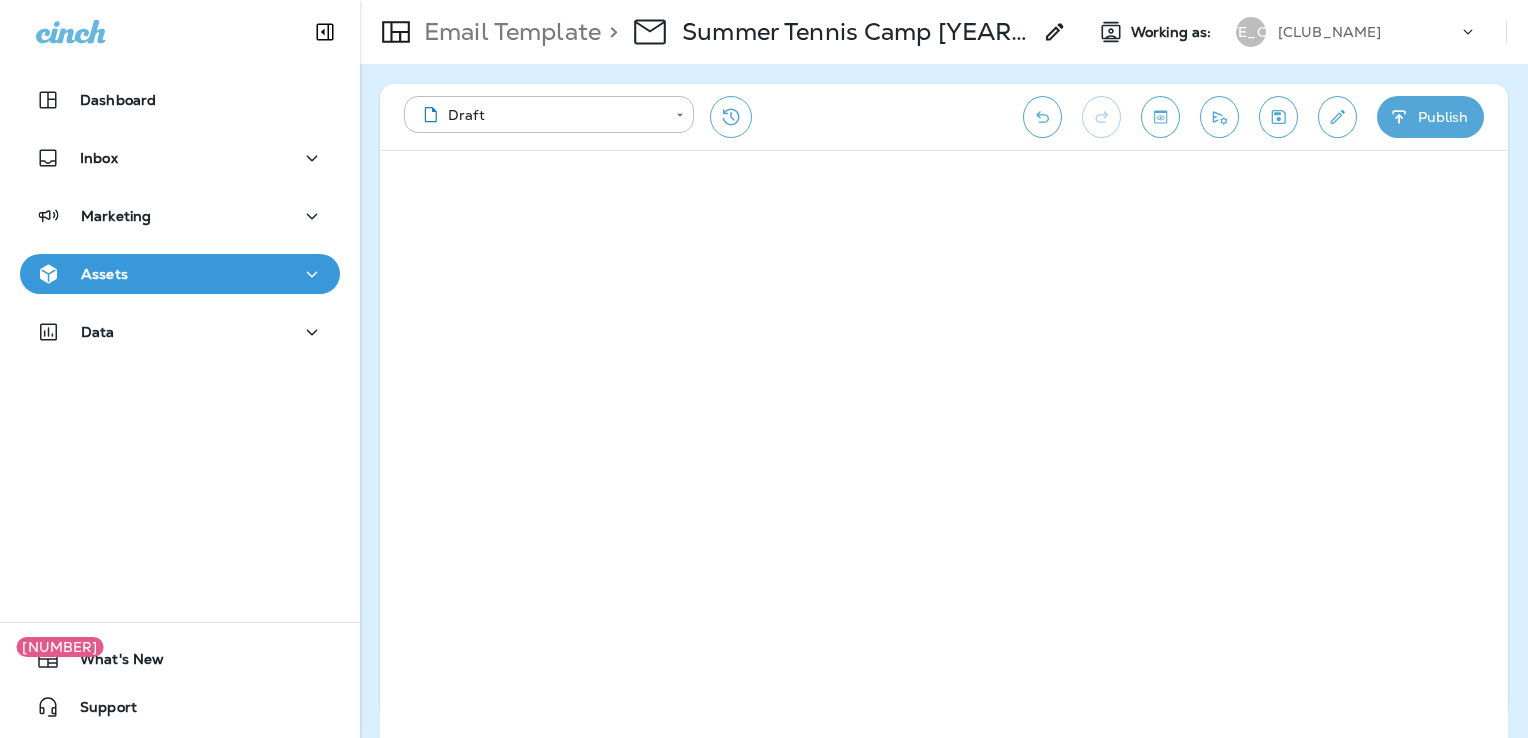 click at bounding box center (1279, 117) 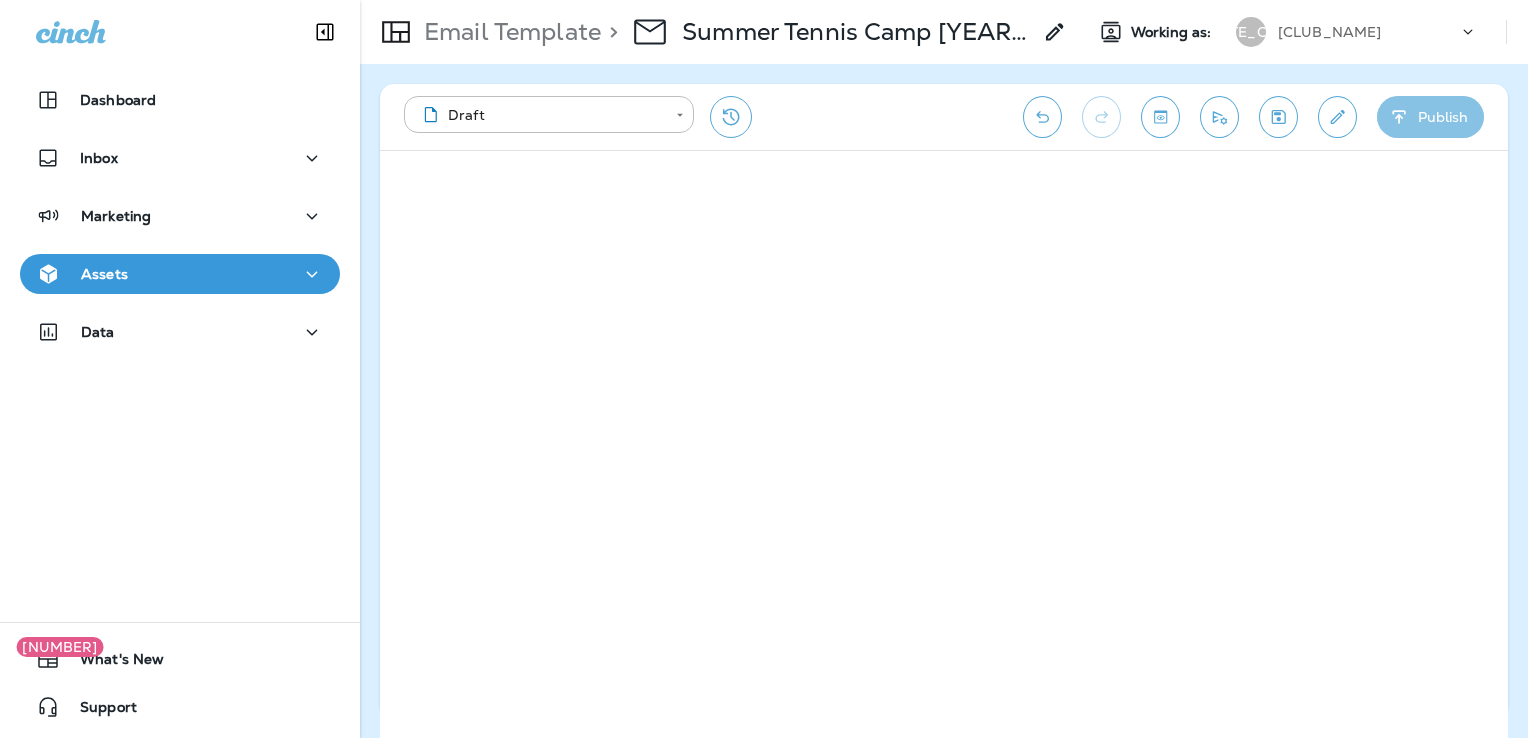 click on "Publish" at bounding box center [1430, 117] 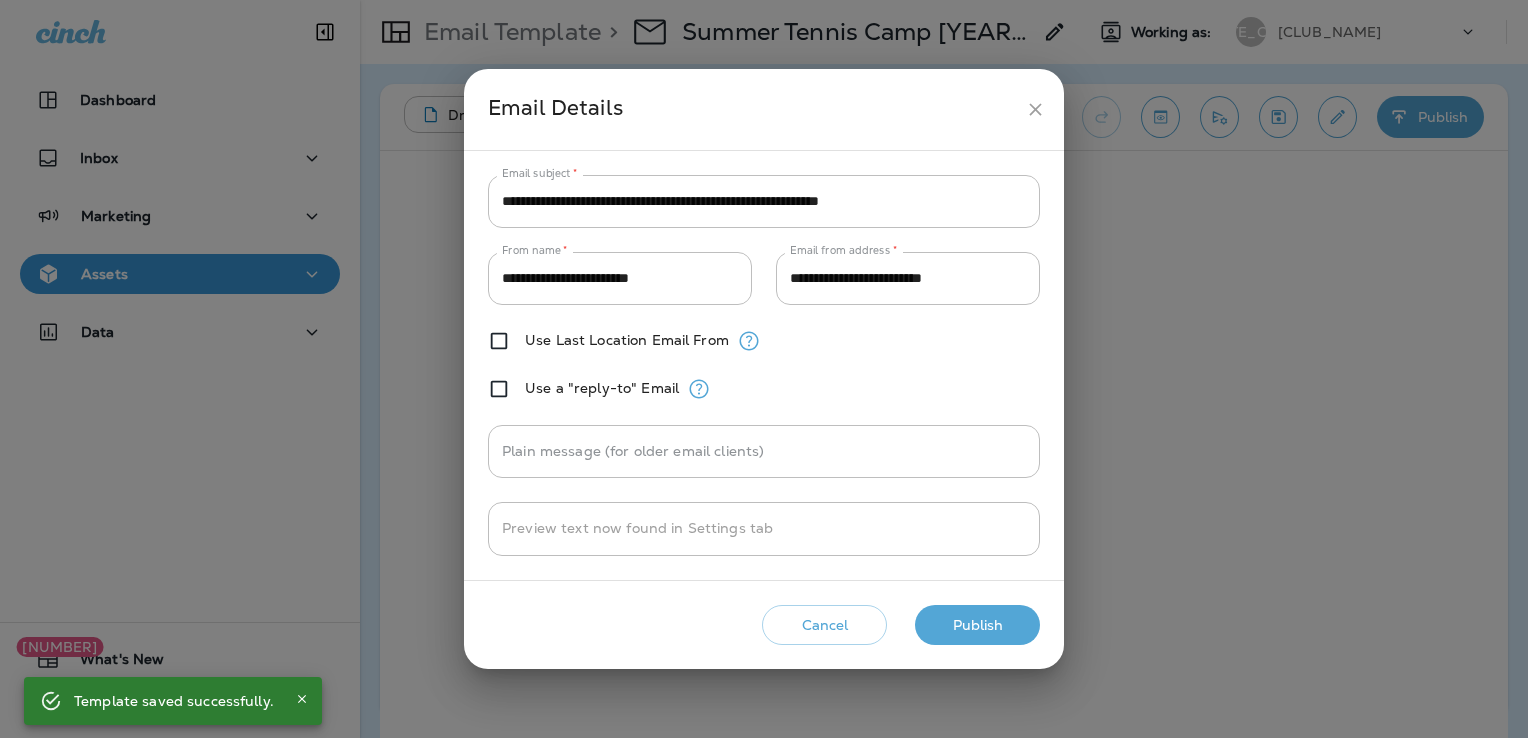 click on "Publish" at bounding box center (977, 625) 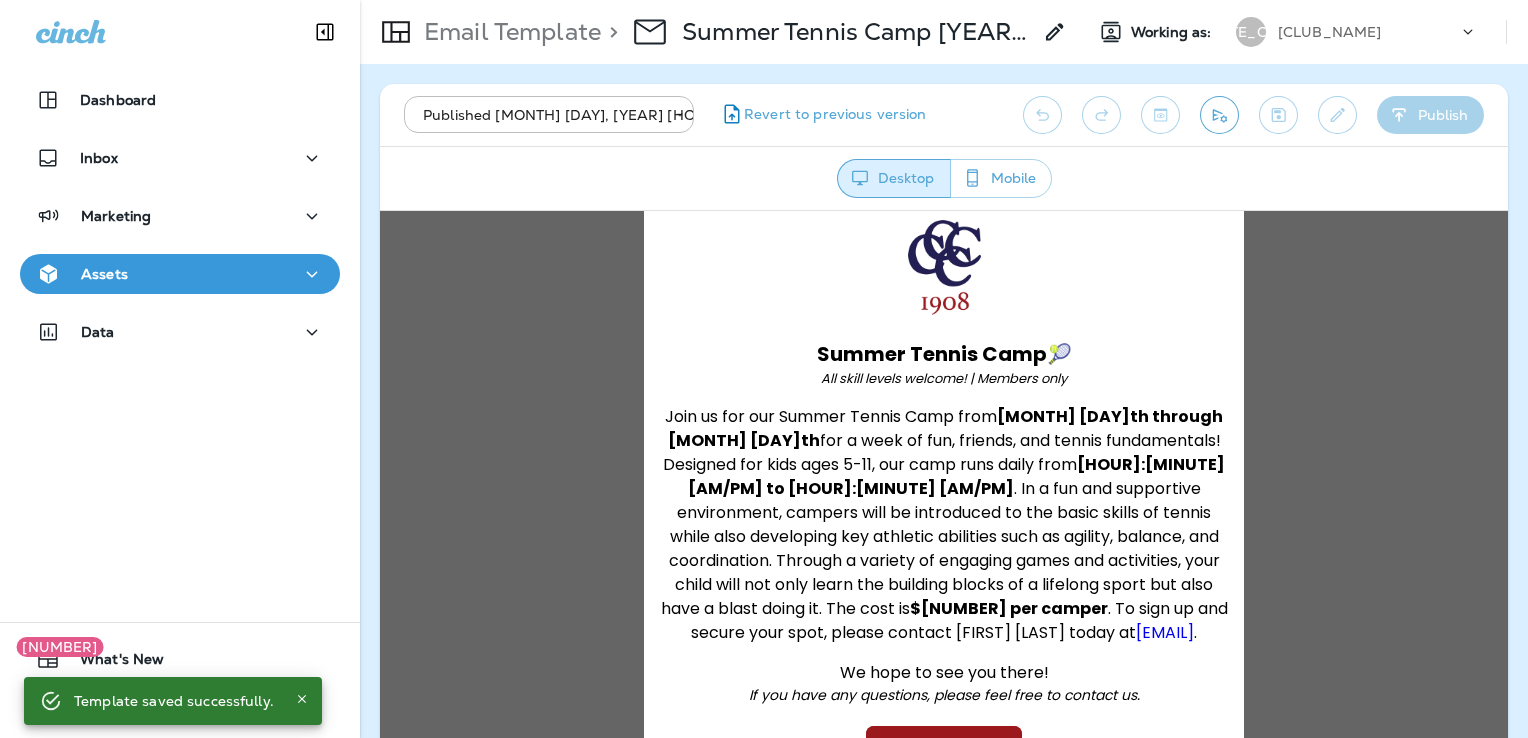 scroll, scrollTop: 0, scrollLeft: 0, axis: both 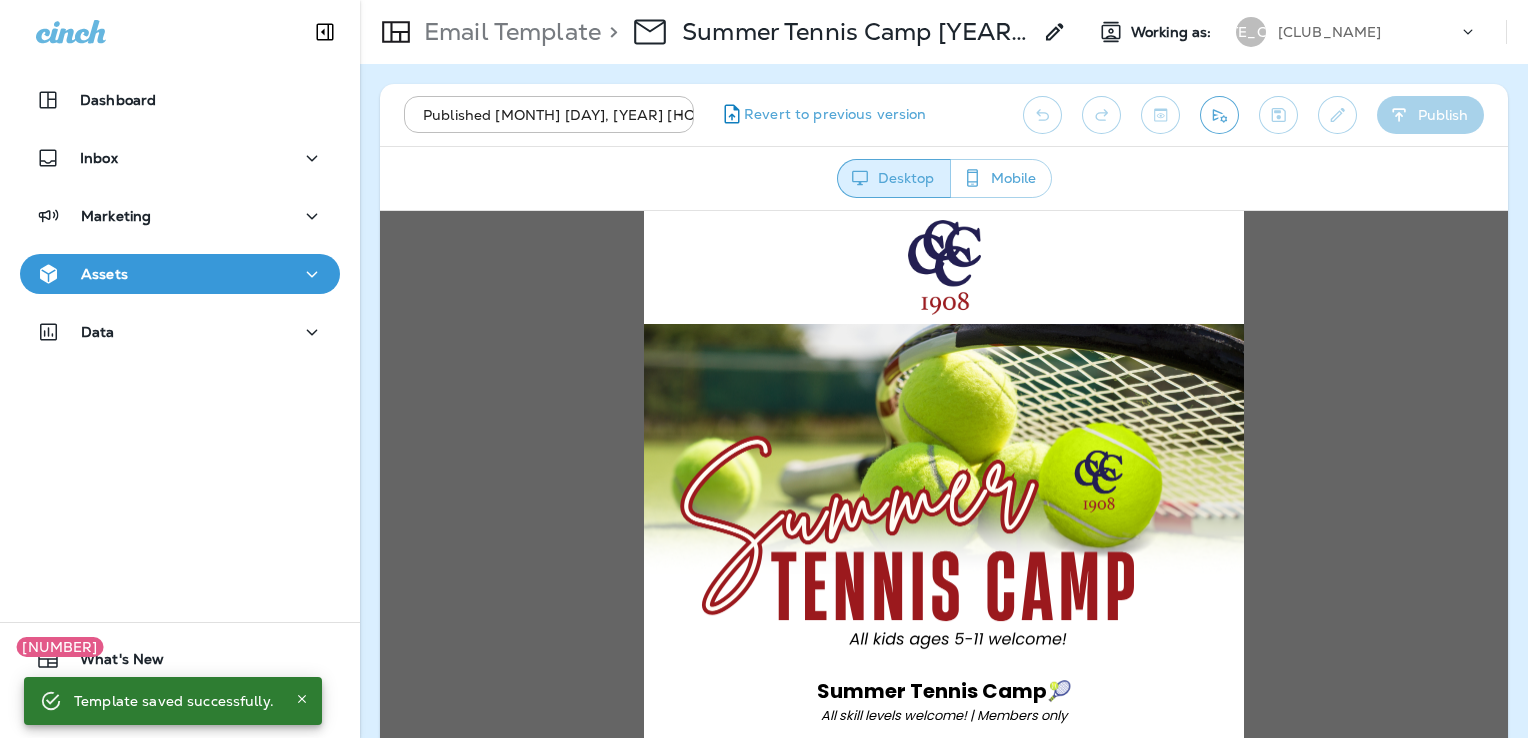 click on "Assets" at bounding box center [180, 274] 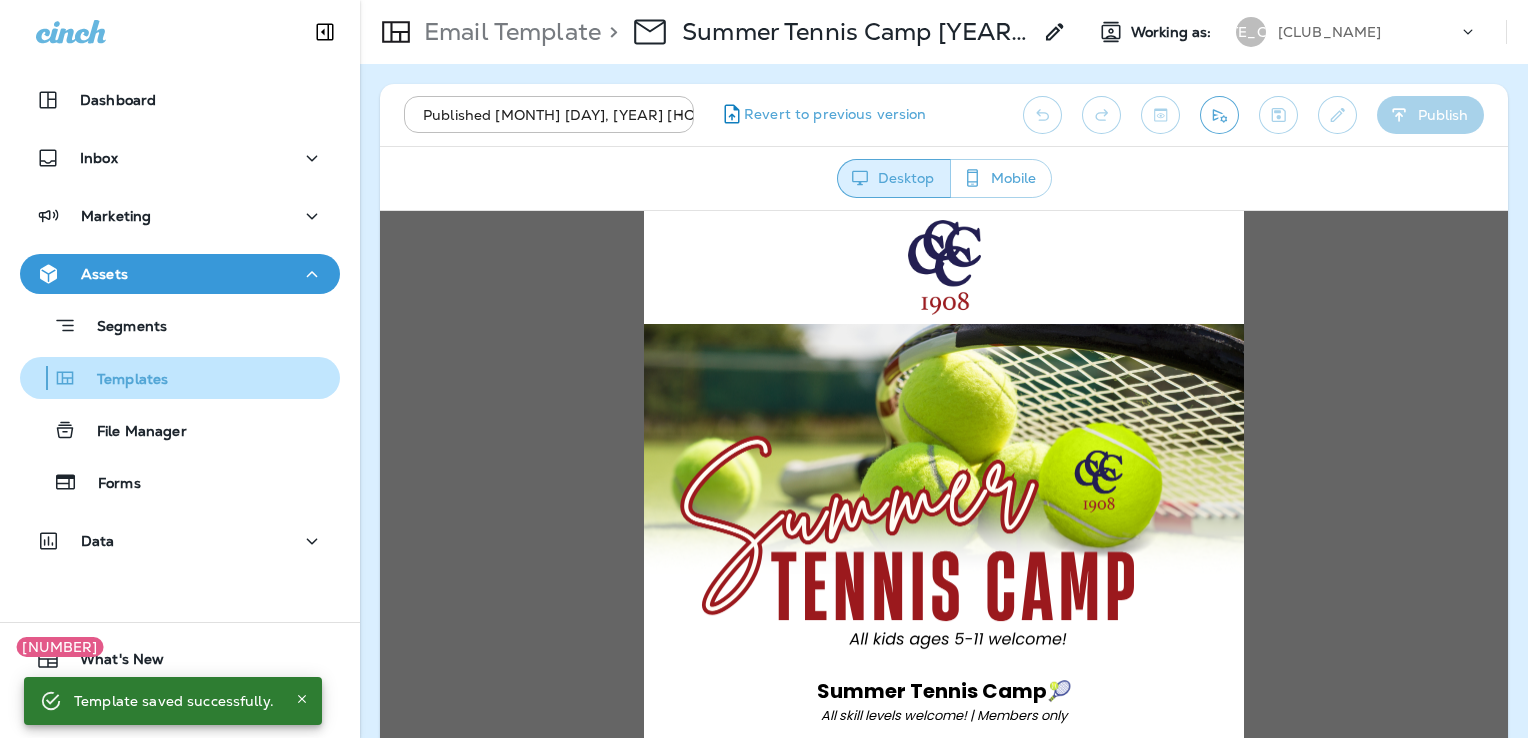 click on "Templates" at bounding box center [180, 325] 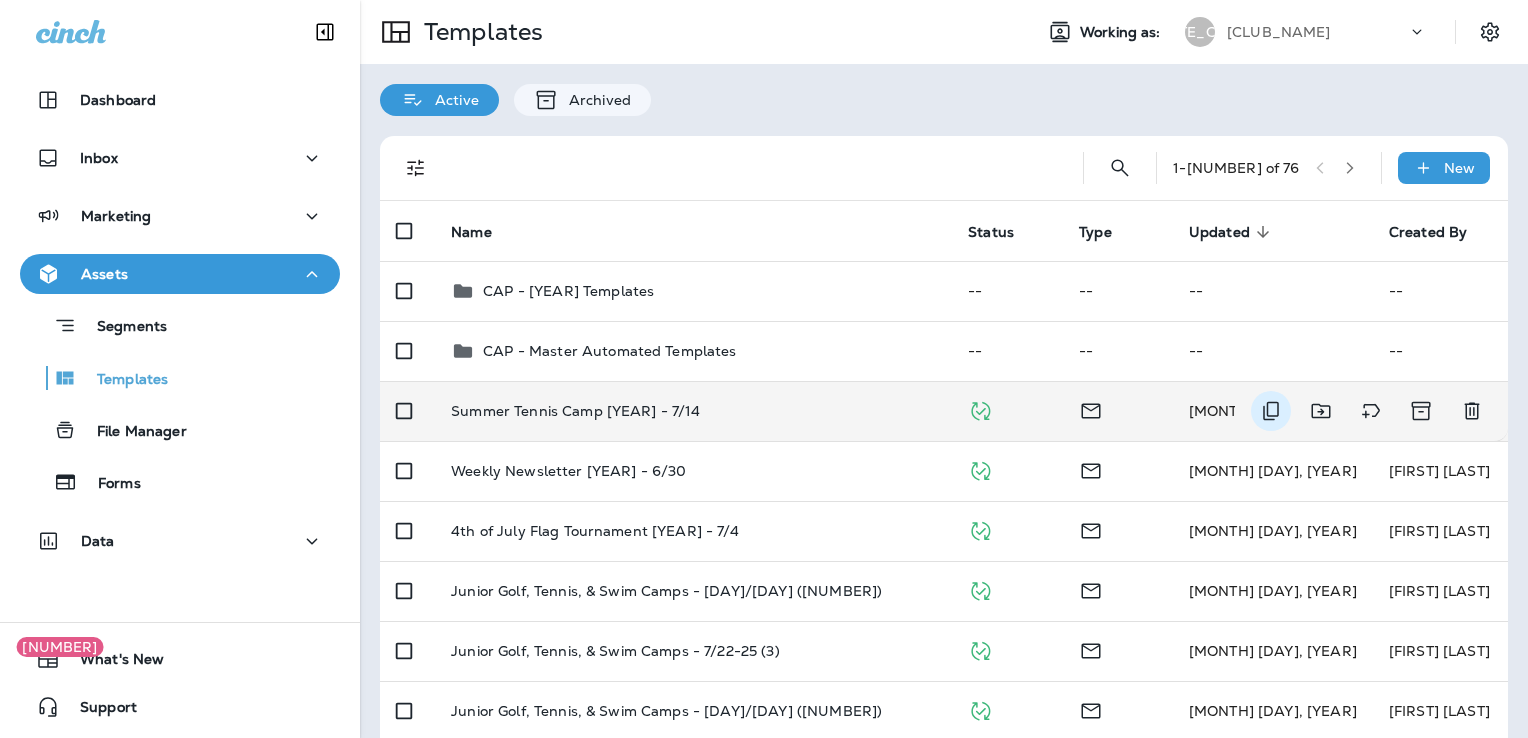 click at bounding box center (1271, 411) 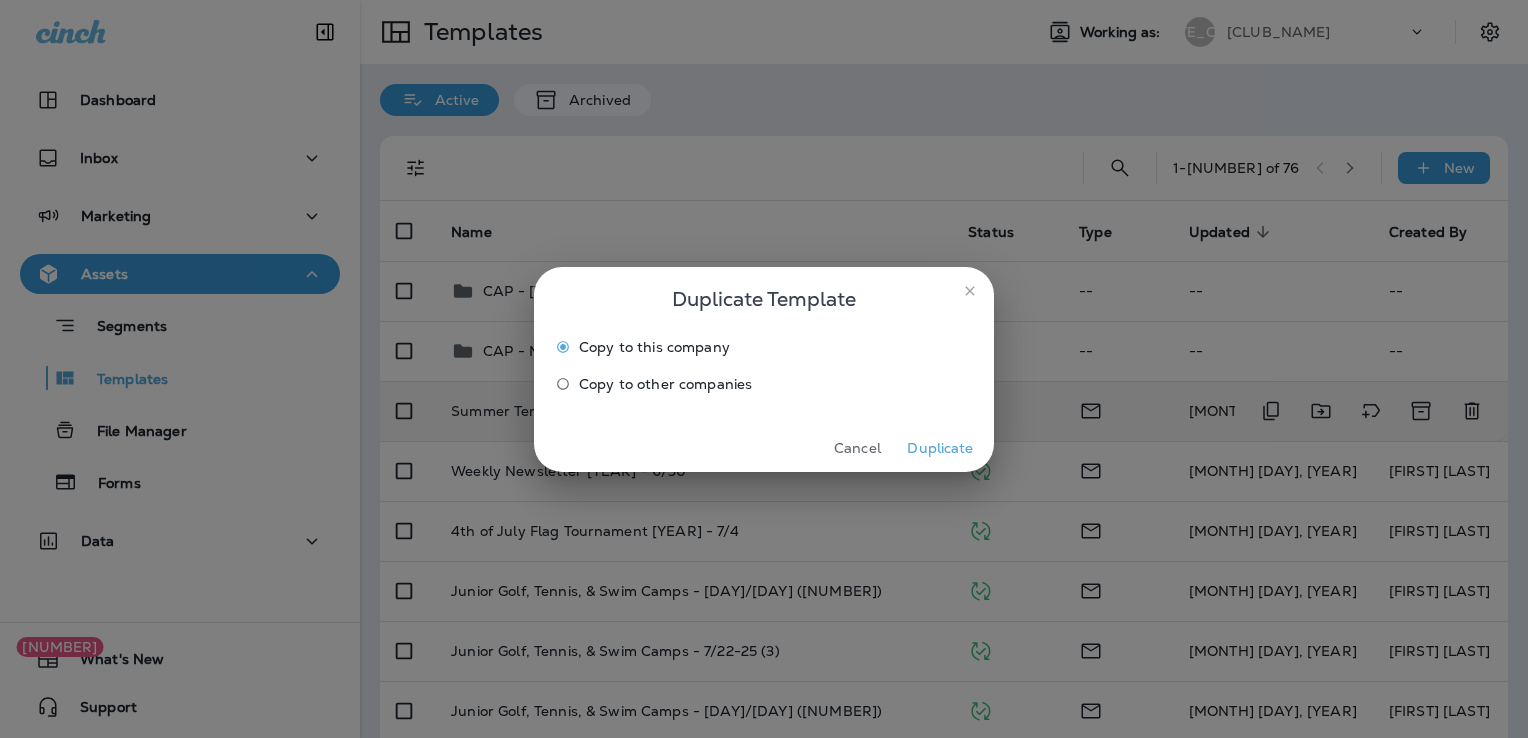 click on "Duplicate" at bounding box center [940, 448] 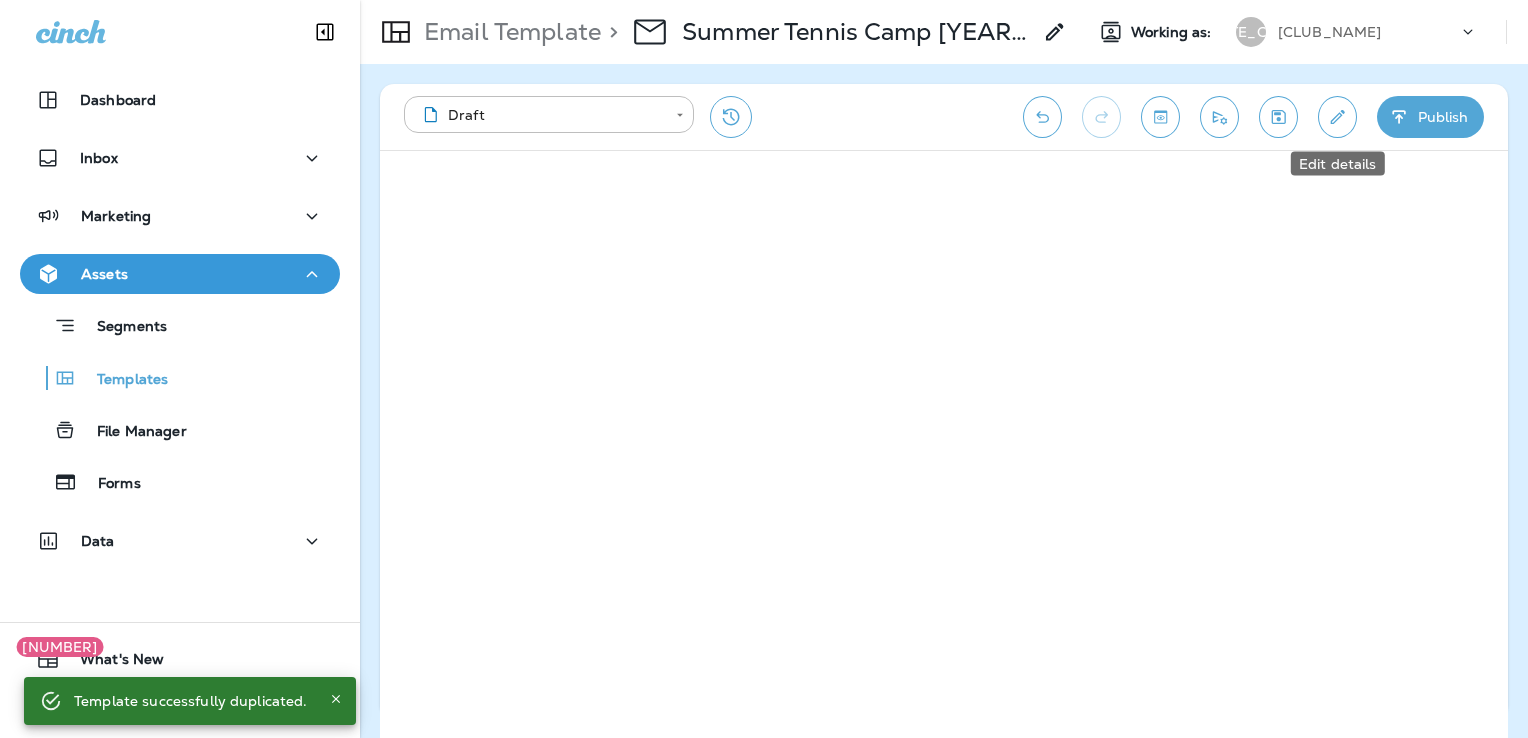 click at bounding box center [1337, 117] 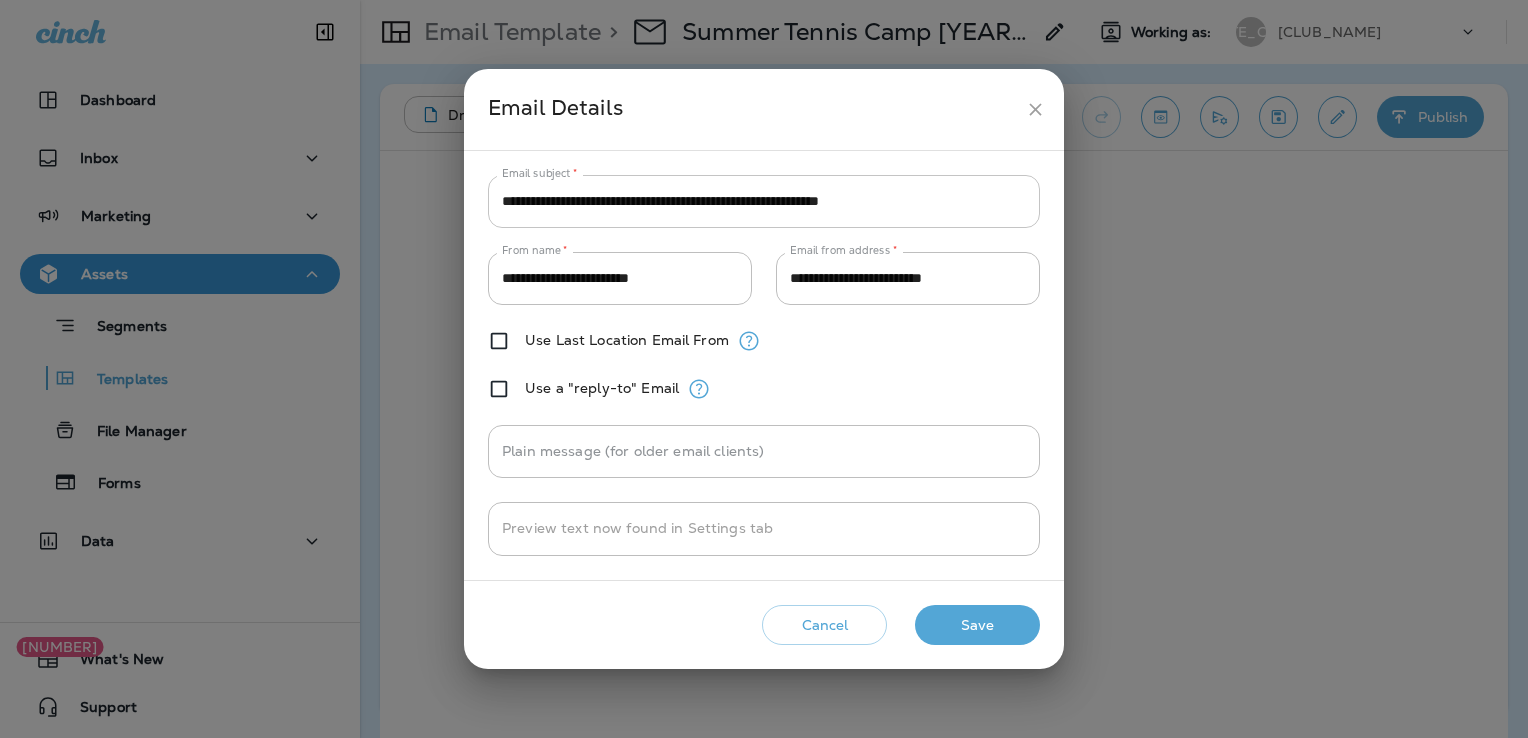 click on "**********" at bounding box center [764, 201] 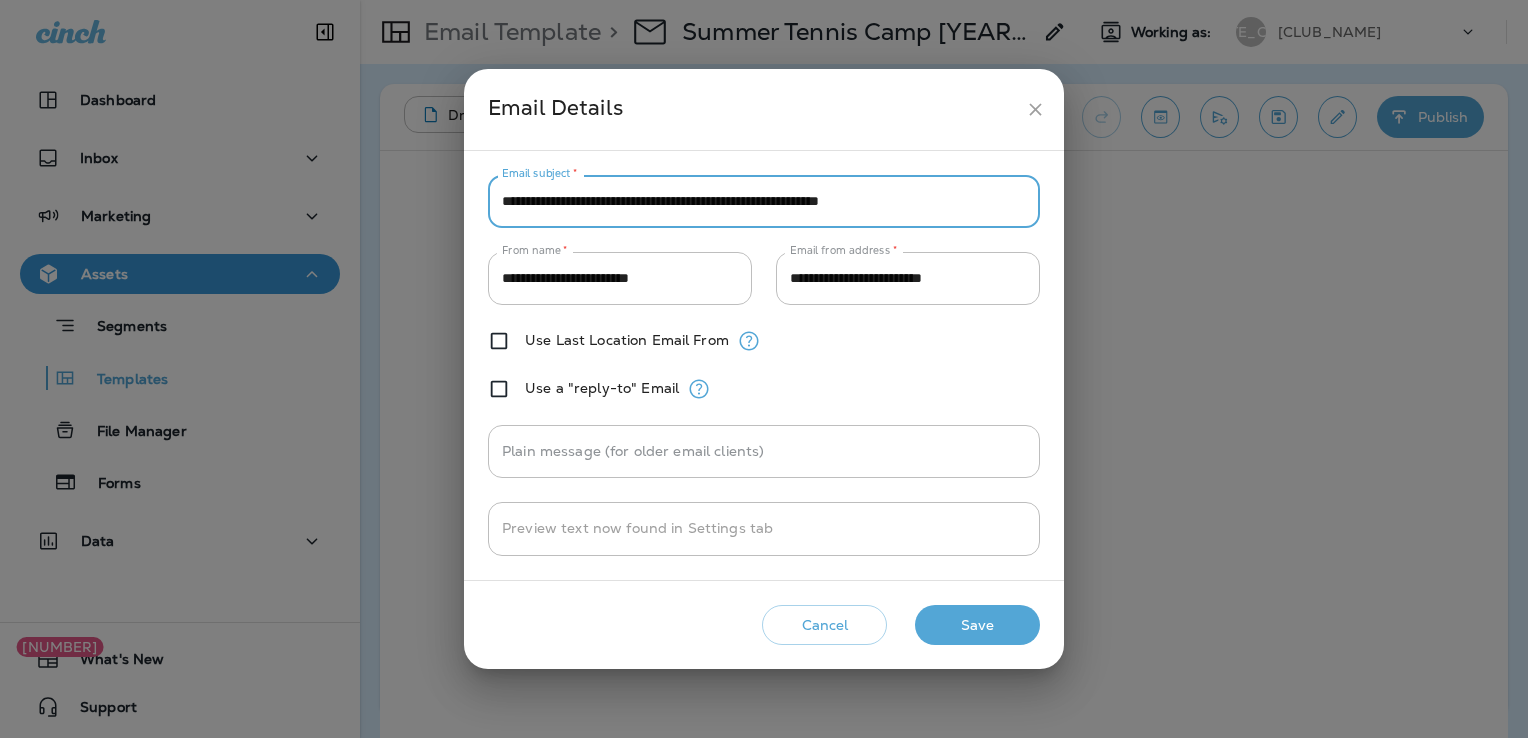 click on "**********" at bounding box center [764, 201] 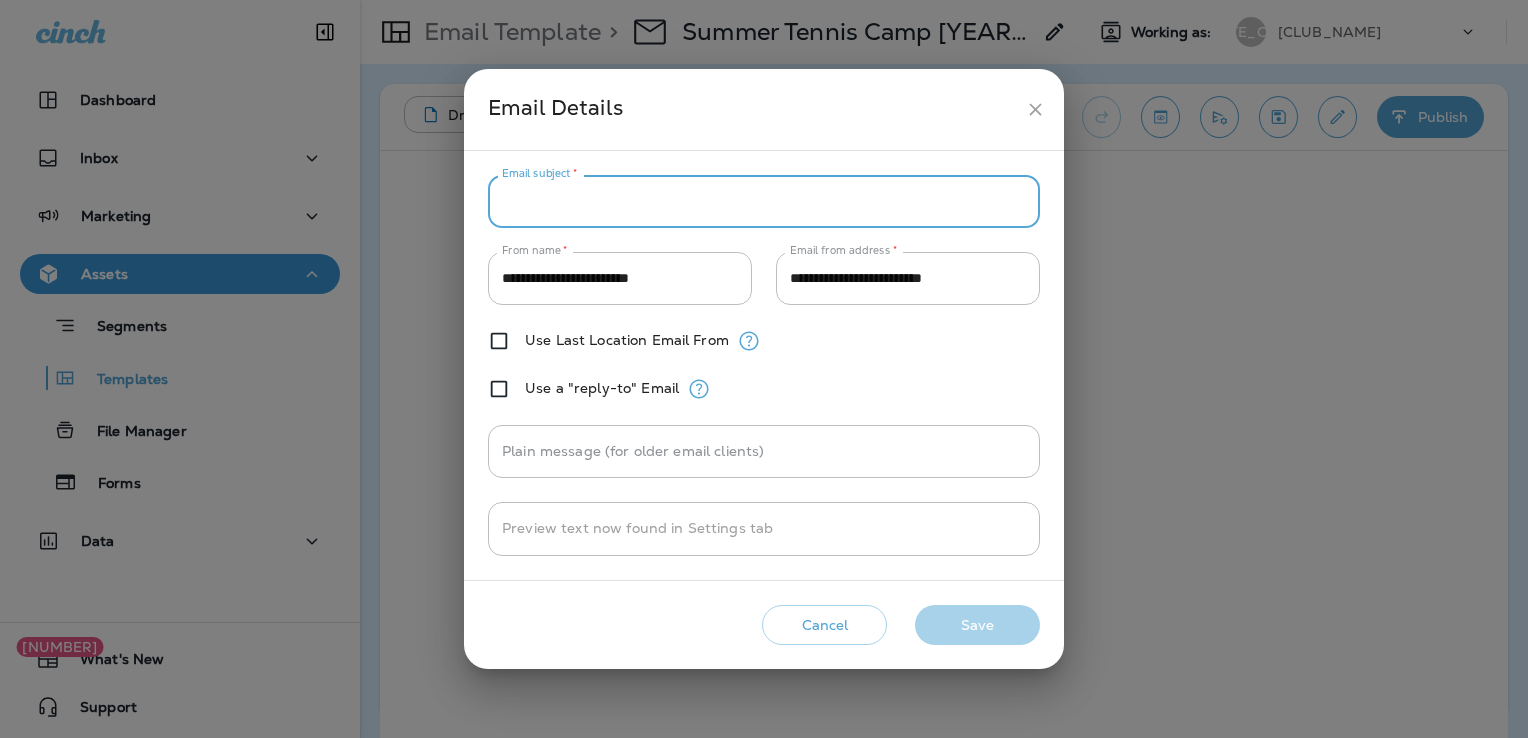 paste on "**********" 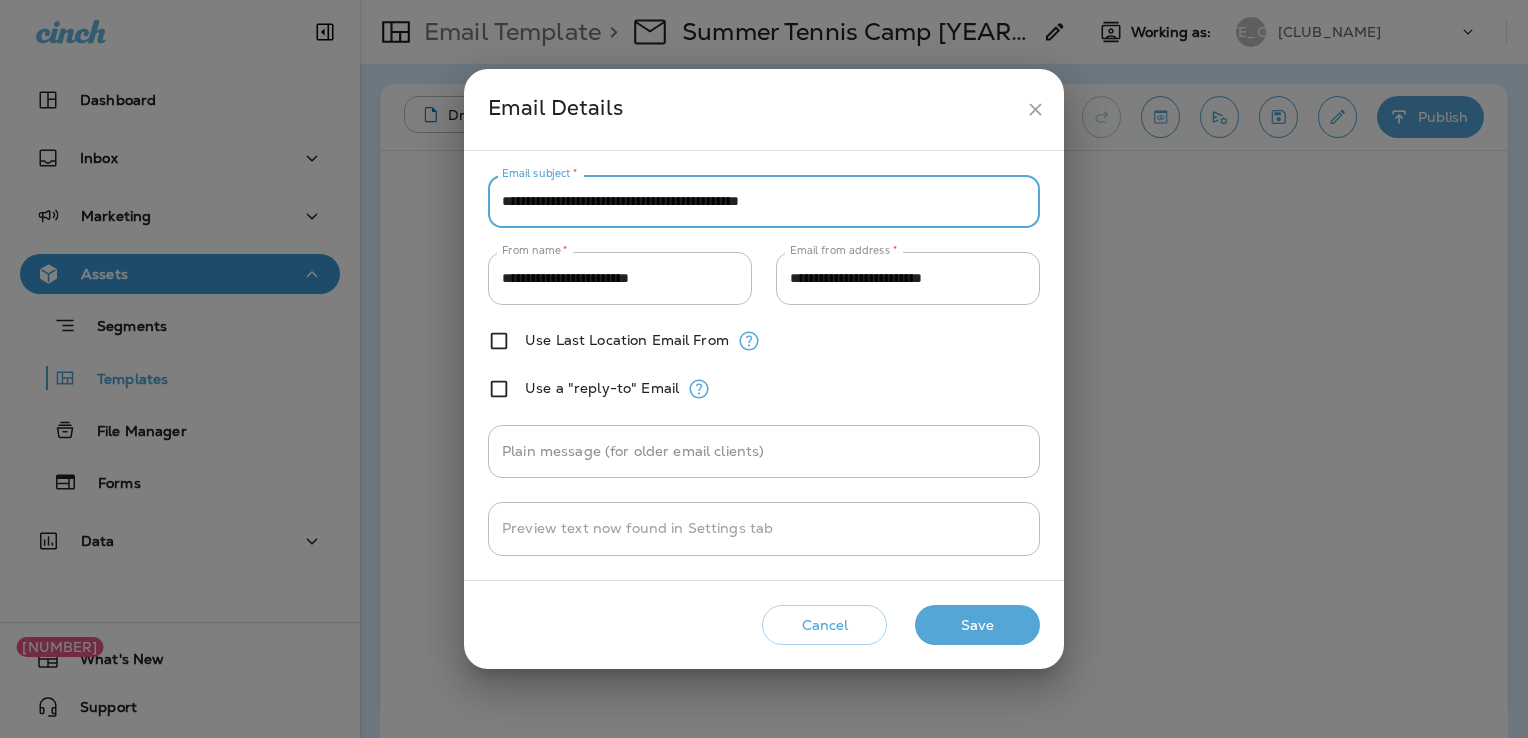 click on "**********" at bounding box center (764, 201) 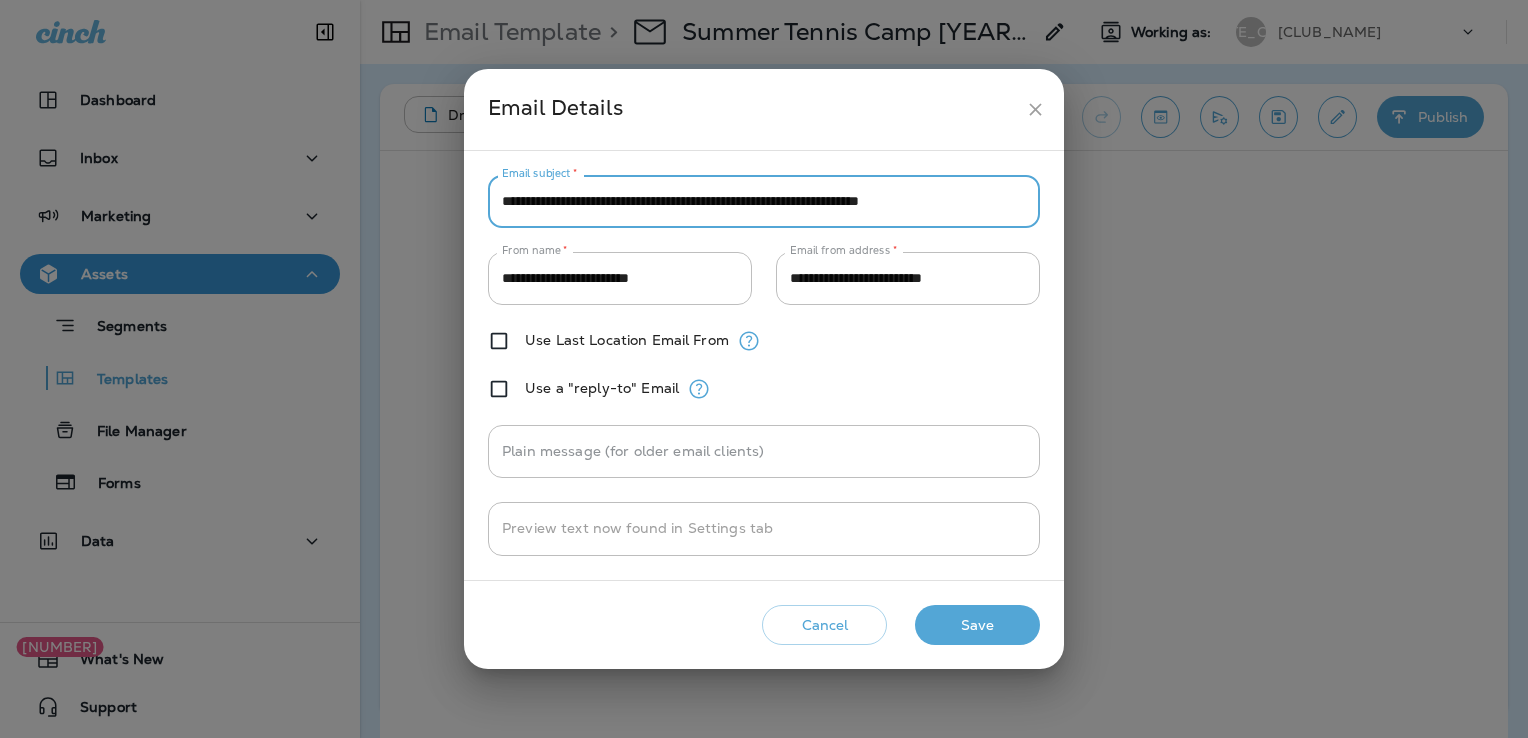 type on "**********" 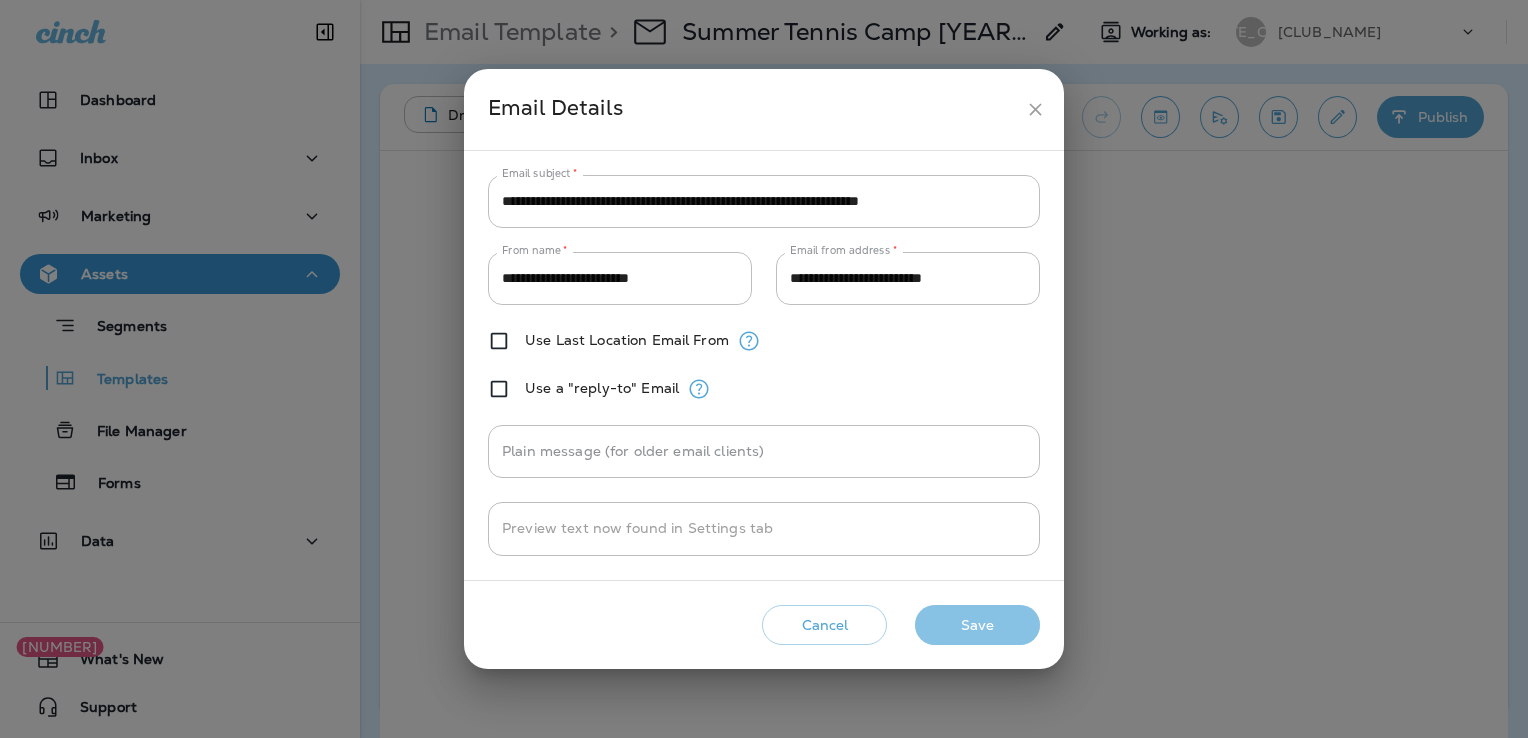 click on "Save" at bounding box center [977, 625] 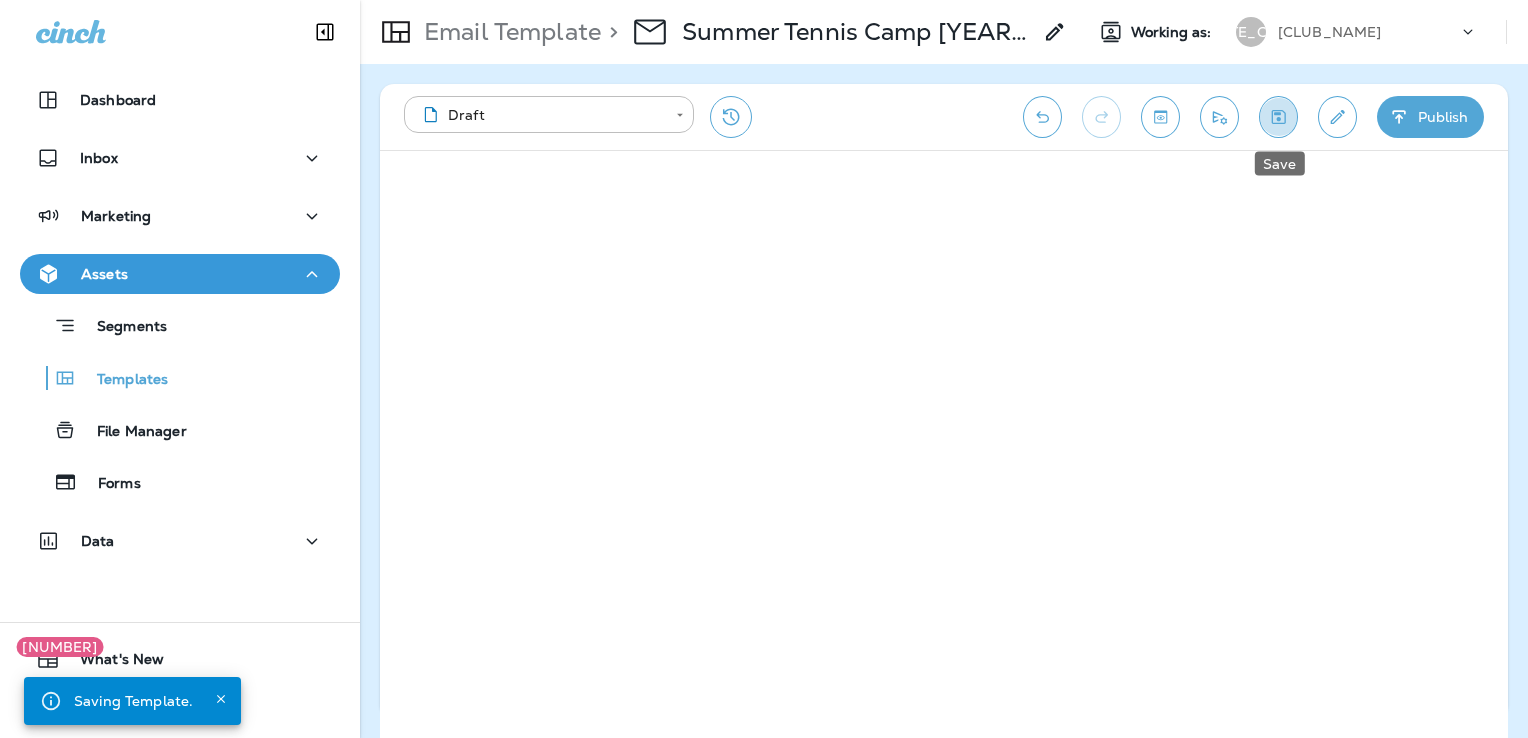 click at bounding box center (1278, 117) 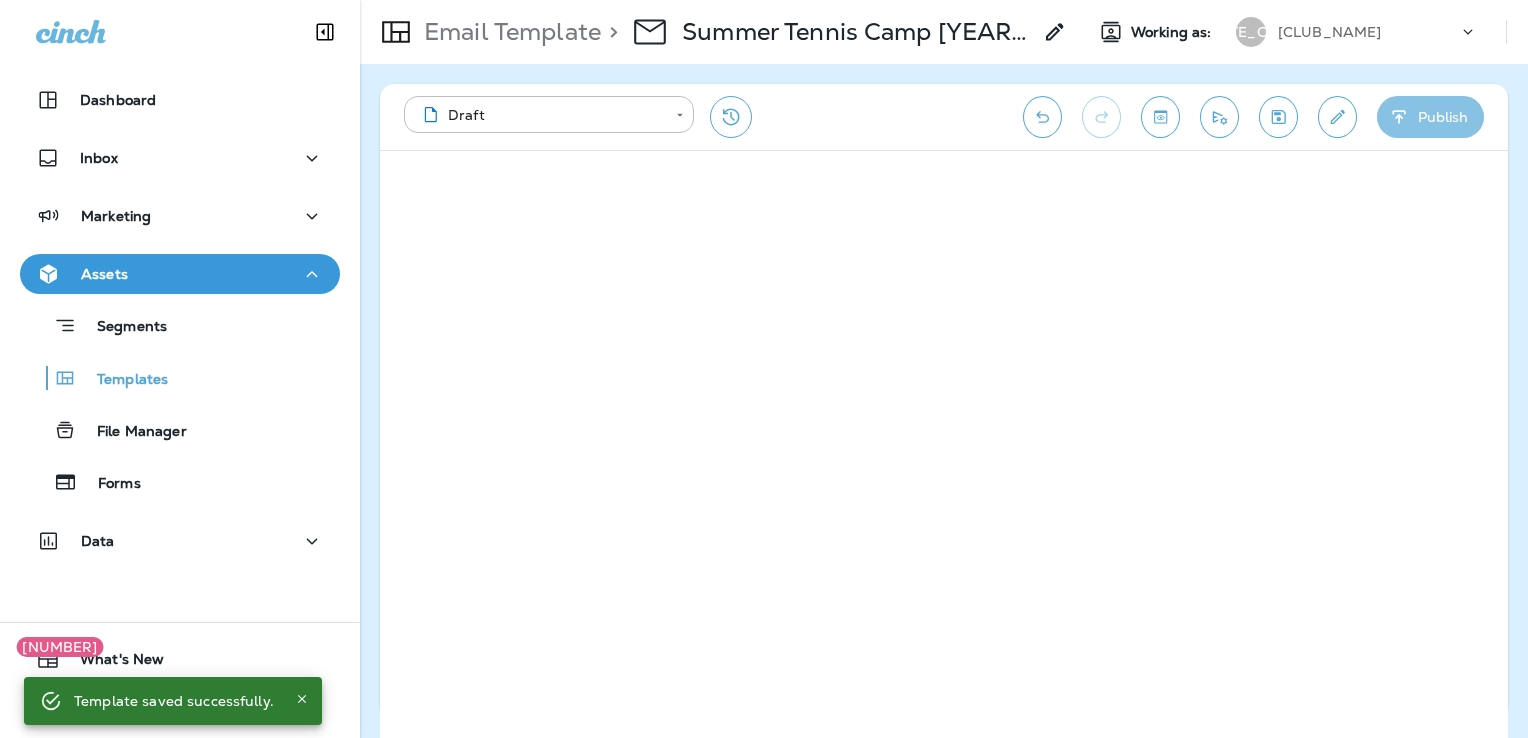 click on "Publish" at bounding box center [1430, 117] 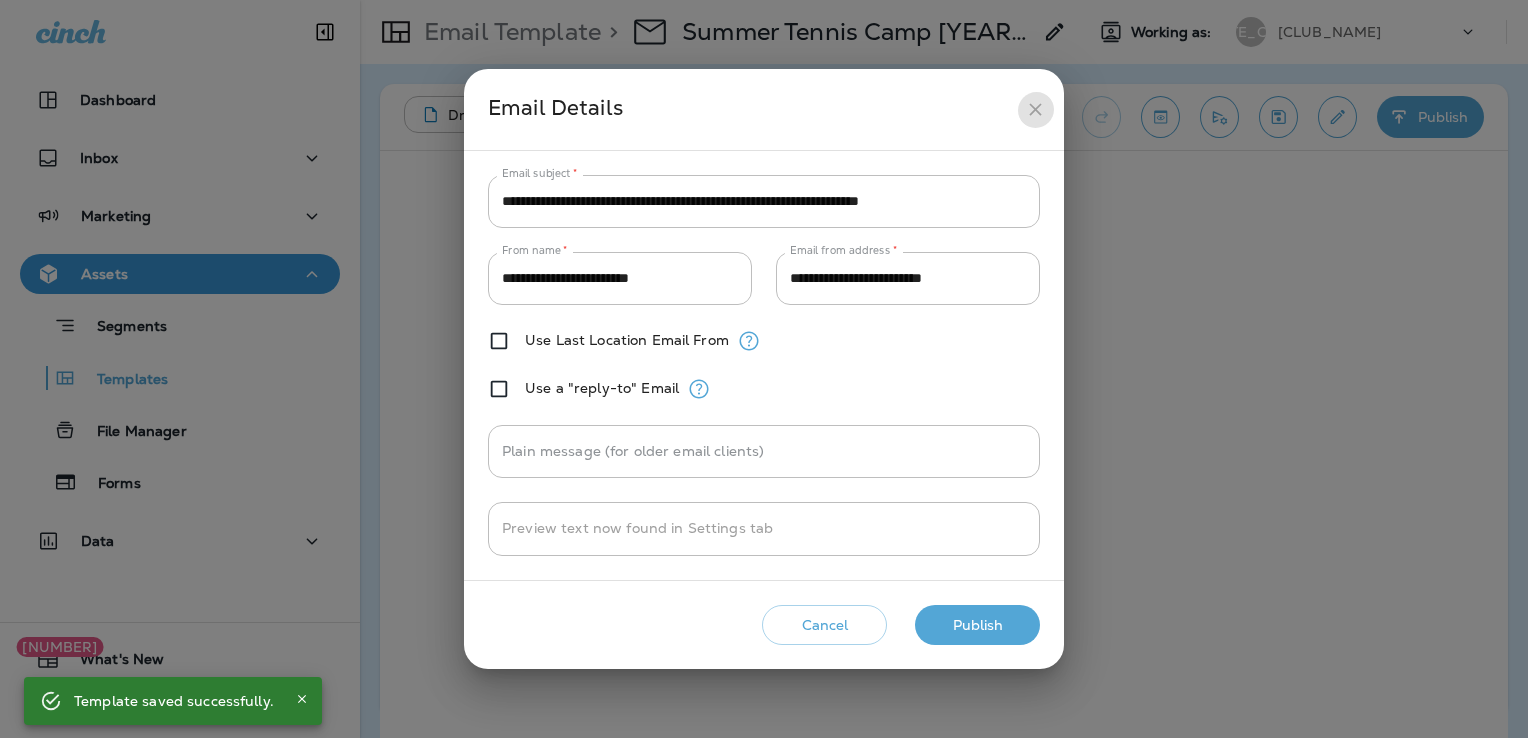 click at bounding box center (1035, 109) 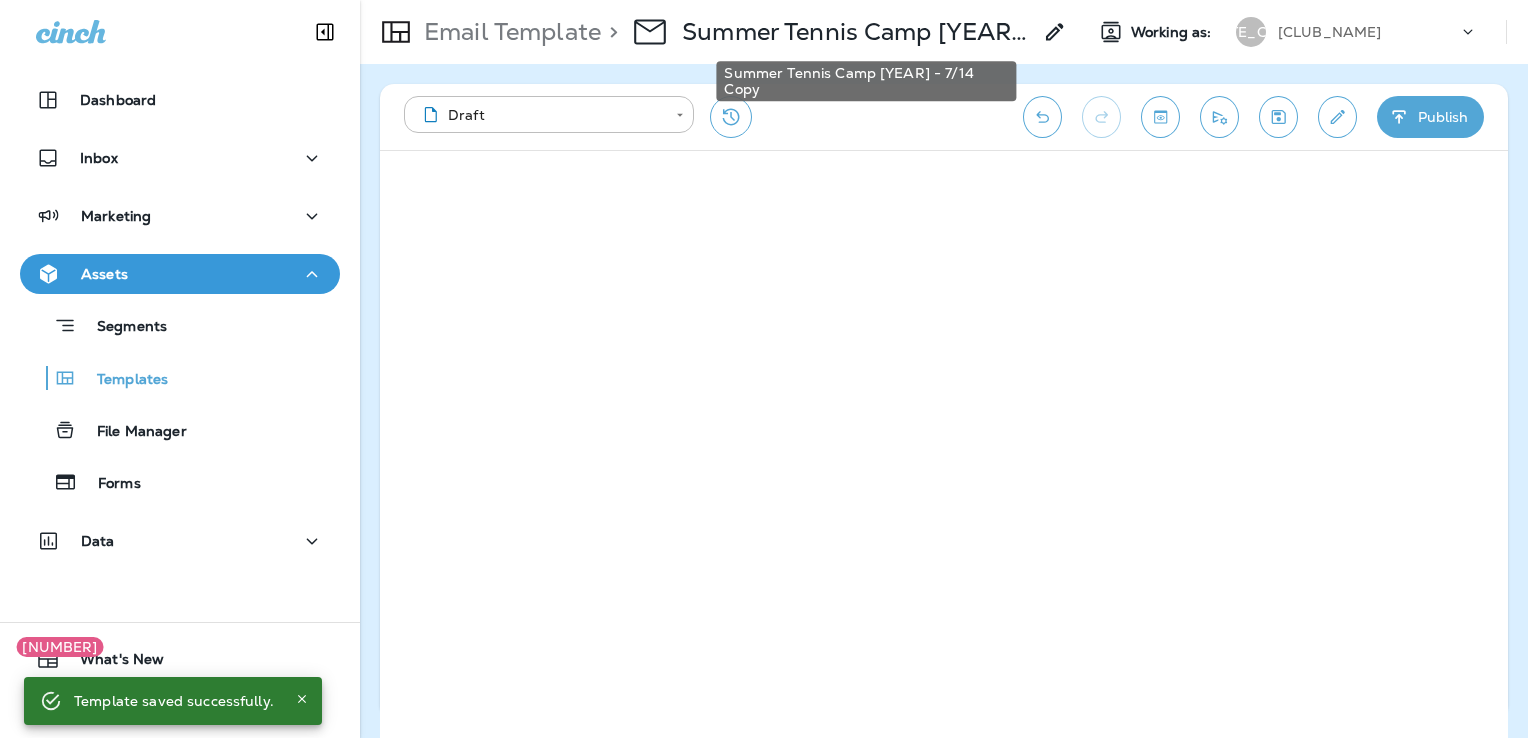 click on "Summer Tennis Camp [YEAR] - 7/14 Copy" at bounding box center [856, 32] 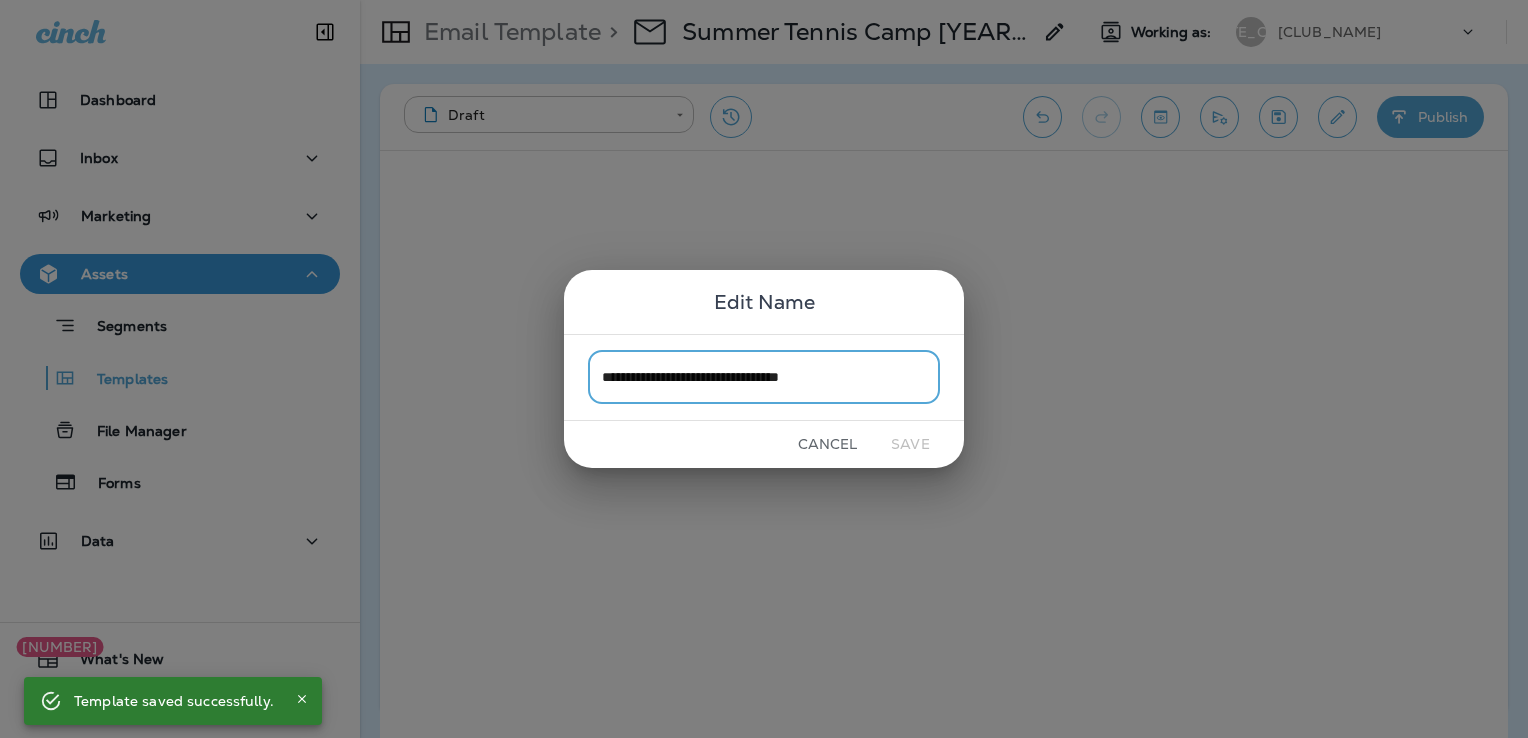 click on "**********" at bounding box center [764, 377] 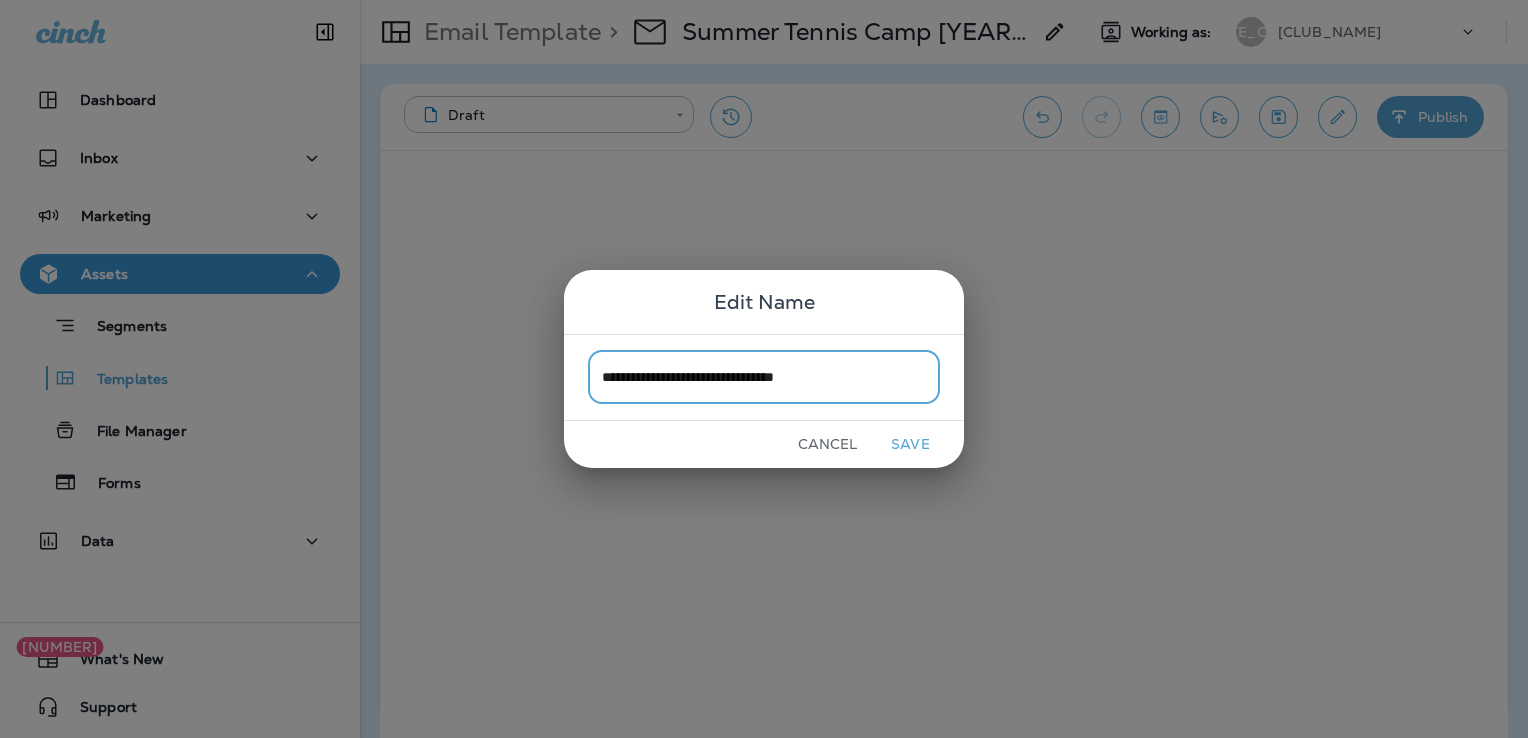 type on "**********" 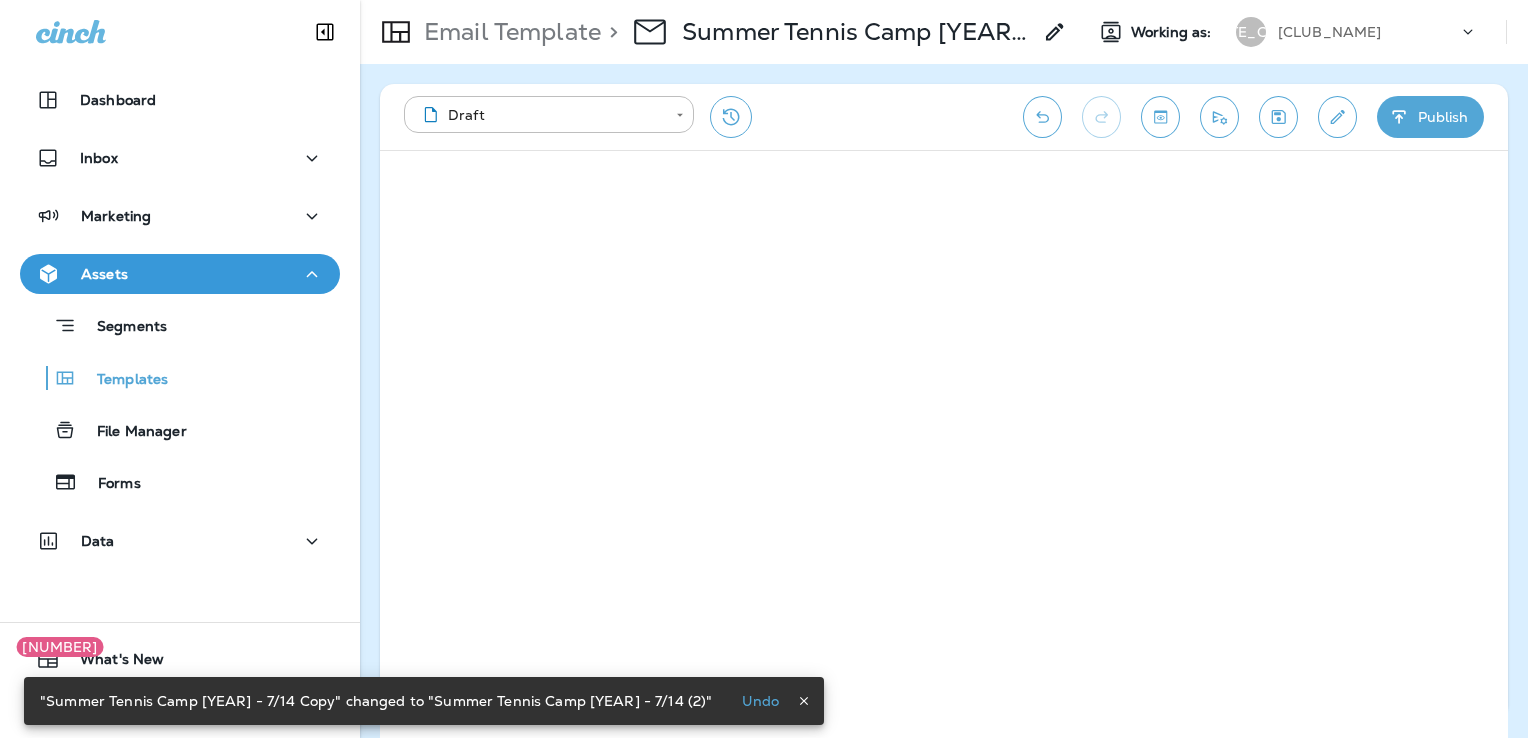 click on "Publish" at bounding box center [1430, 117] 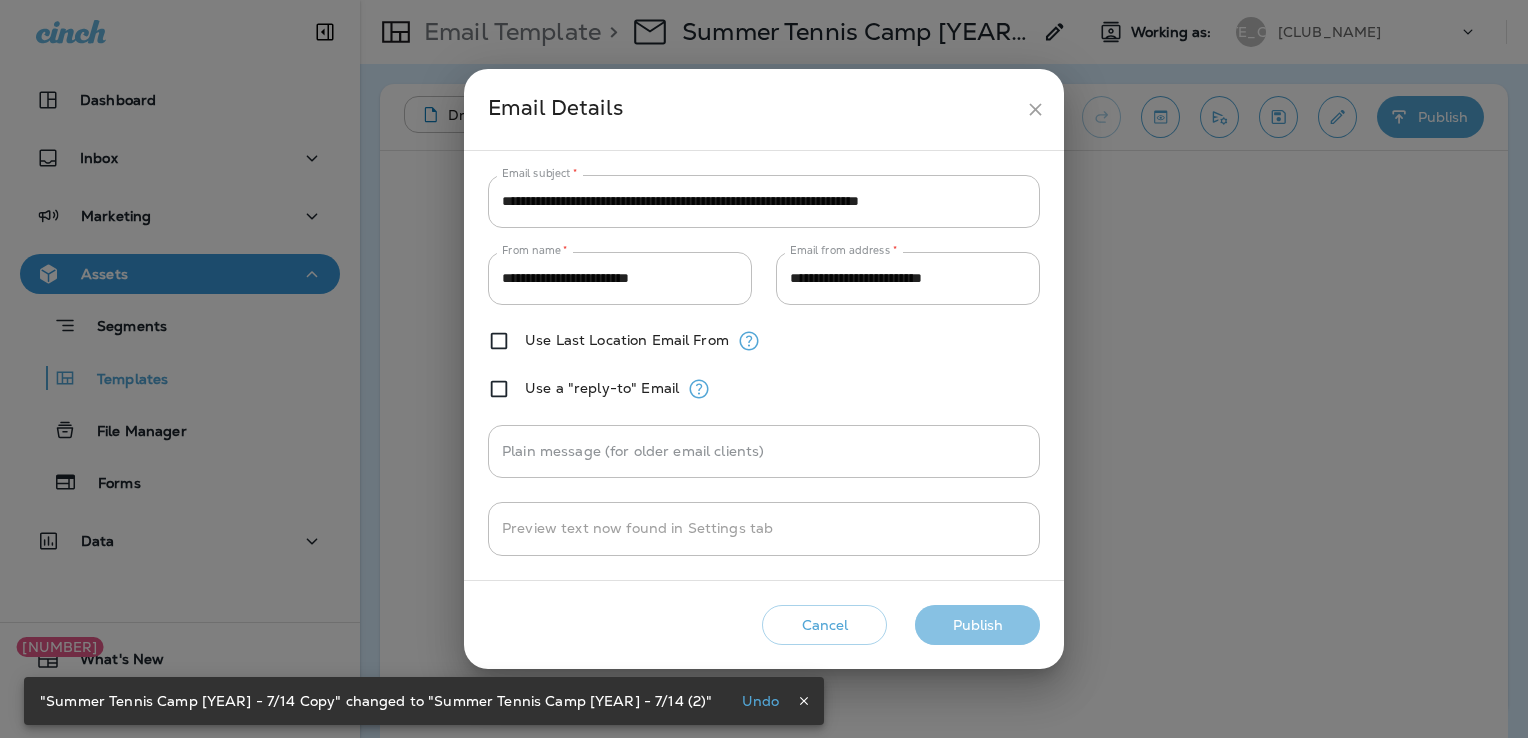 click on "Publish" at bounding box center [977, 625] 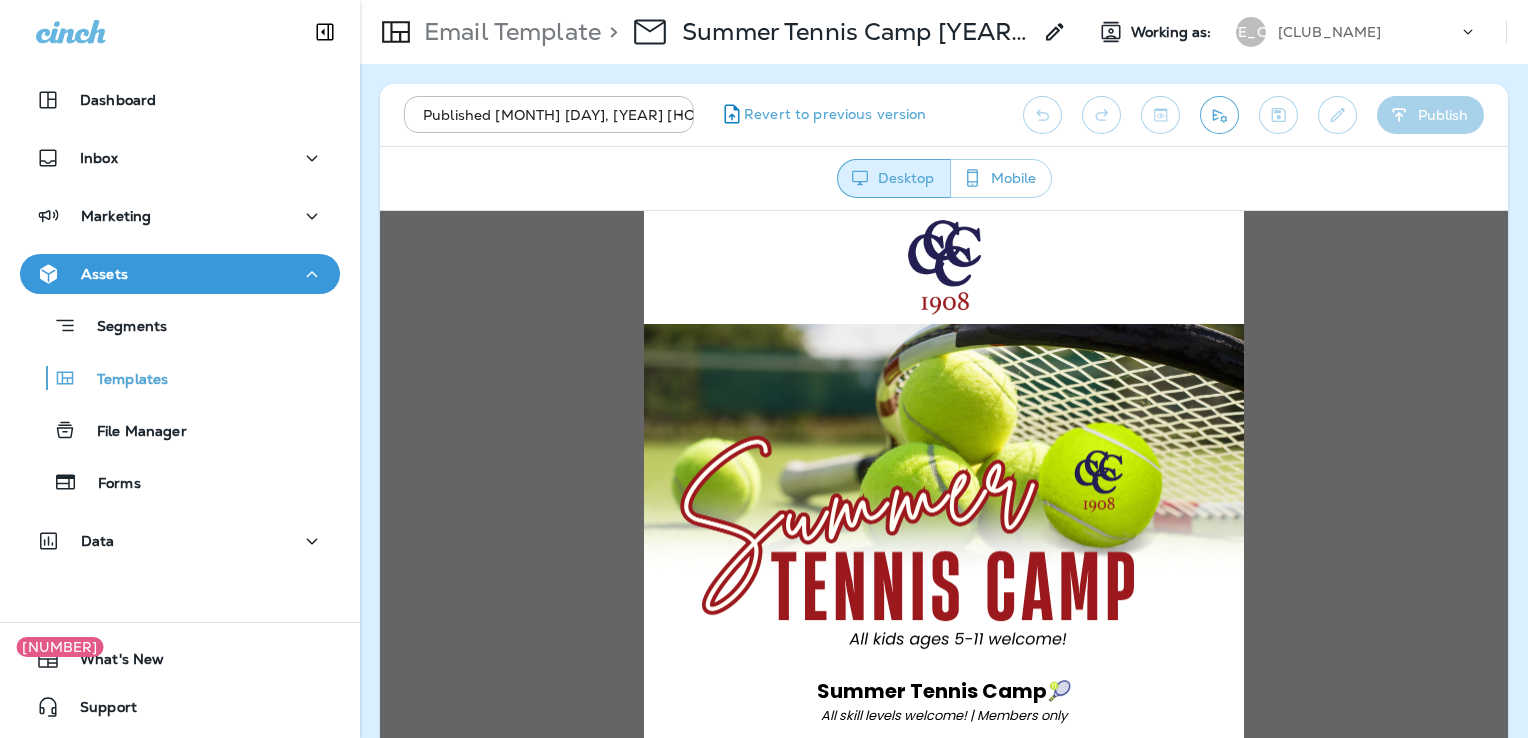 scroll, scrollTop: 0, scrollLeft: 0, axis: both 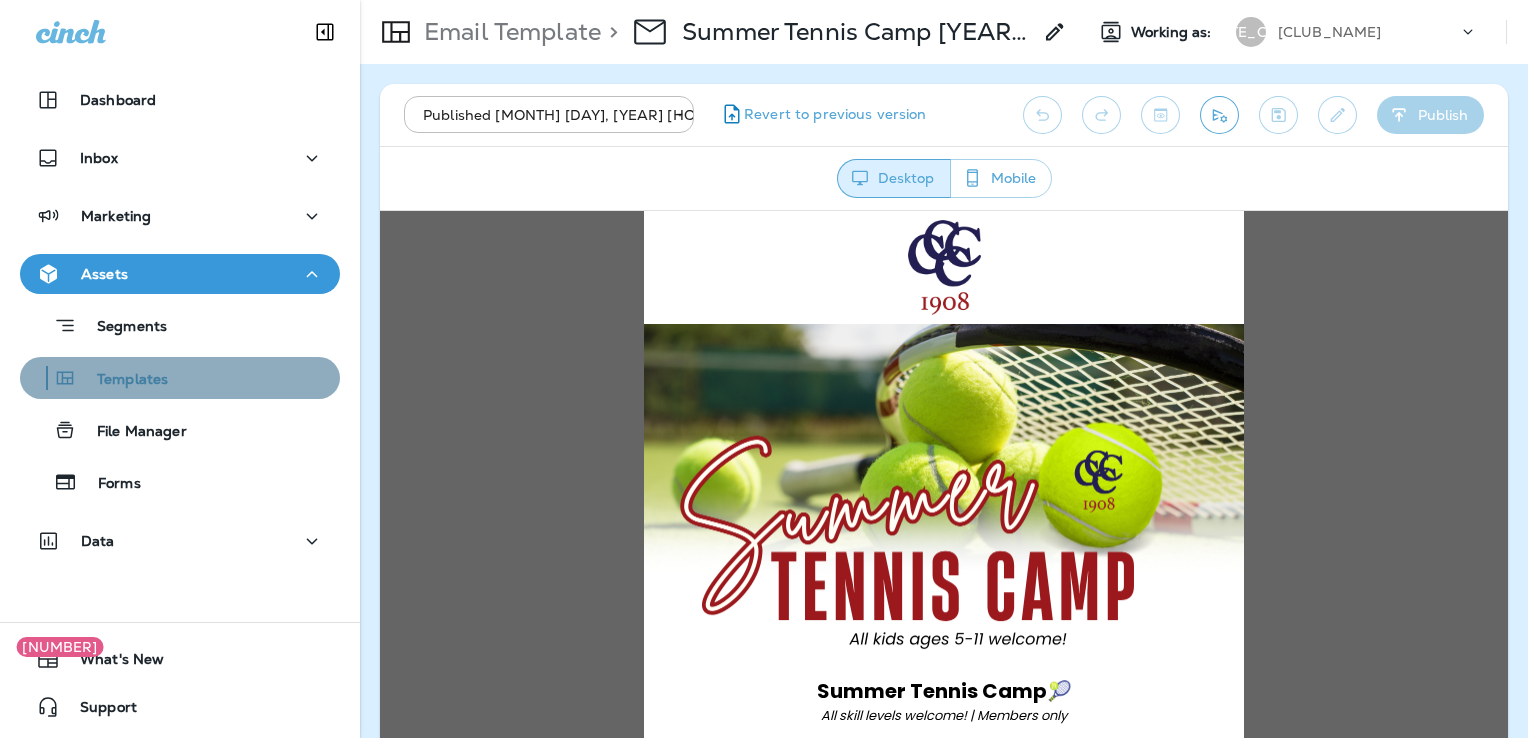 click on "Templates" at bounding box center [180, 325] 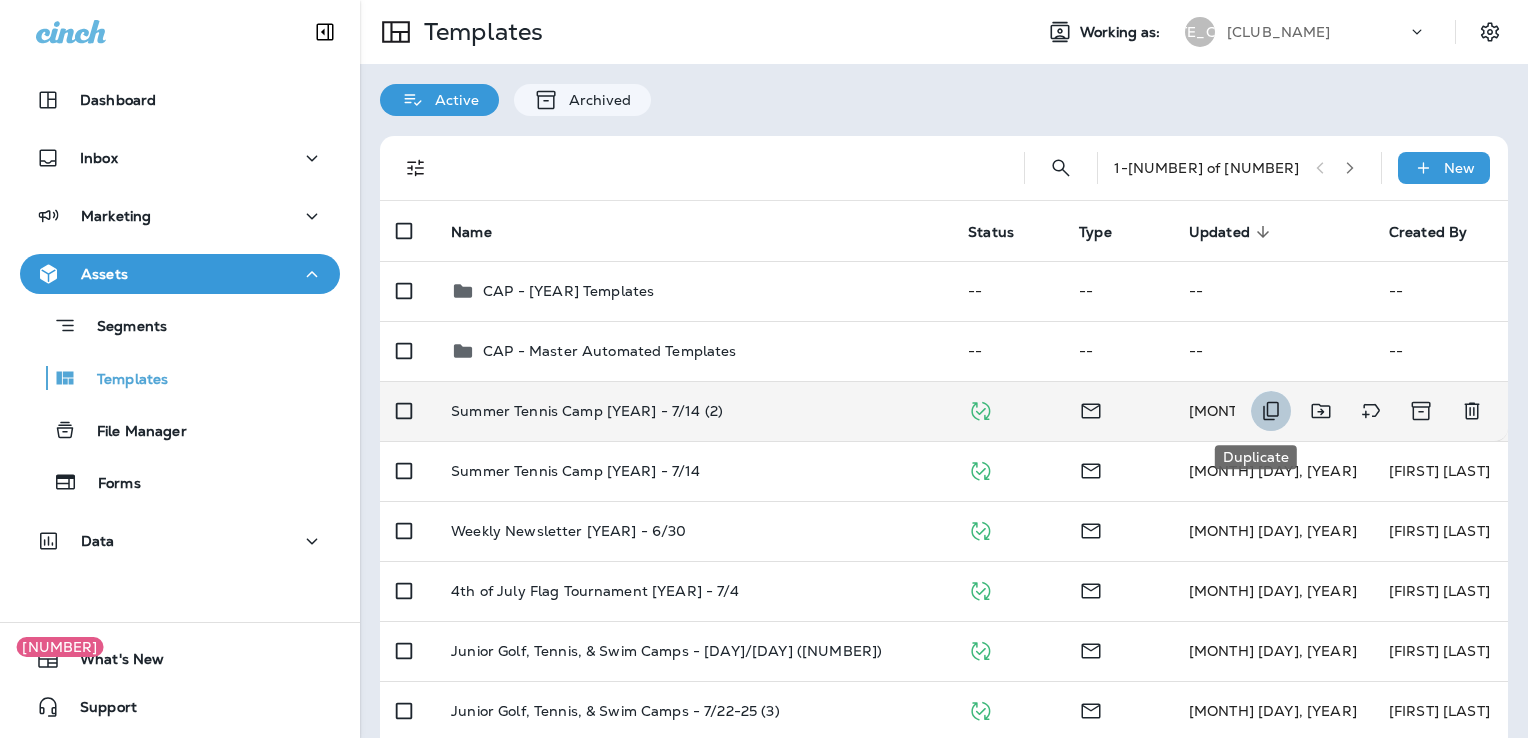 click at bounding box center [1271, 411] 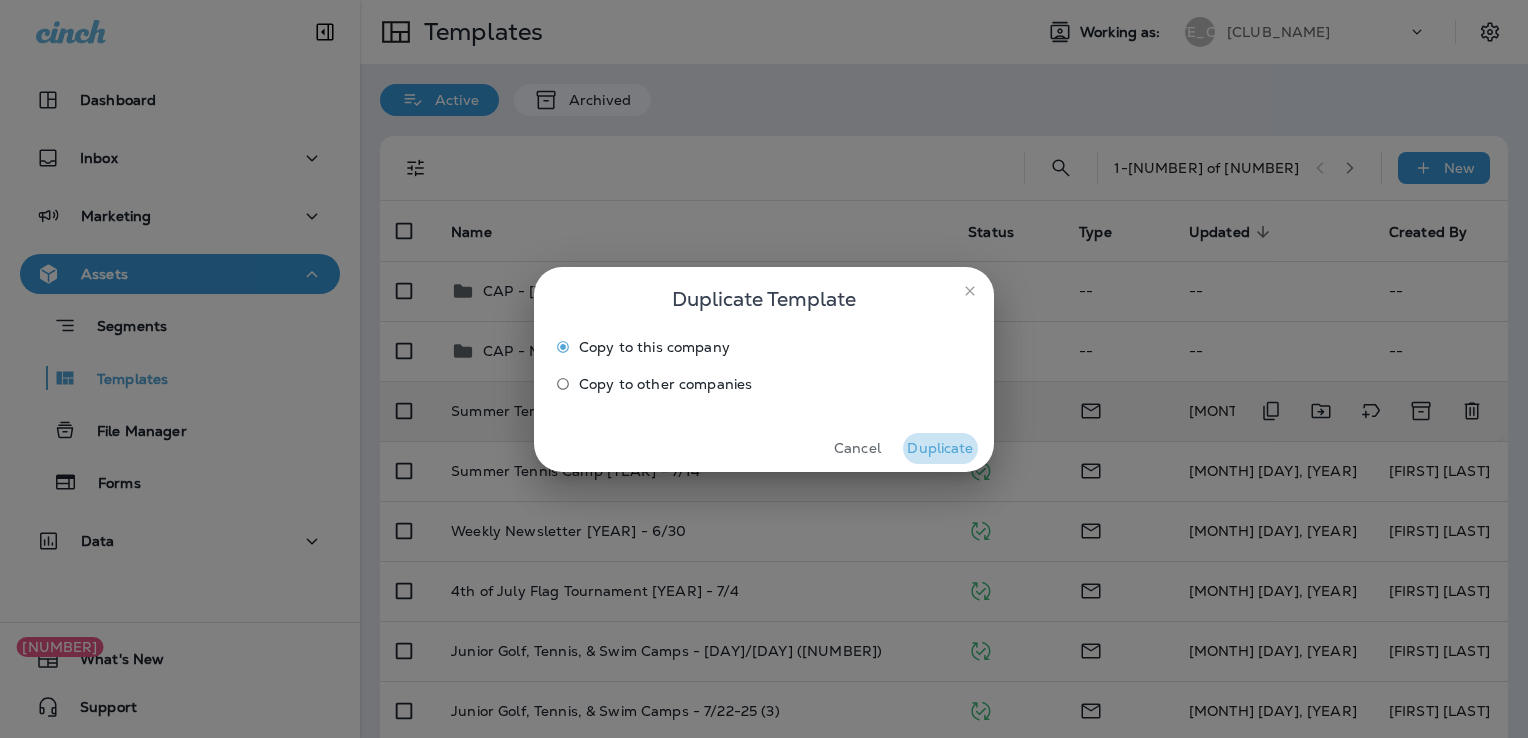 click on "Duplicate" at bounding box center (940, 448) 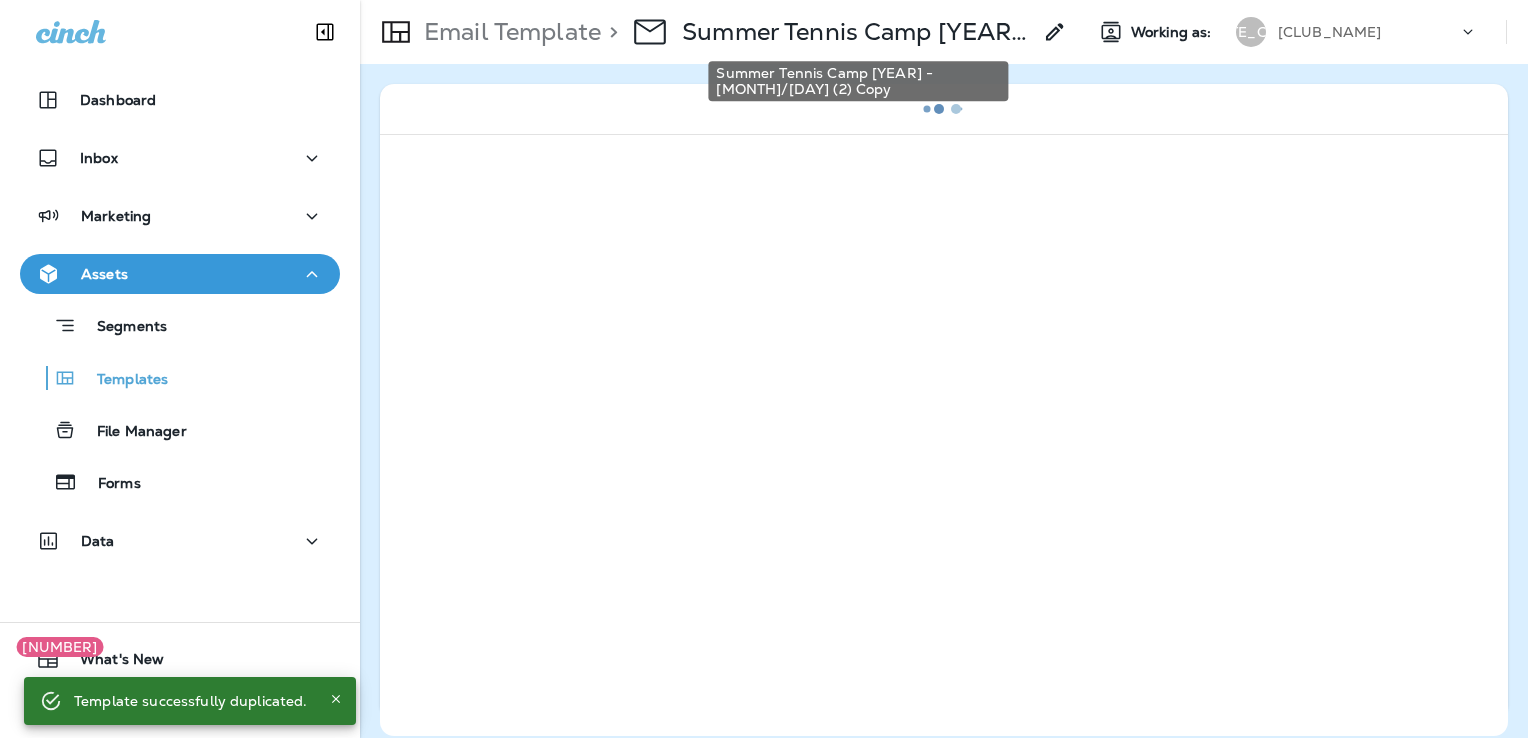 click on "Summer Tennis Camp [YEAR] - [MONTH]/[DAY] (2) Copy" at bounding box center (856, 32) 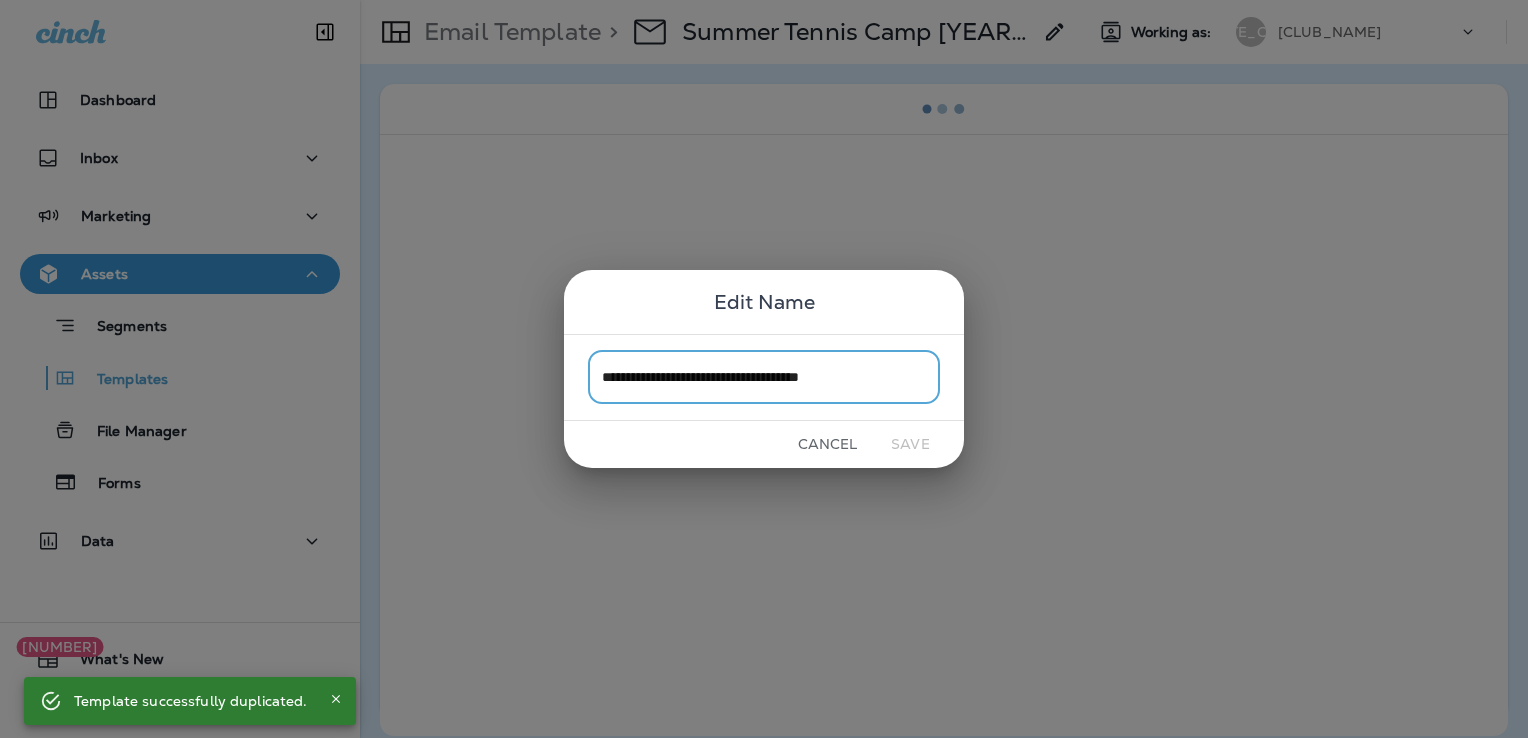 click on "**********" at bounding box center [764, 377] 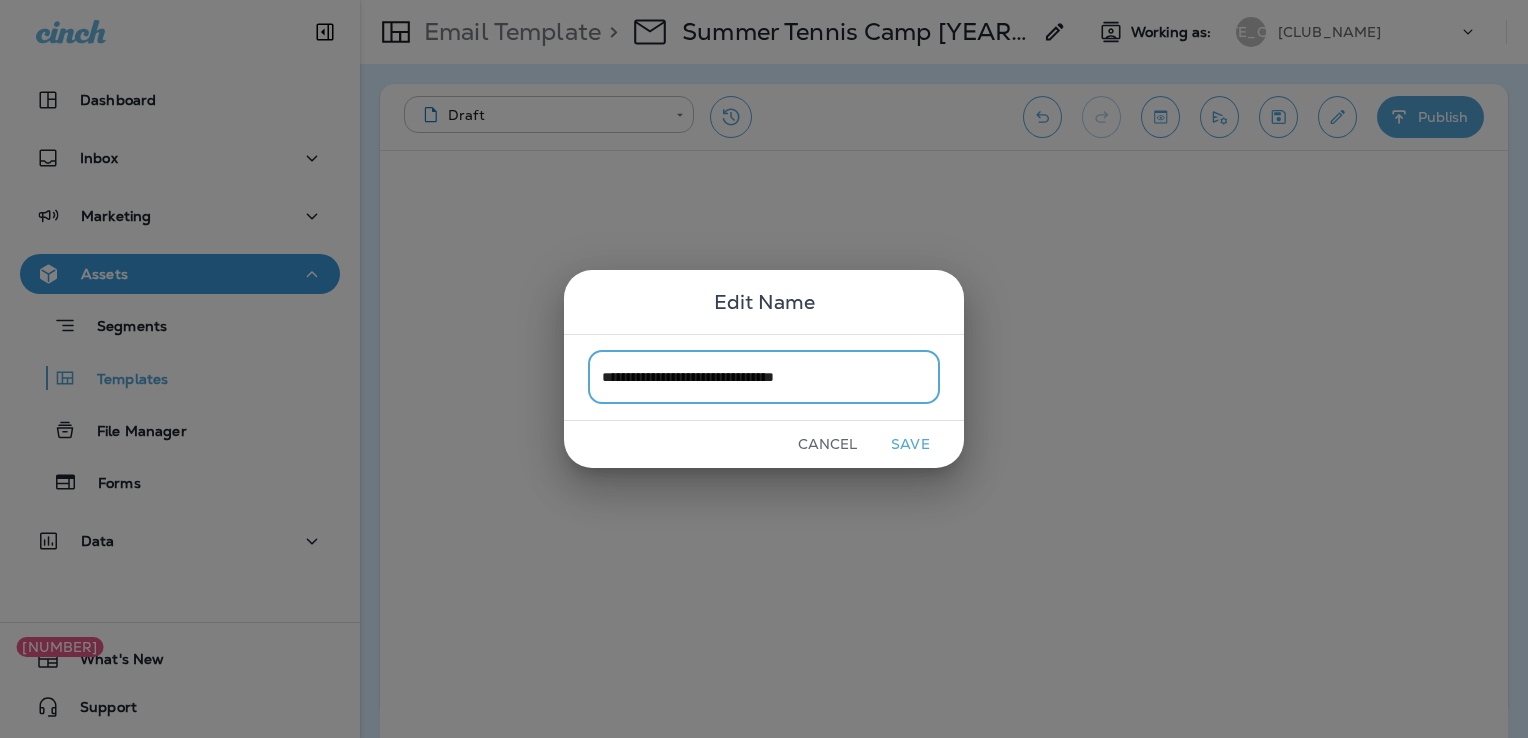 type on "**********" 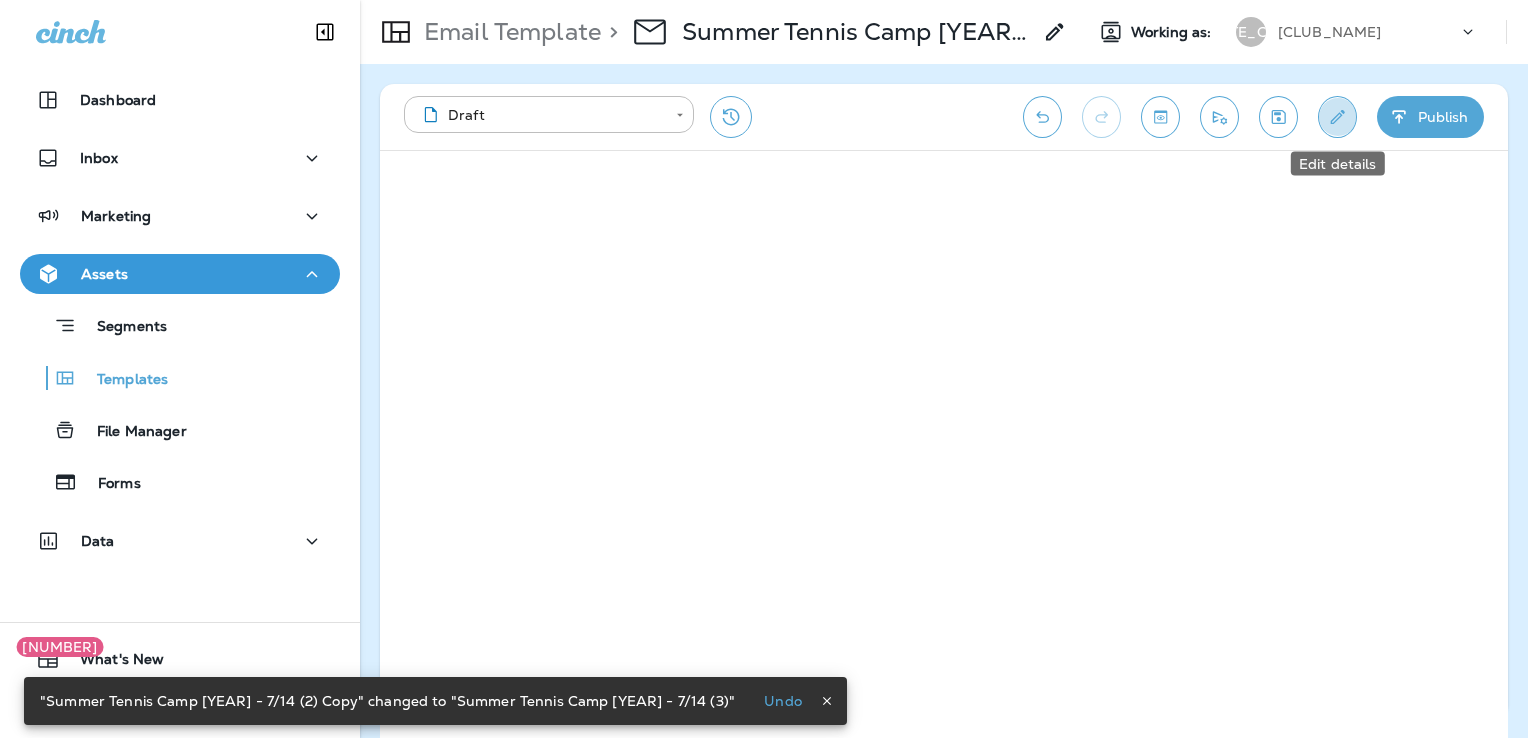 click at bounding box center (1337, 117) 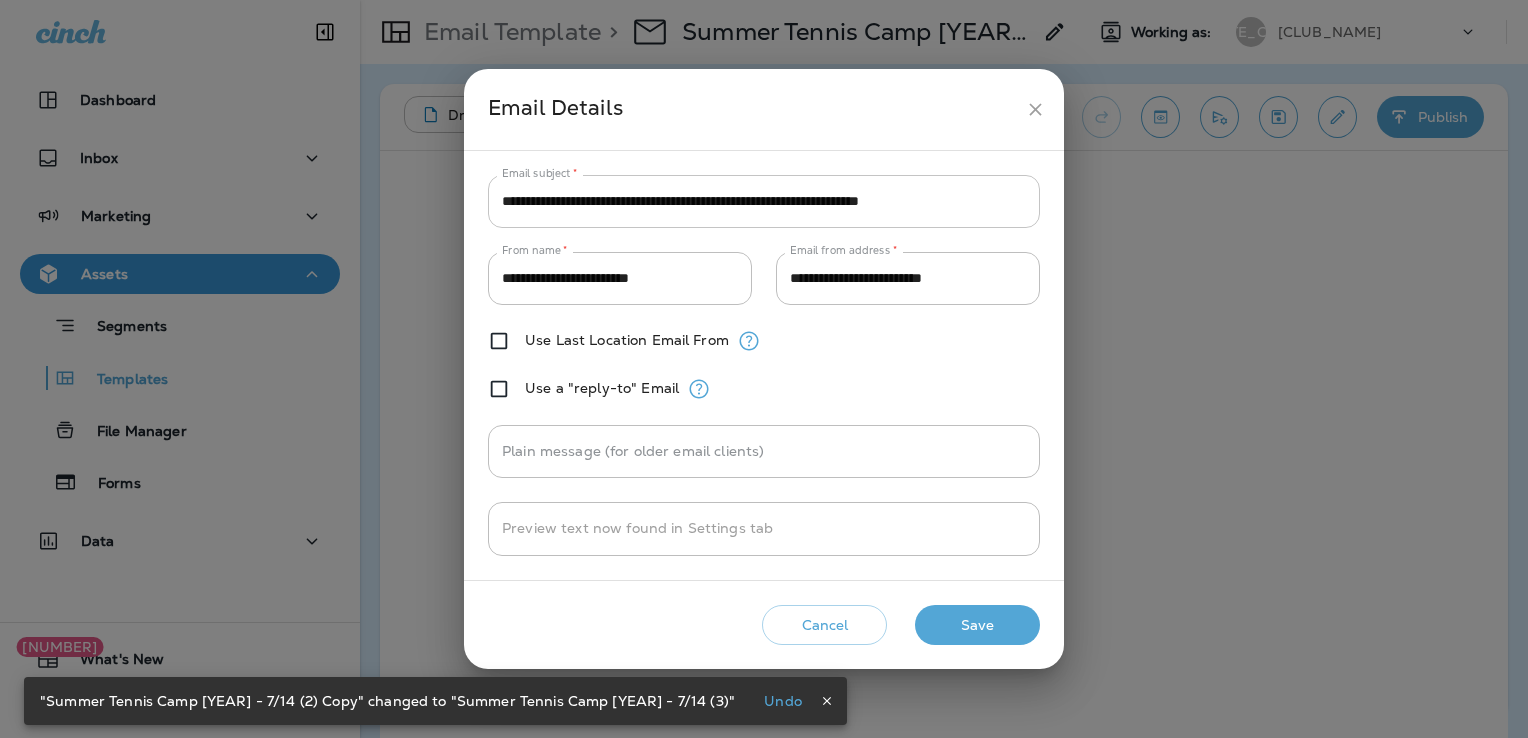 click on "**********" at bounding box center (764, 201) 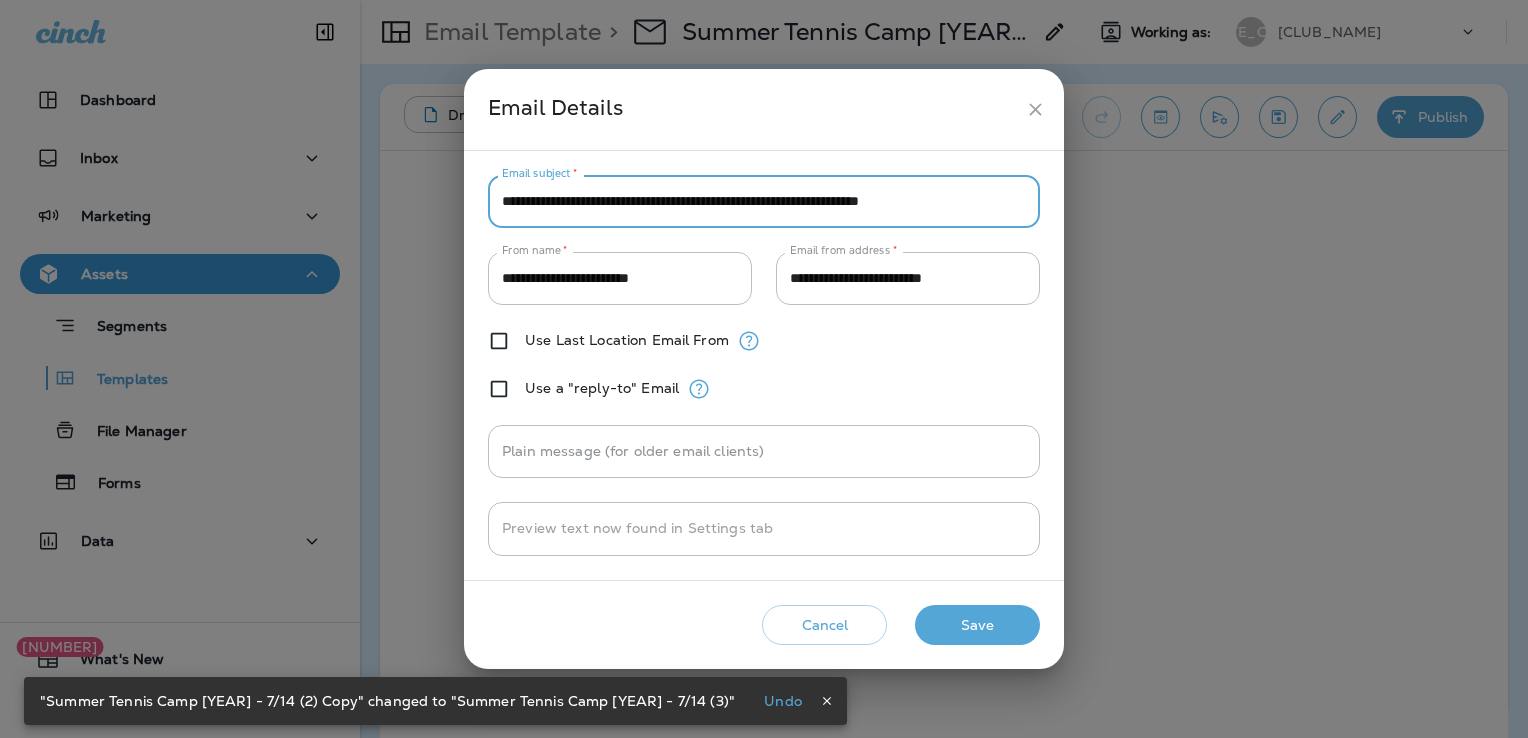 click on "**********" at bounding box center [764, 201] 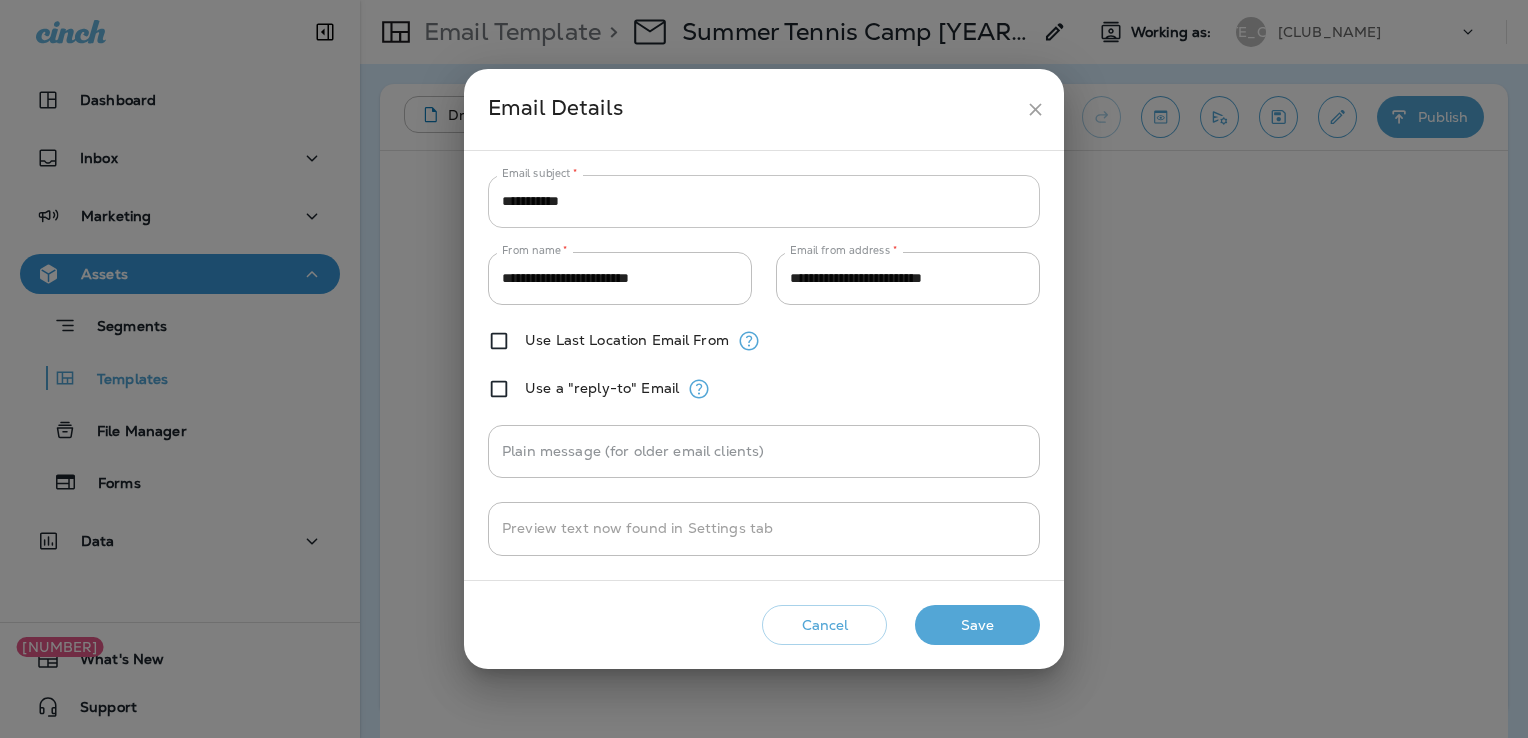 click on "**********" at bounding box center [764, 201] 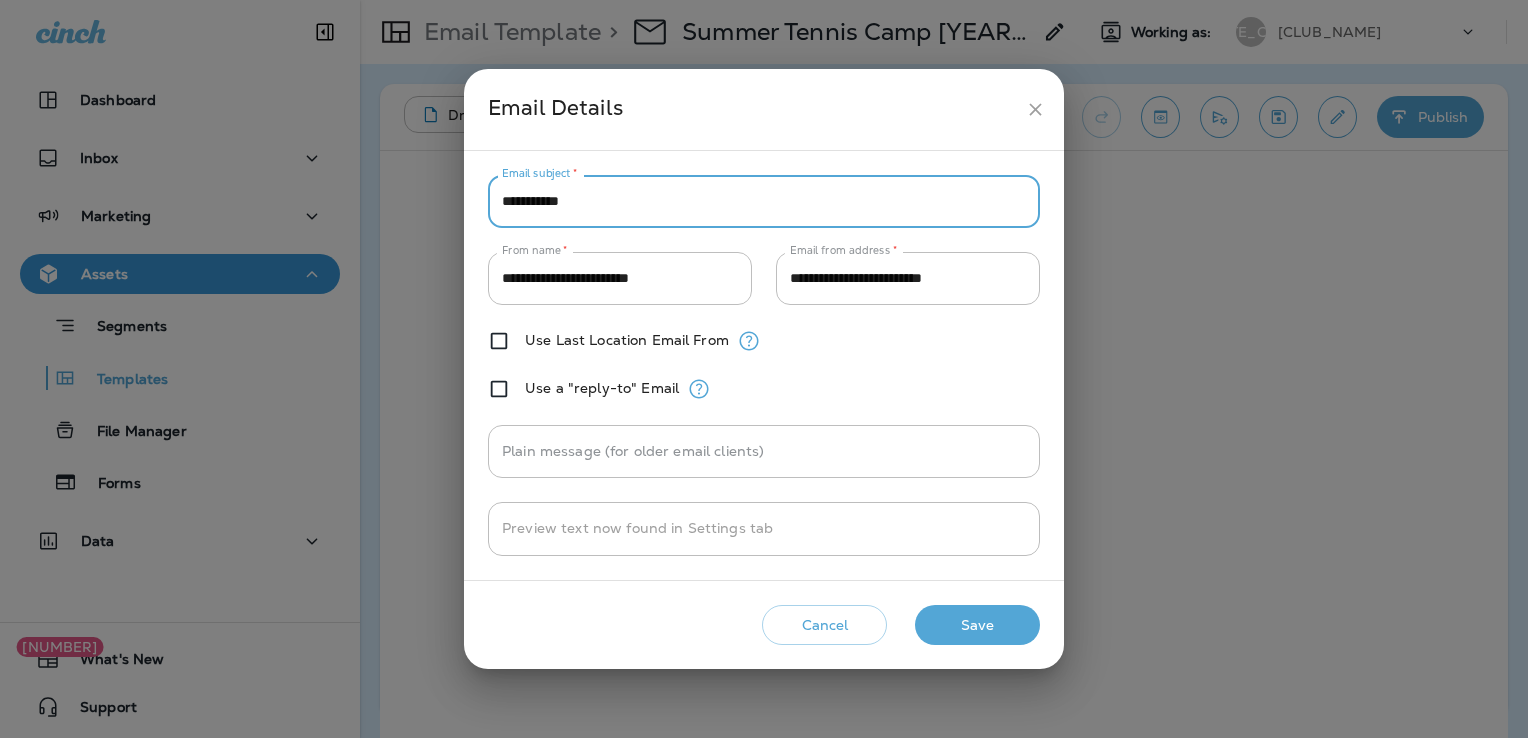 paste on "**********" 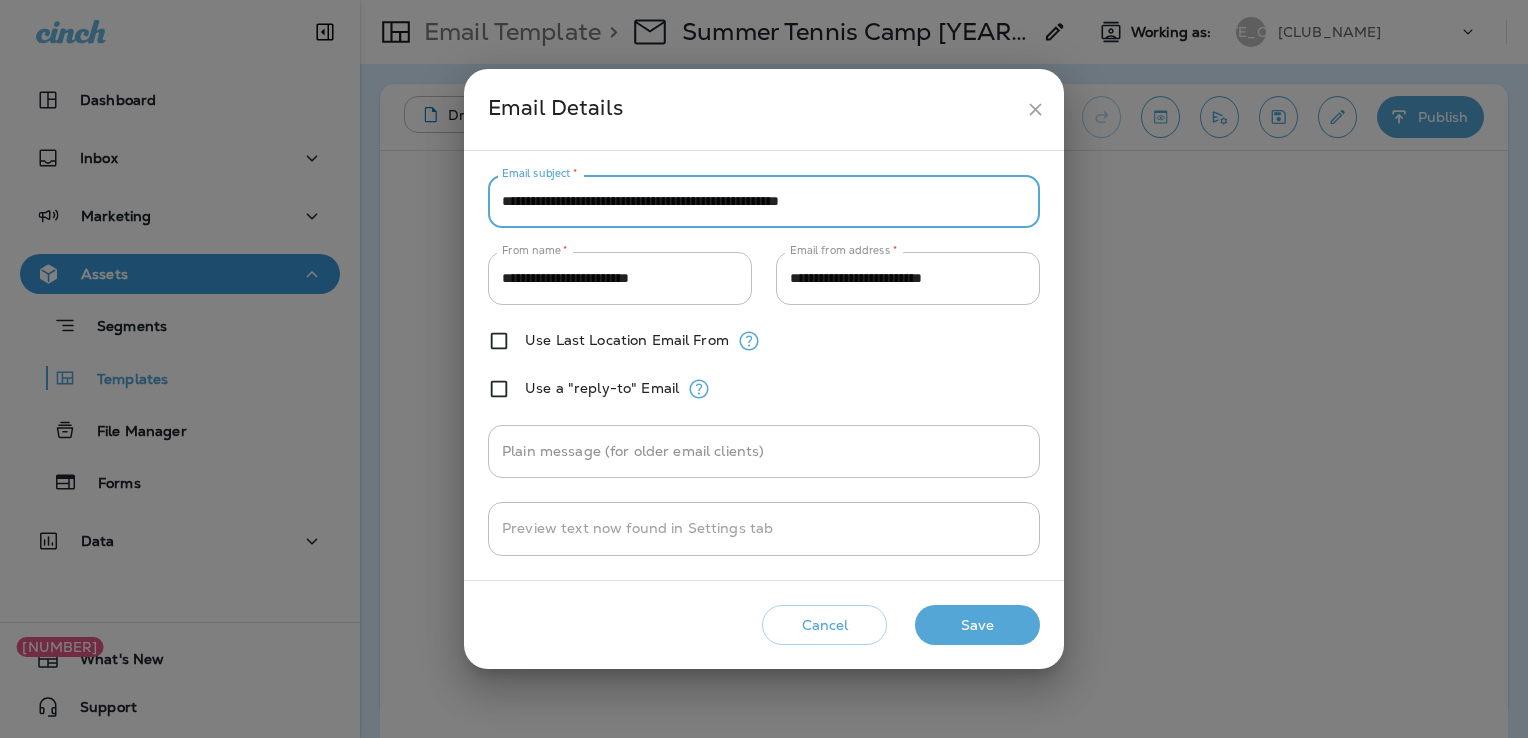 type on "**********" 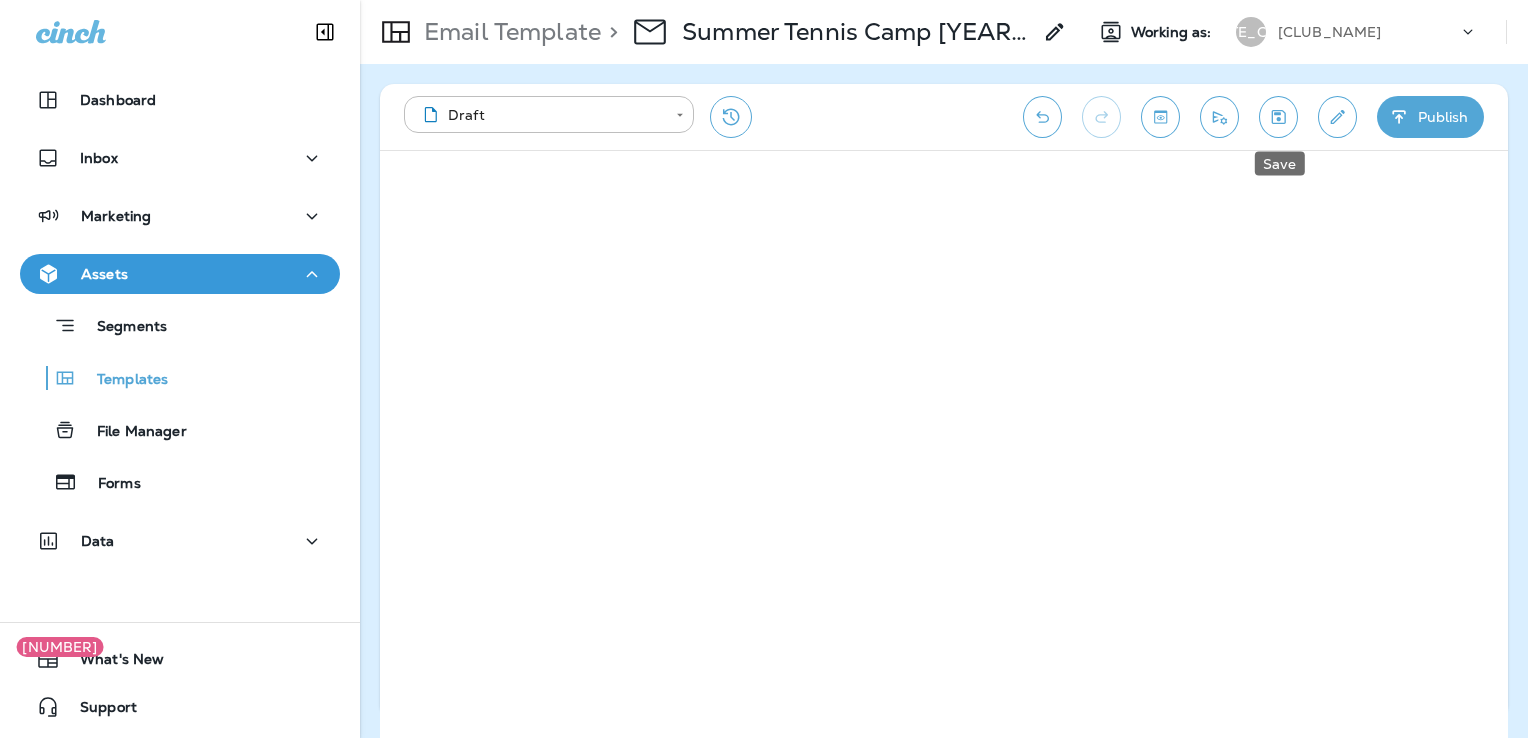 click at bounding box center (1278, 117) 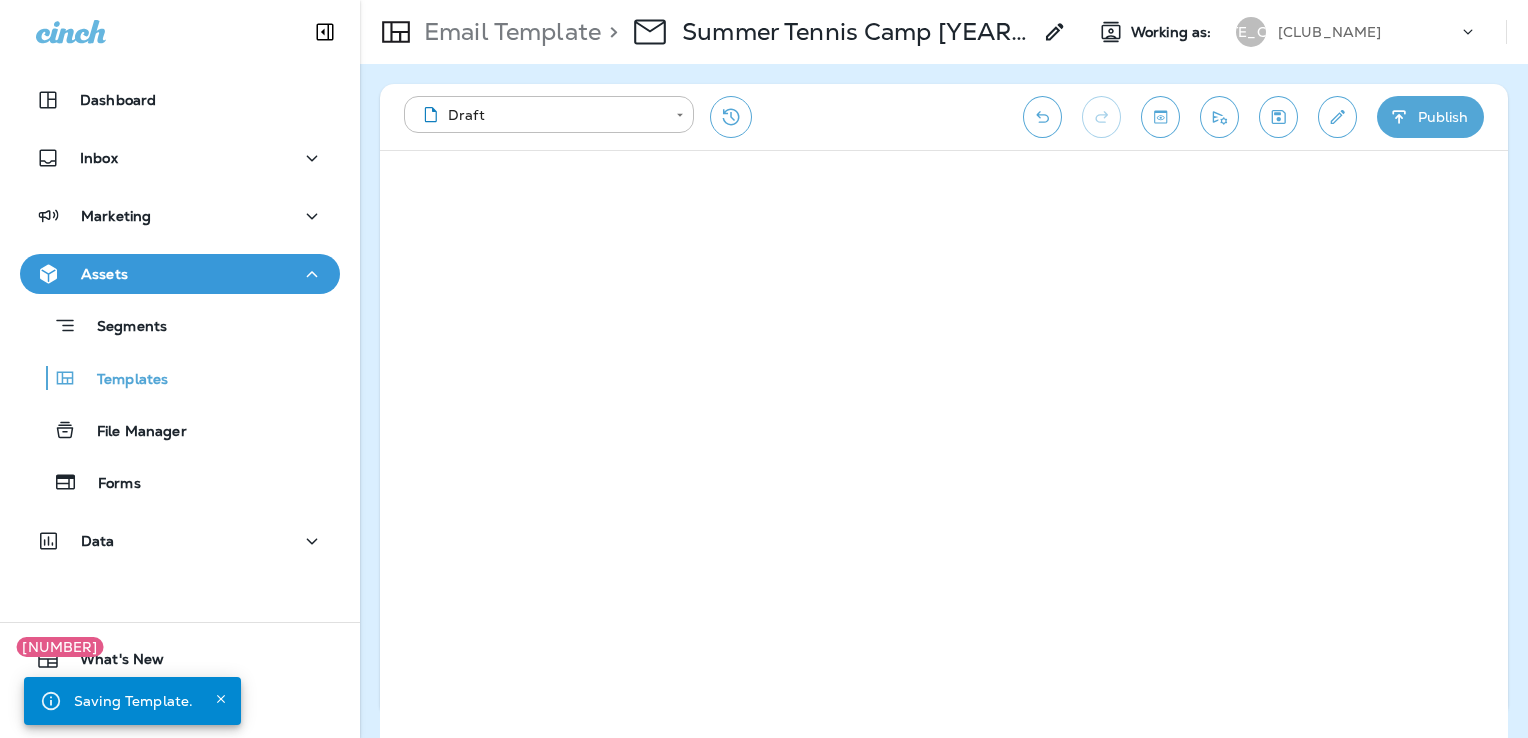 click on "Publish" at bounding box center (1430, 117) 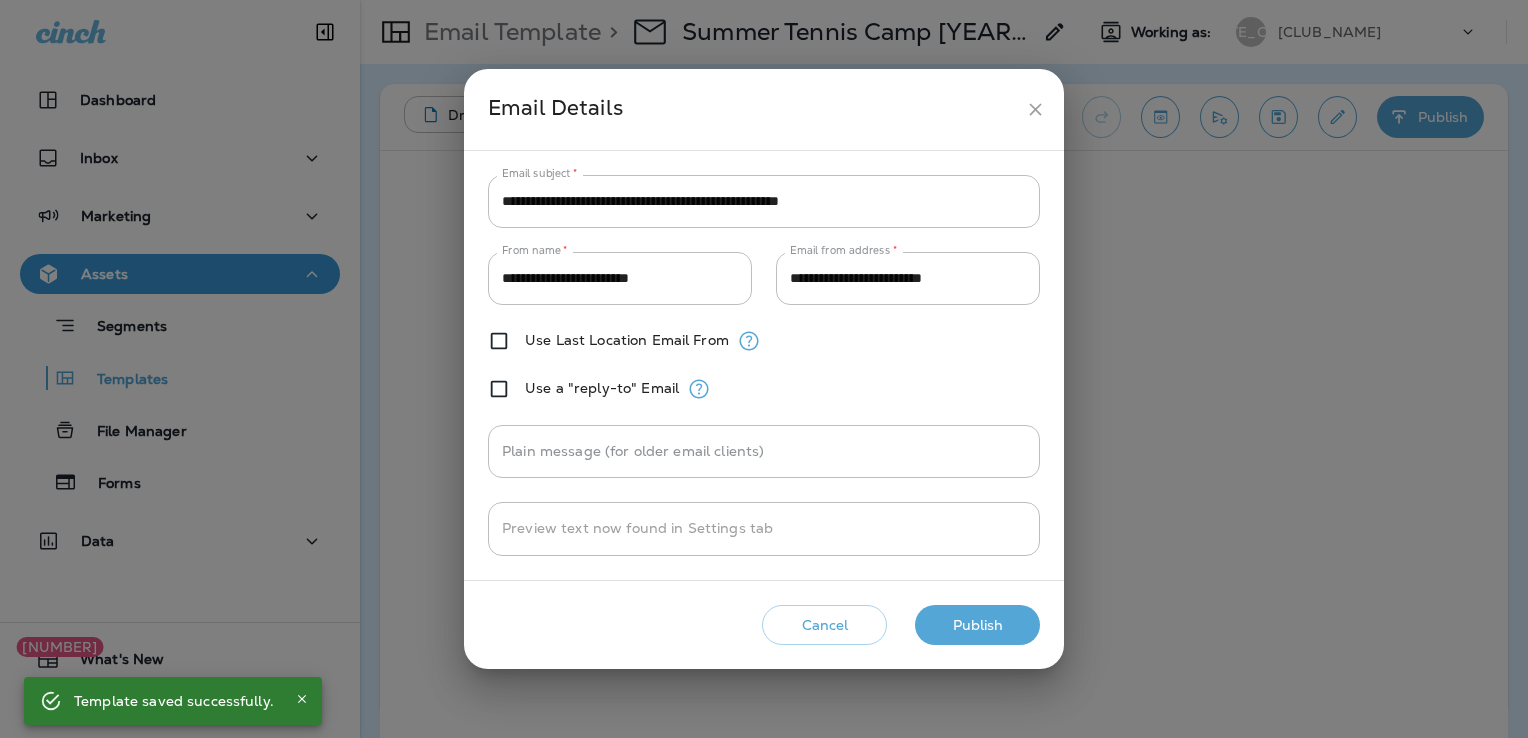 click on "Publish" at bounding box center [977, 625] 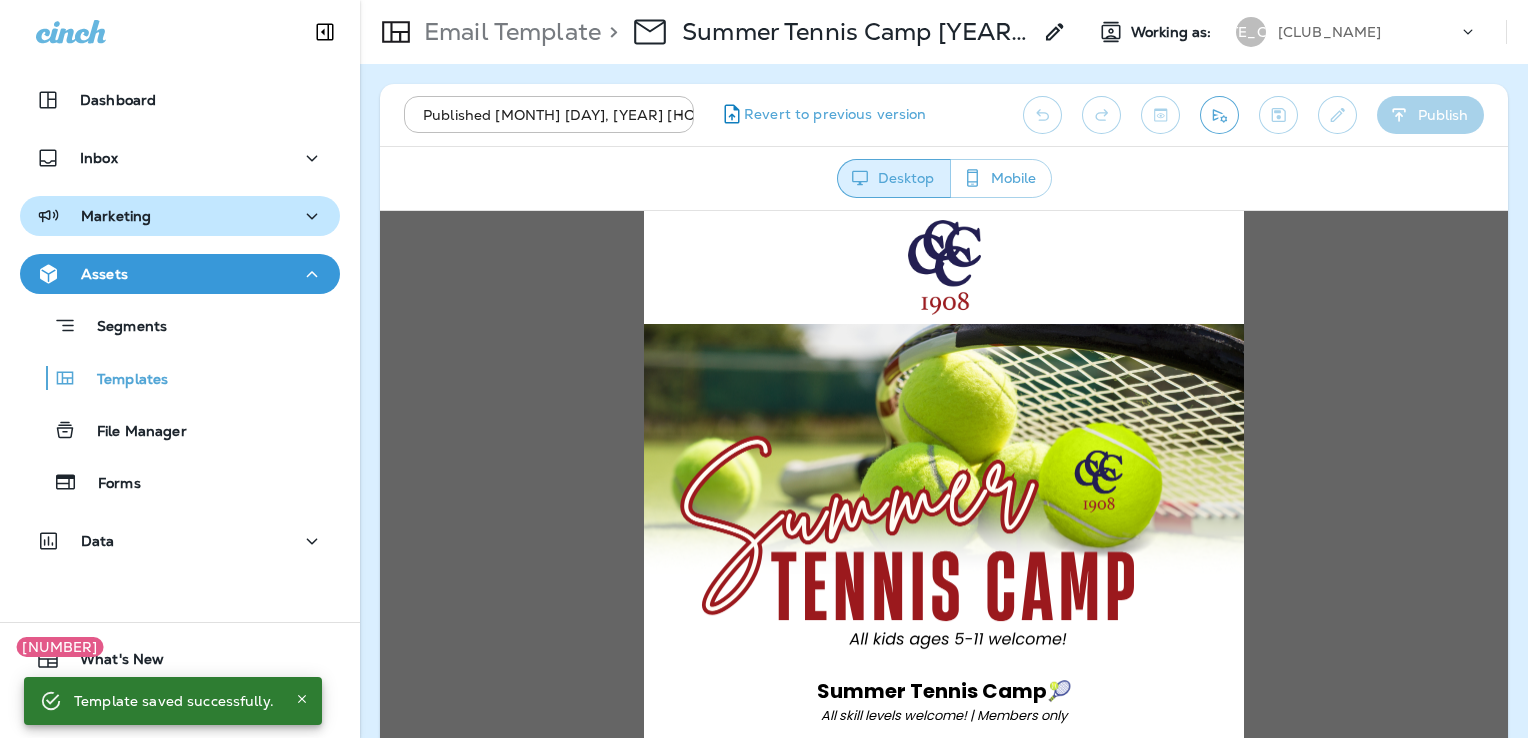 scroll, scrollTop: 0, scrollLeft: 0, axis: both 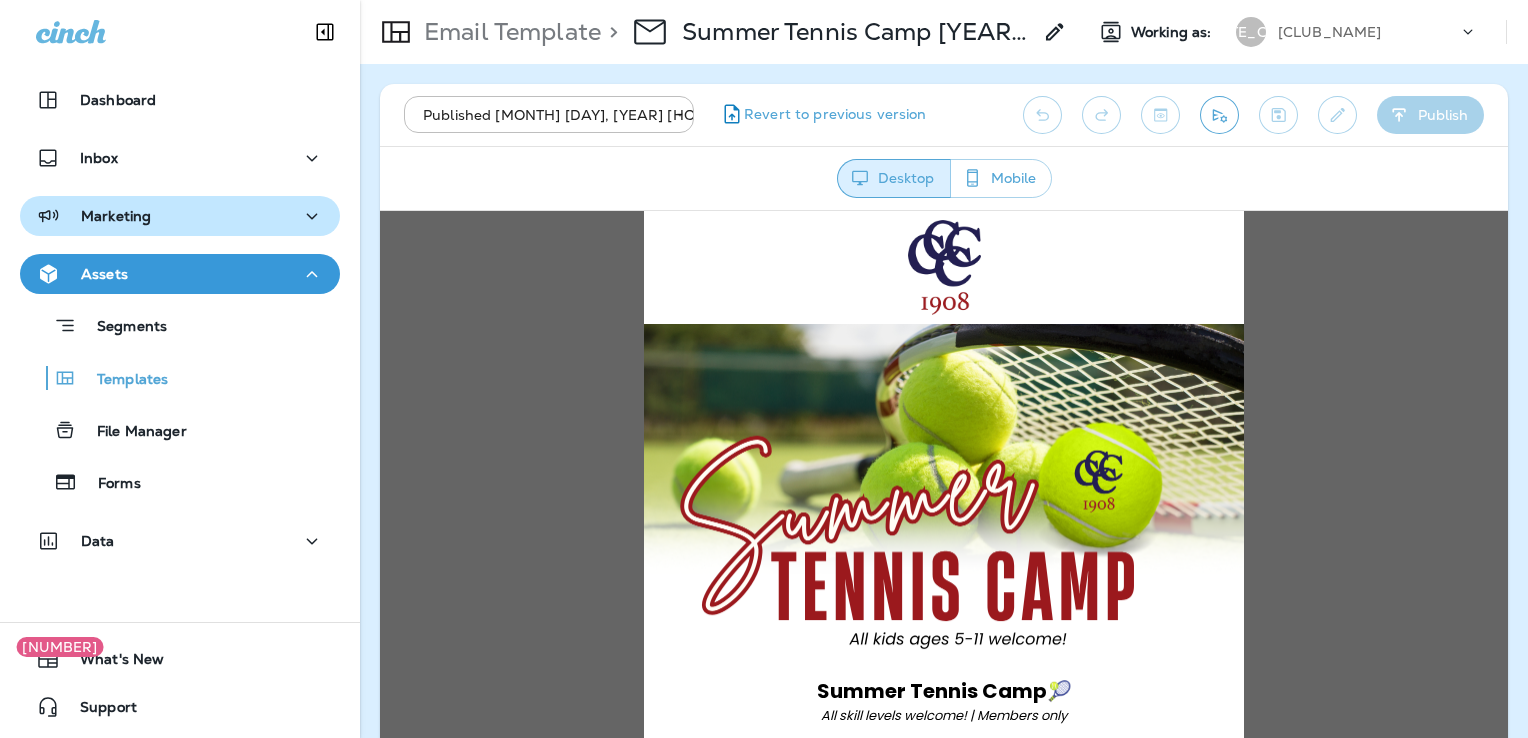 click on "Marketing" at bounding box center [180, 100] 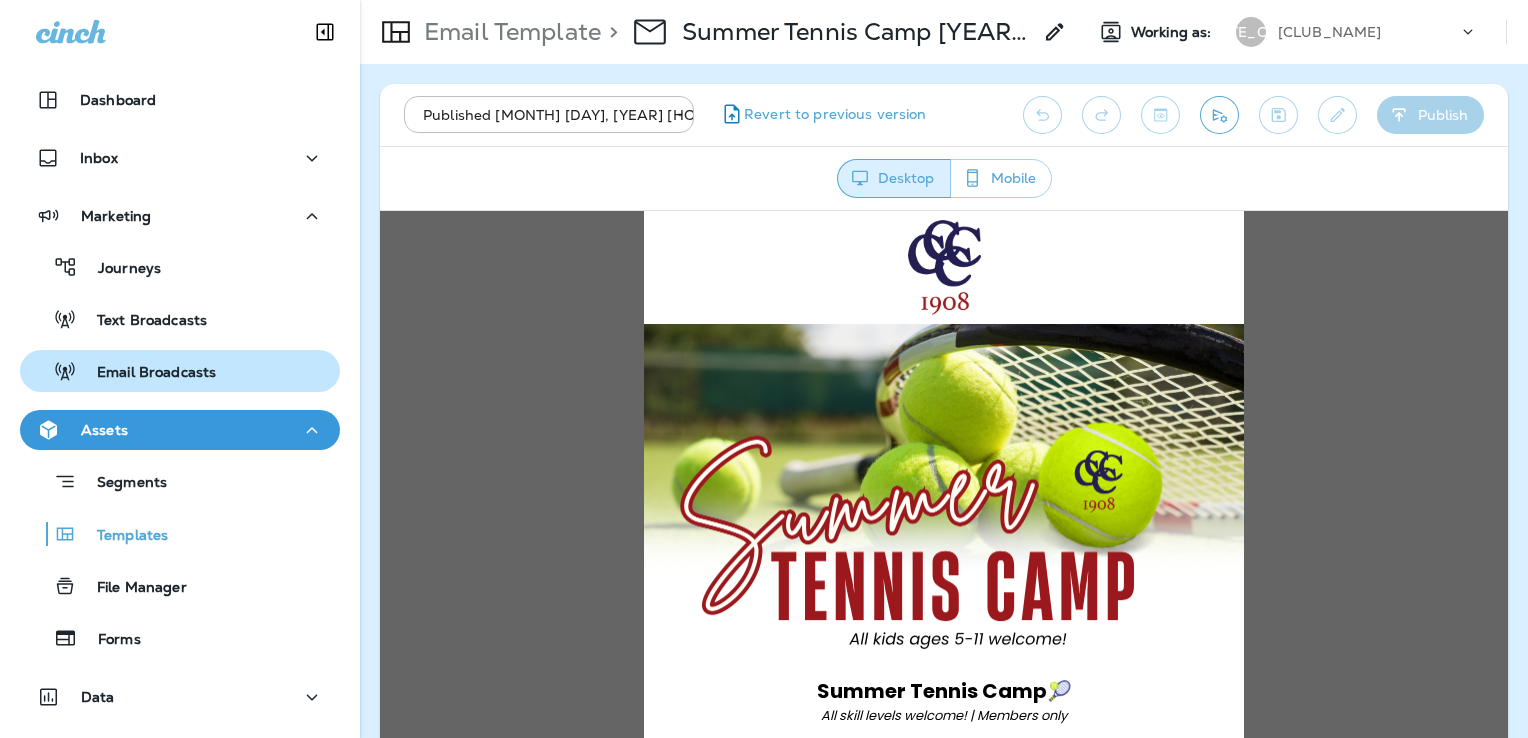 click on "Email Broadcasts" at bounding box center (180, 267) 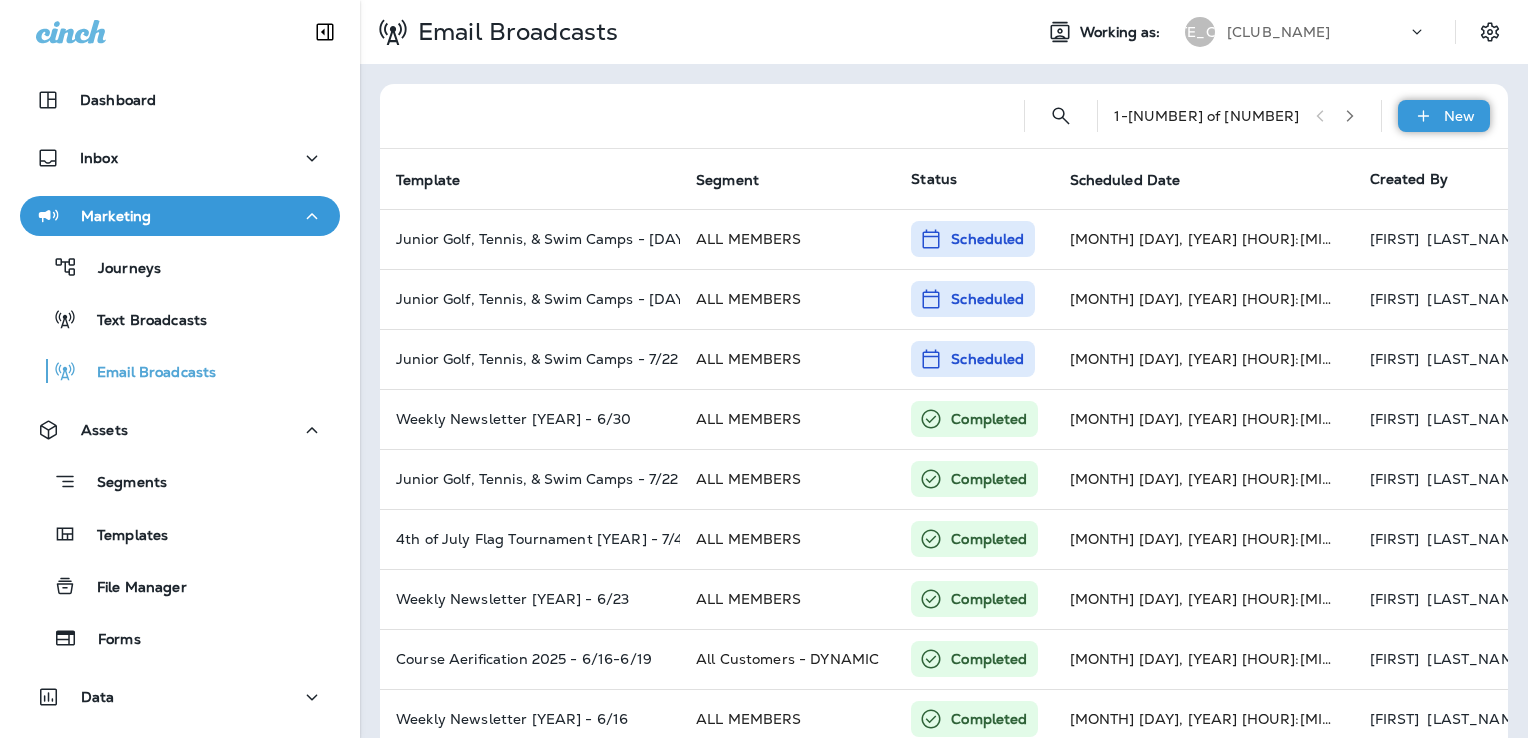 click on "New" at bounding box center (1444, 116) 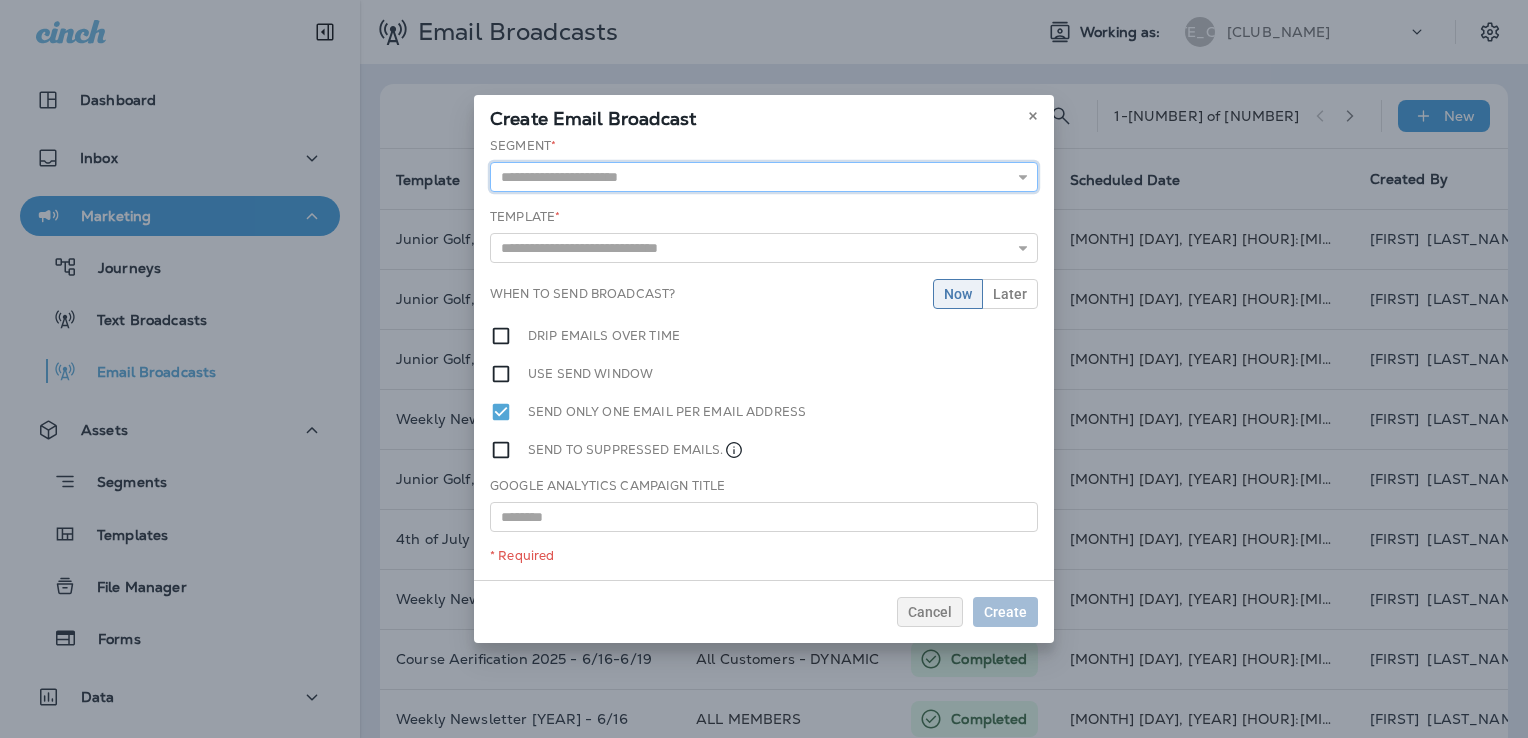click at bounding box center [764, 177] 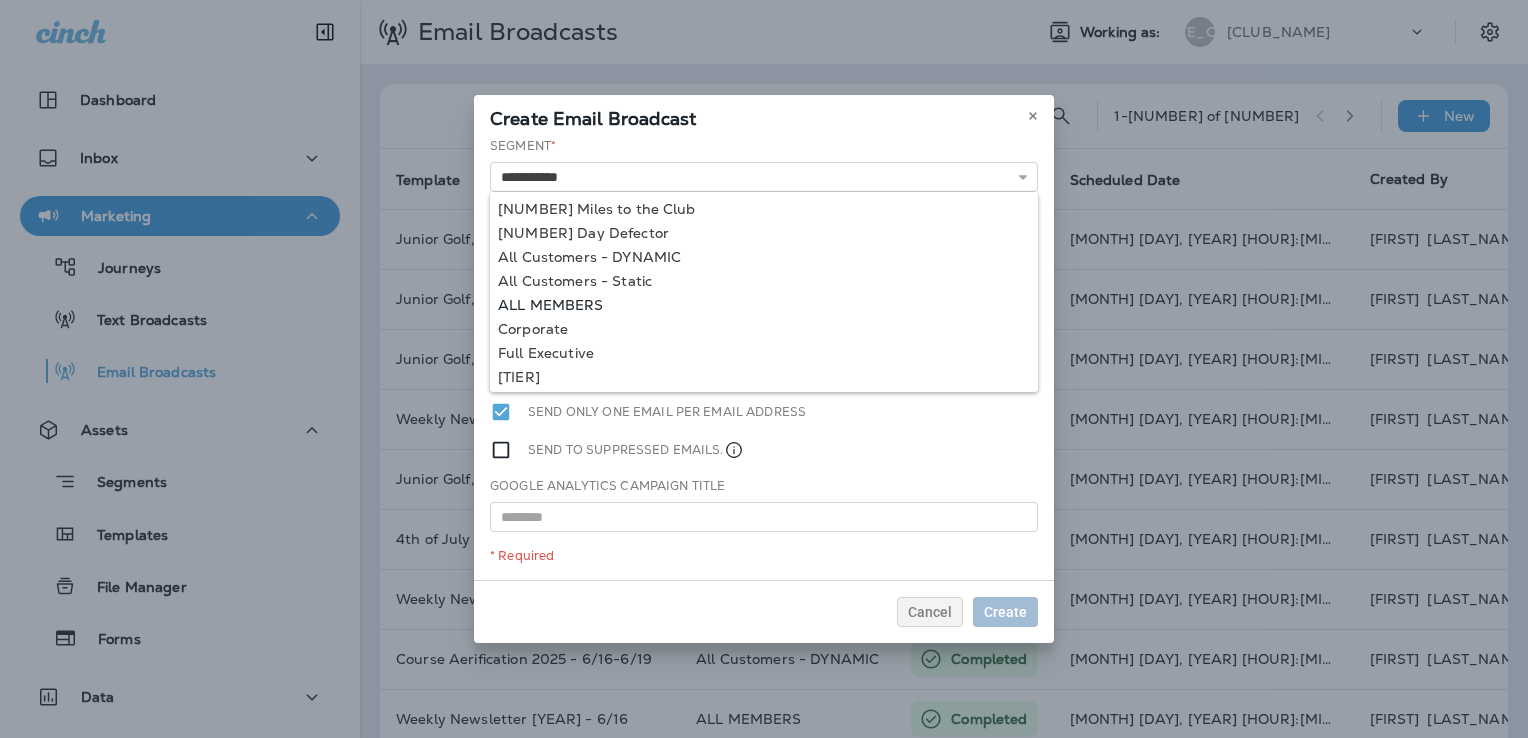 click on "**********" at bounding box center [764, 358] 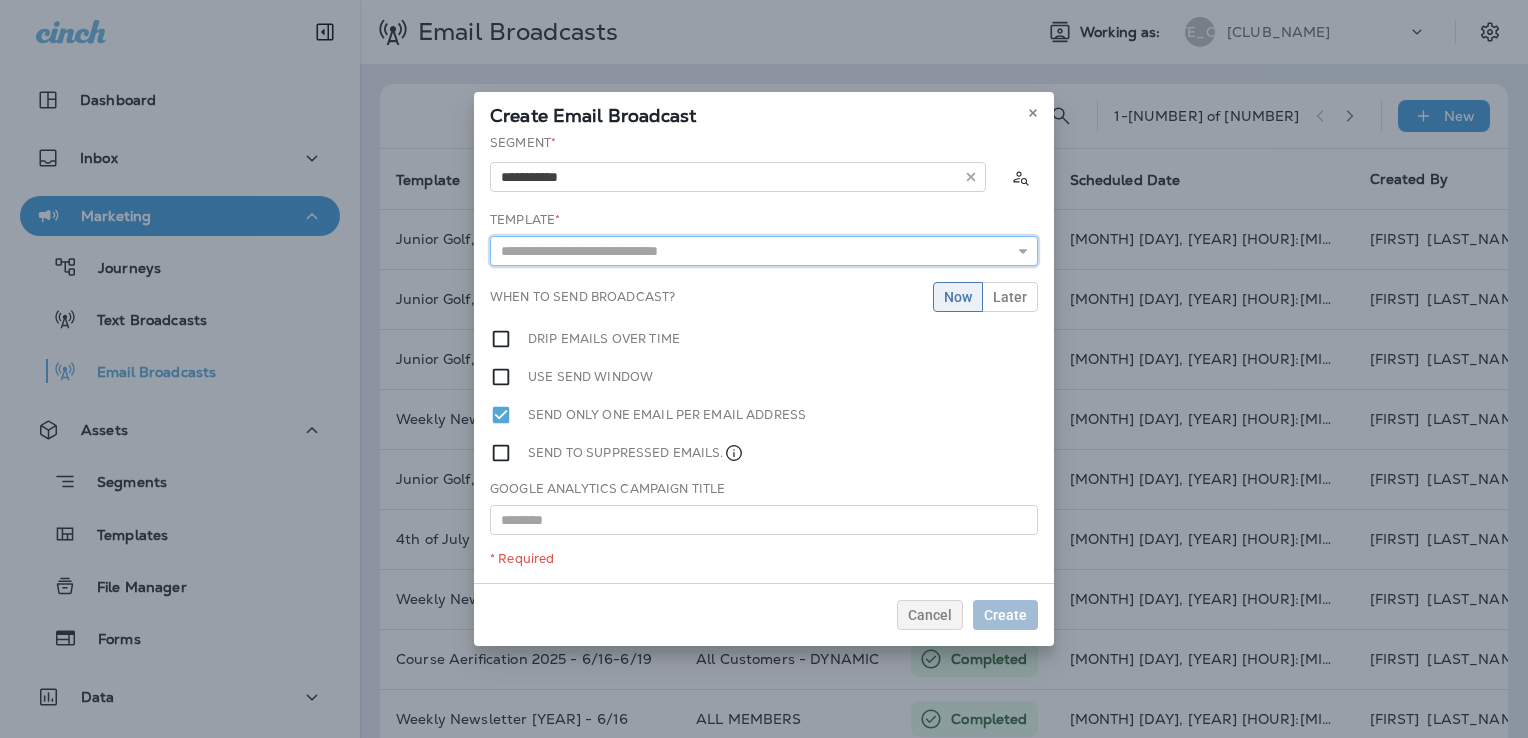 click at bounding box center [764, 251] 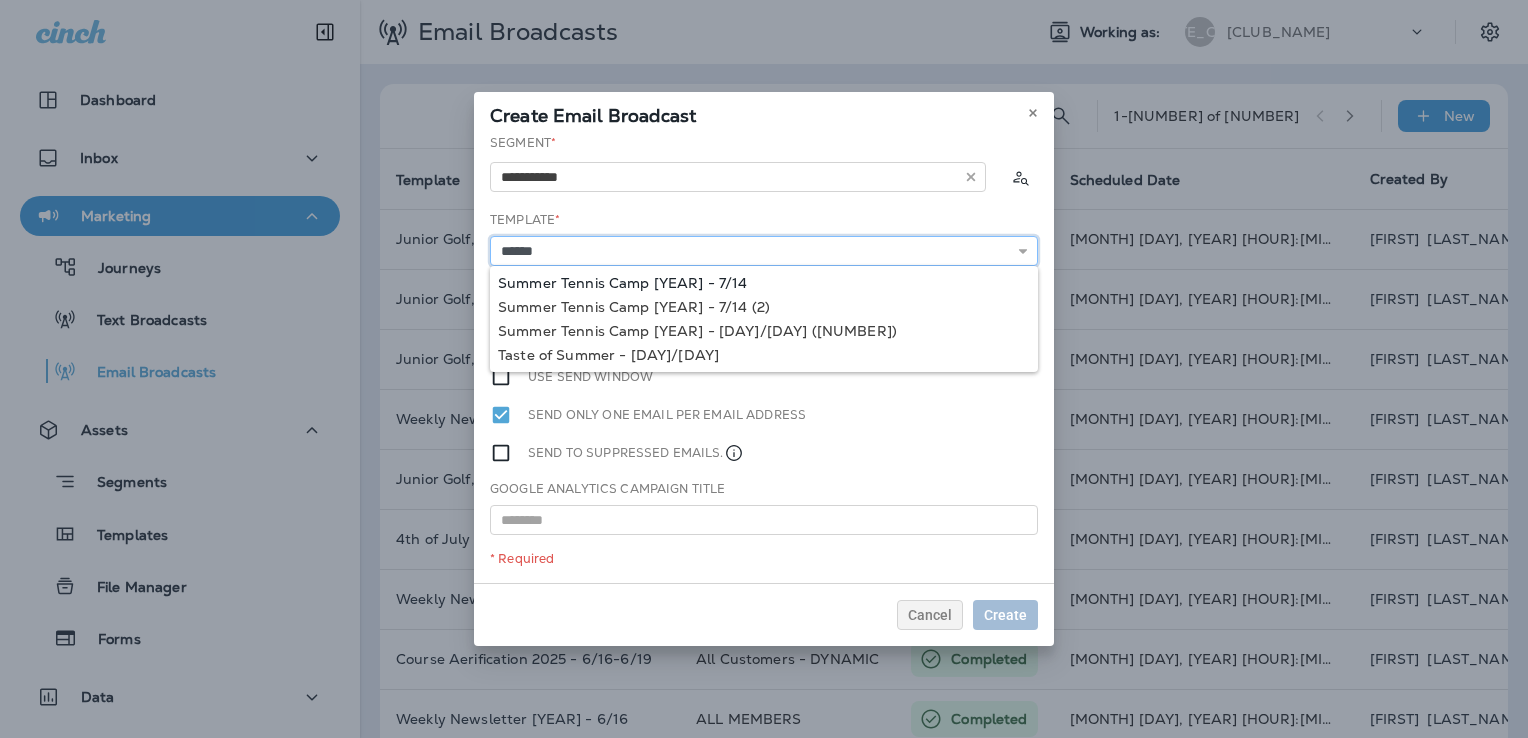 type on "**********" 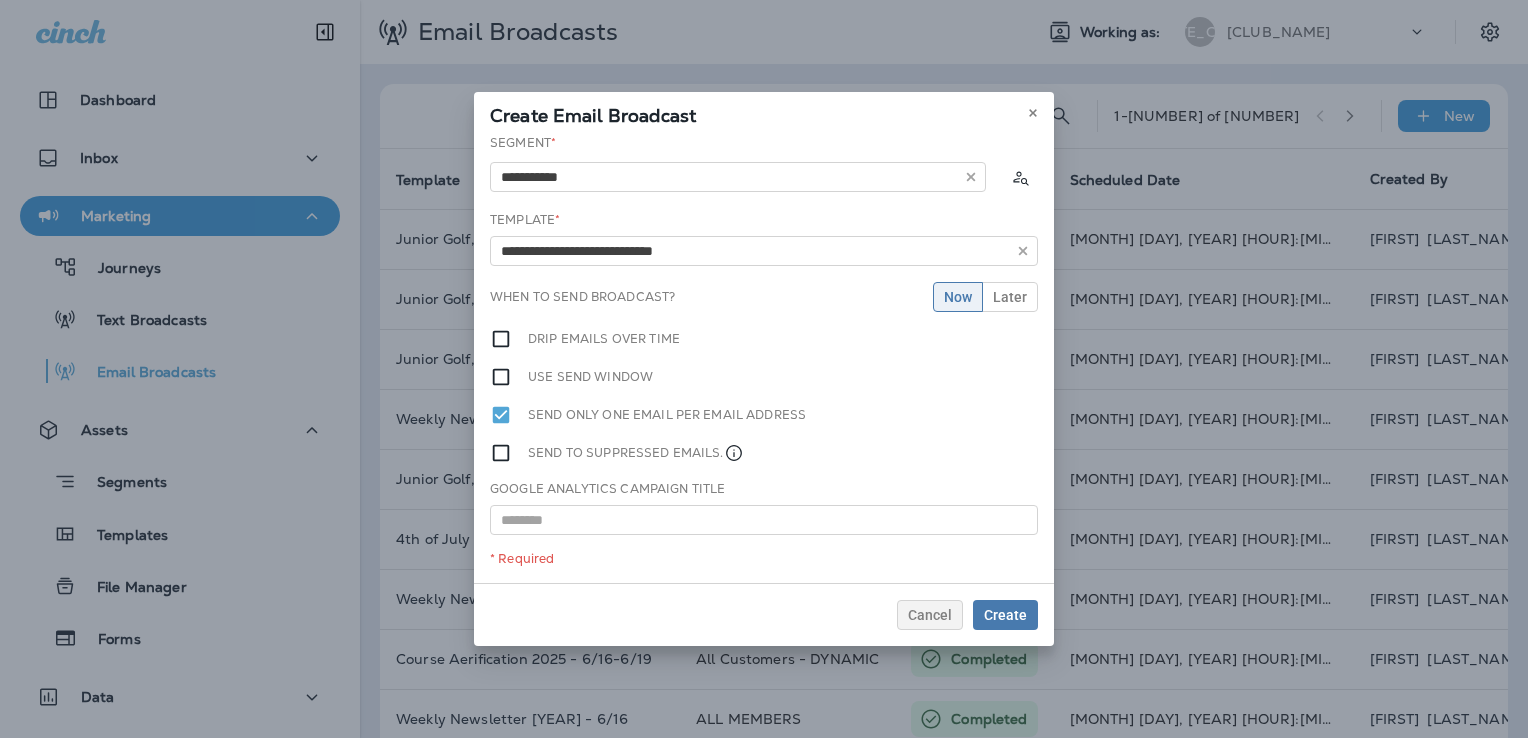 click on "**********" at bounding box center (764, 358) 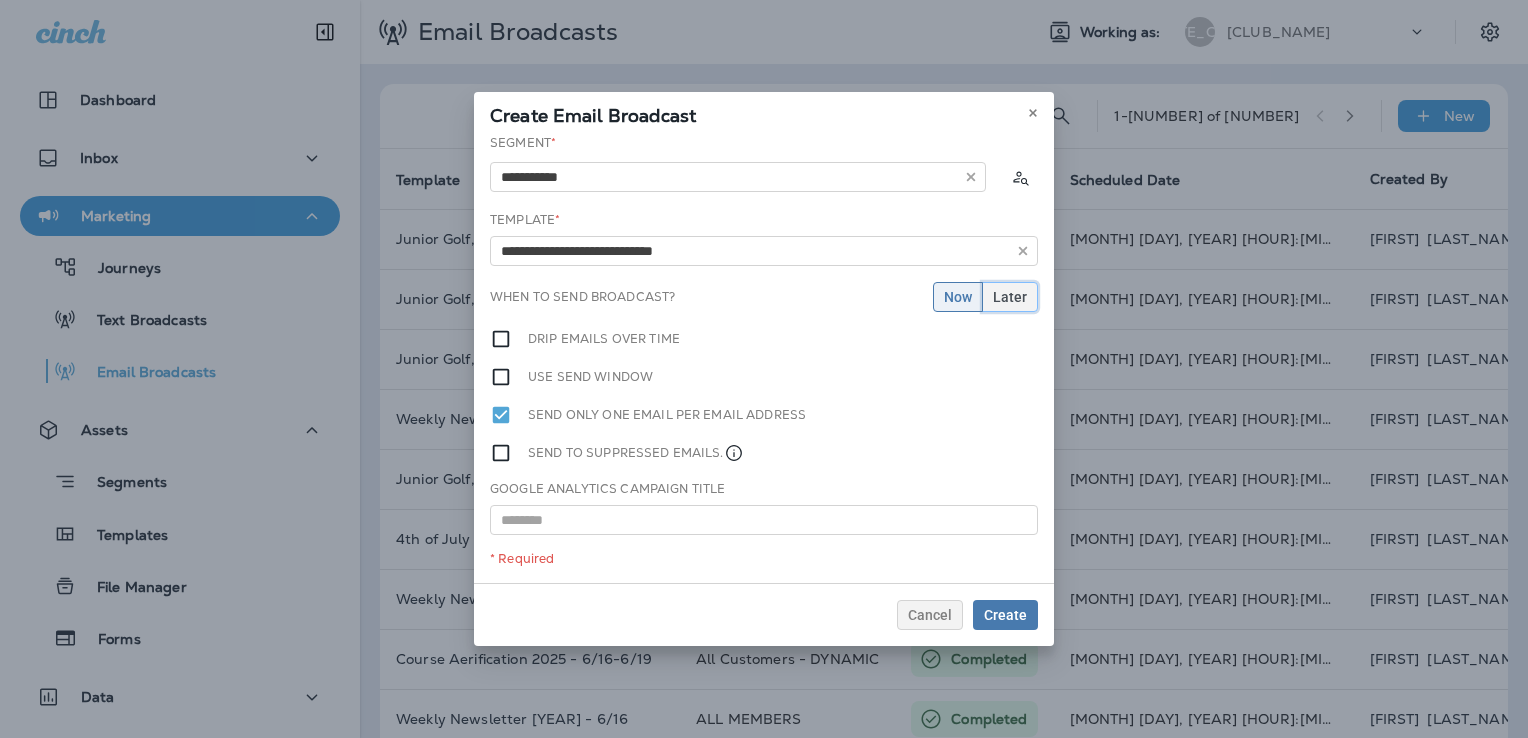 click on "Later" at bounding box center [958, 297] 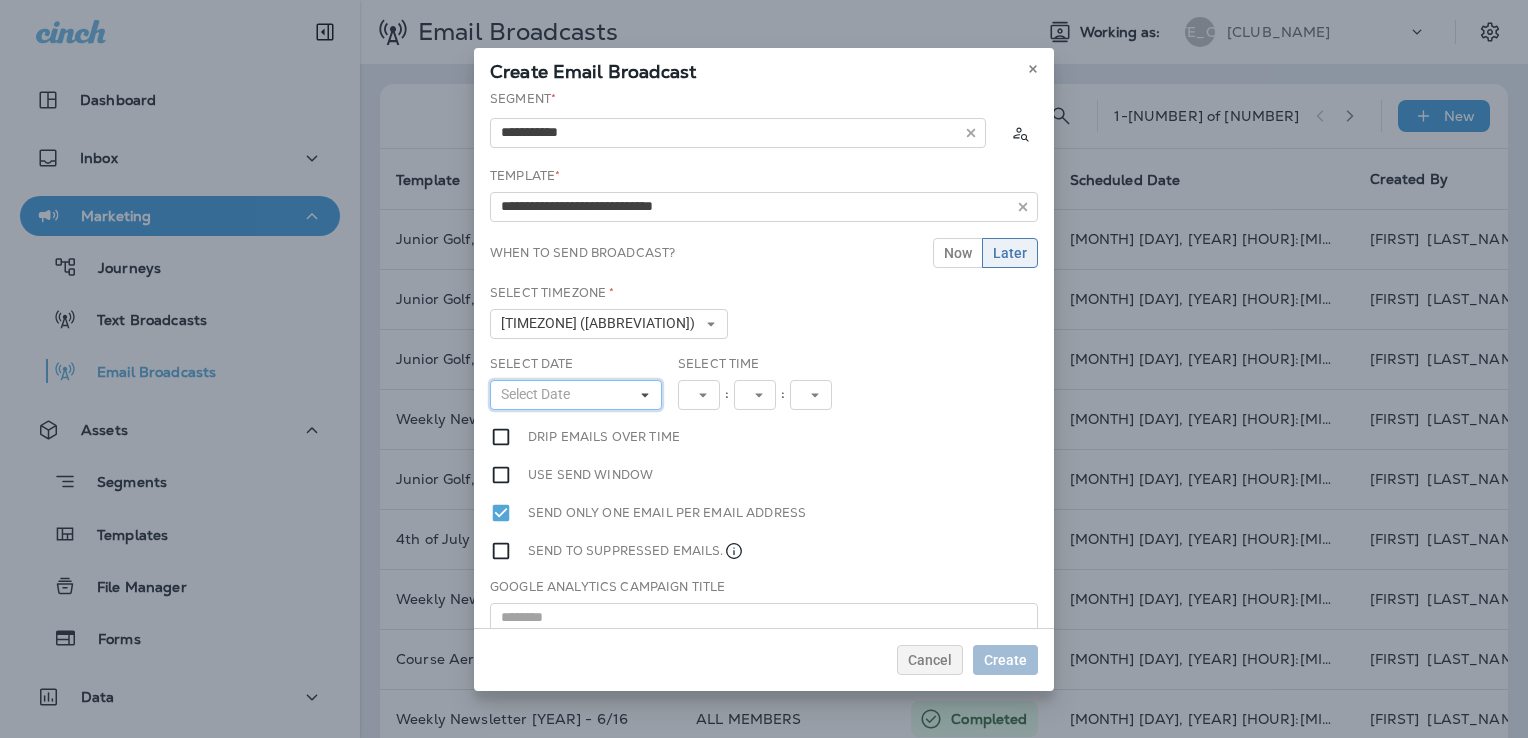 click on "Select Date" at bounding box center (576, 395) 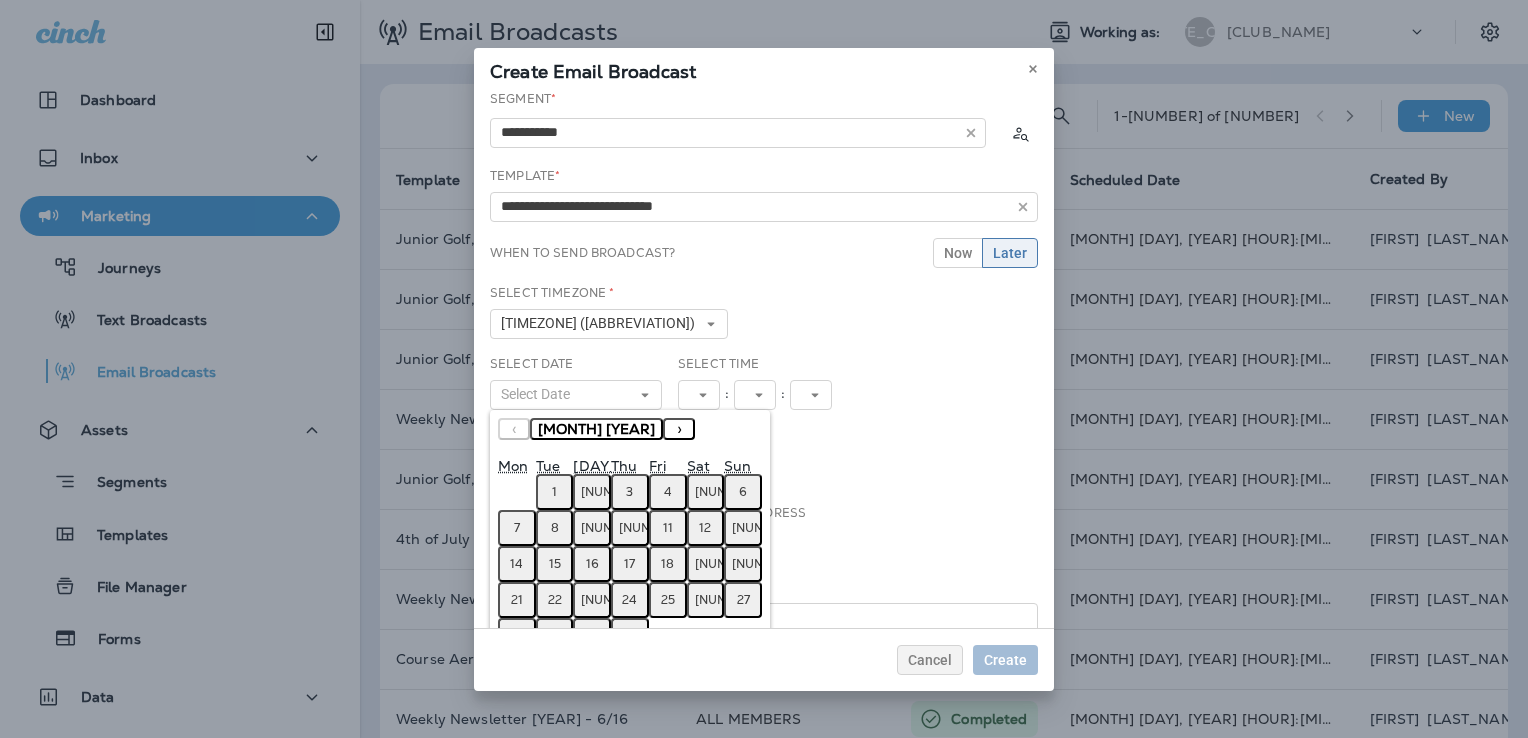 click on "1" at bounding box center [554, 492] 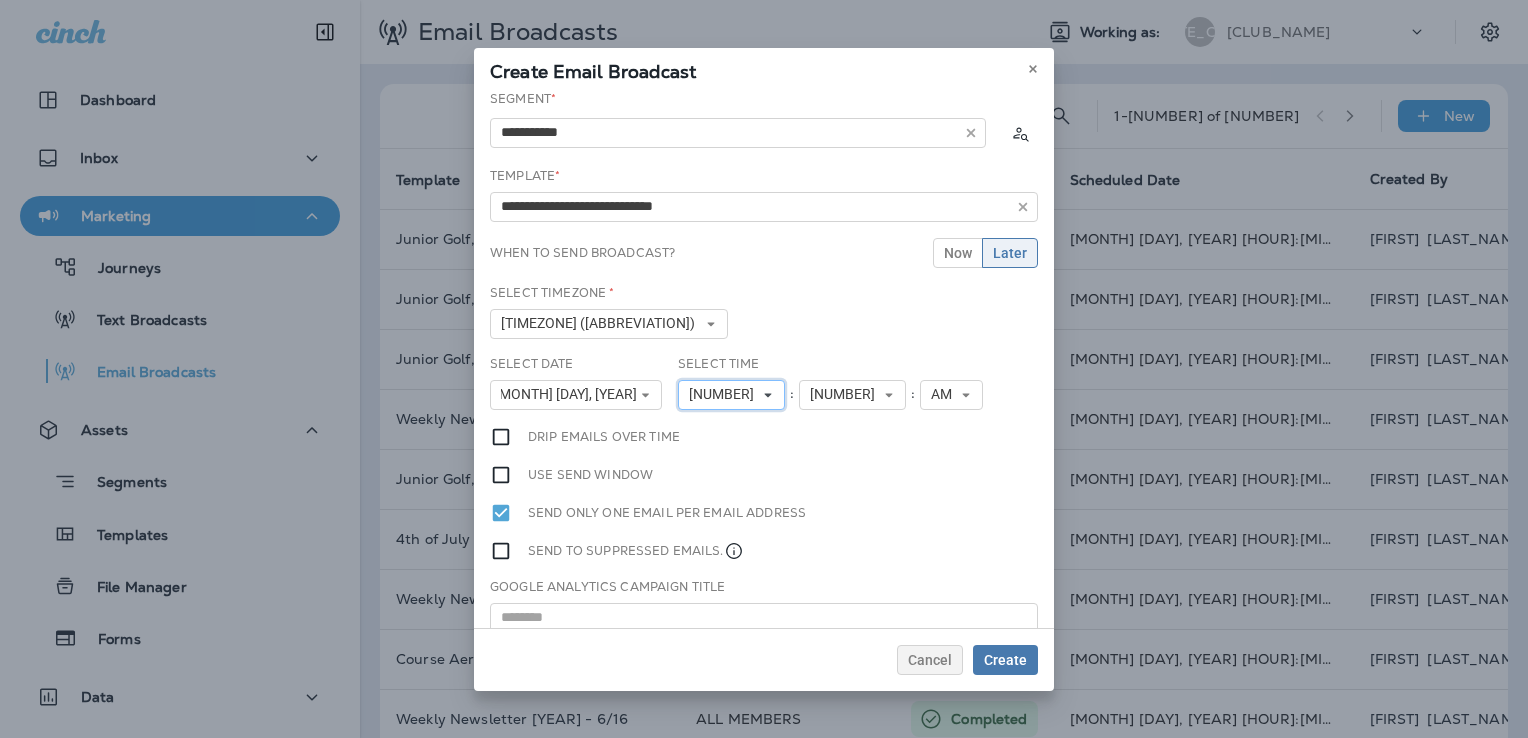 click on "[NUMBER]" at bounding box center [725, 394] 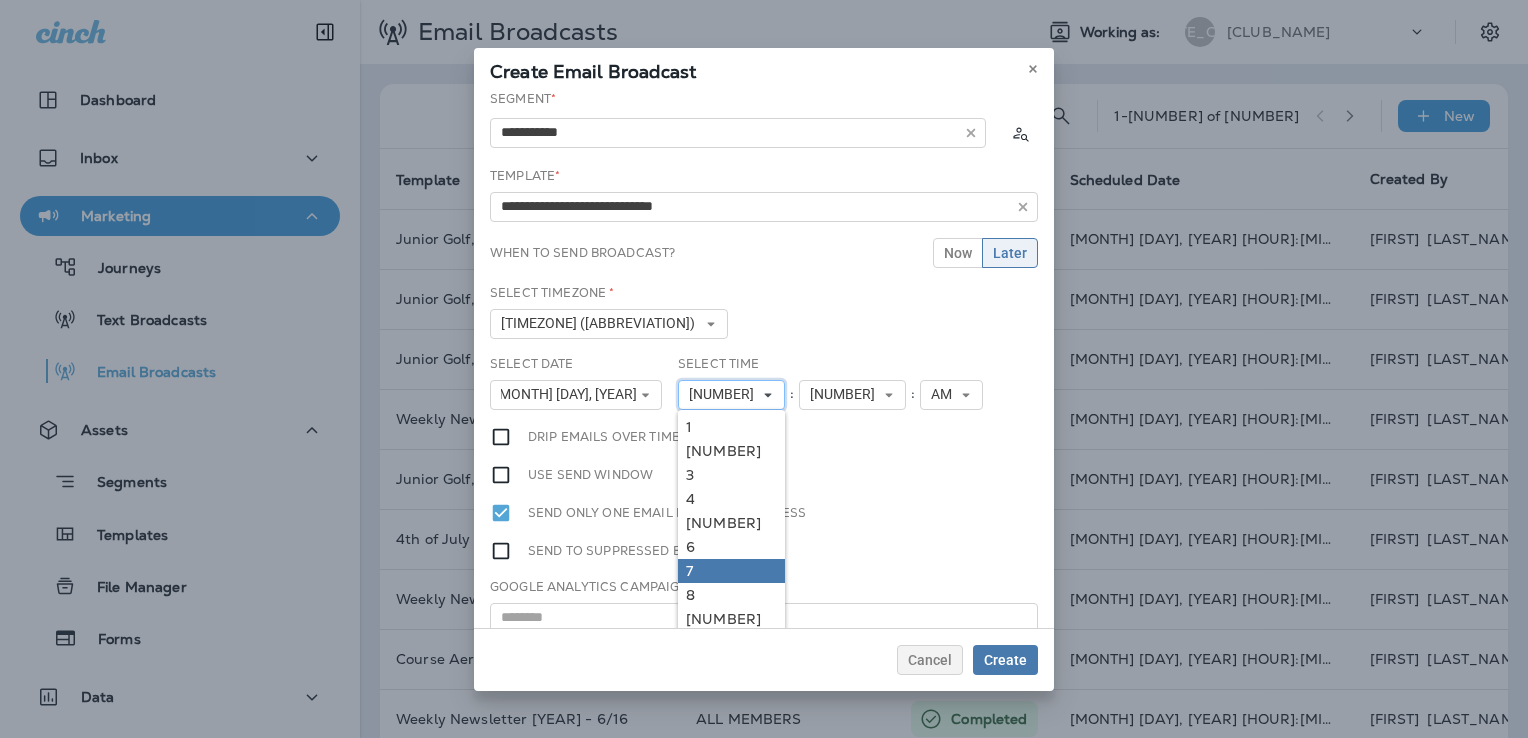 scroll, scrollTop: 18, scrollLeft: 0, axis: vertical 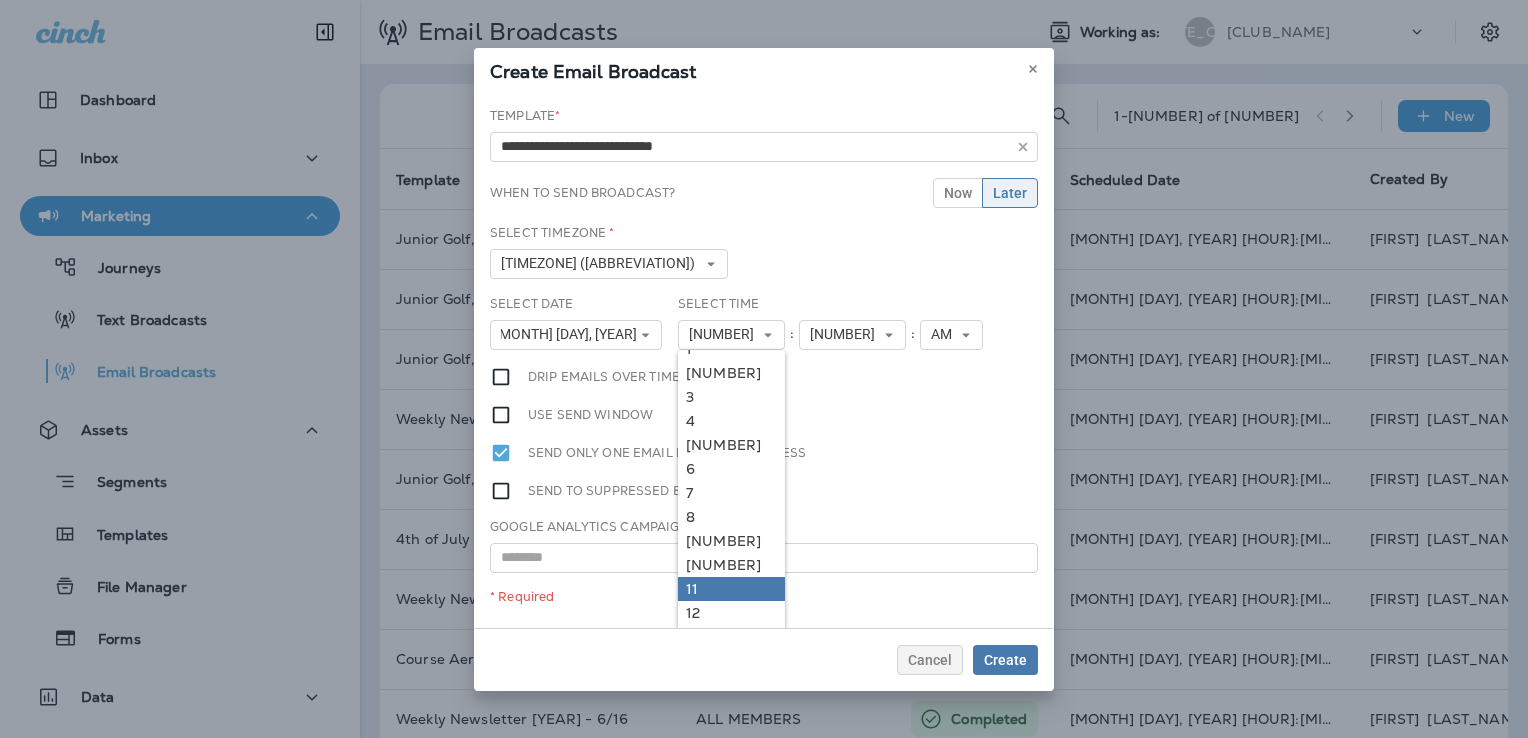 click on "11" at bounding box center [731, 349] 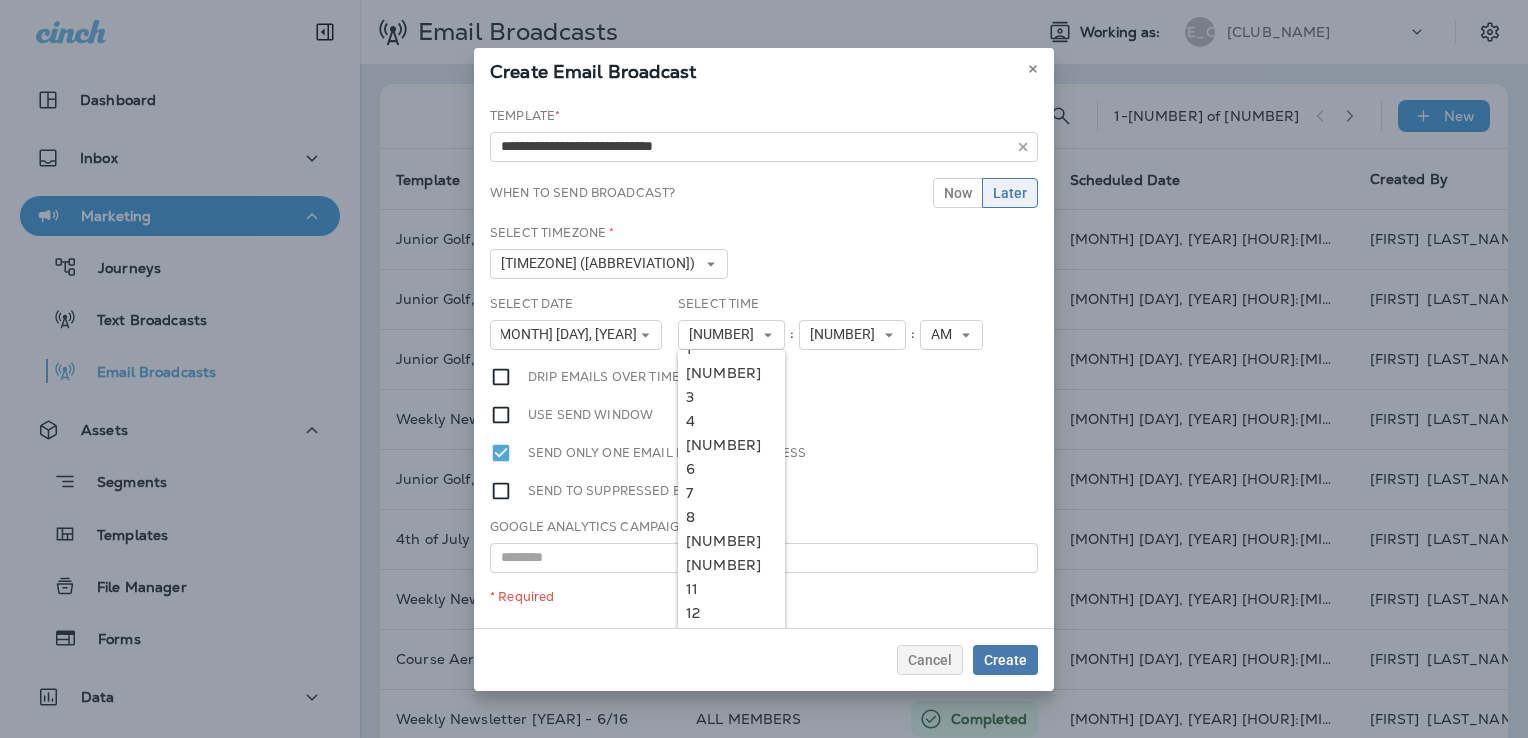 scroll, scrollTop: 52, scrollLeft: 0, axis: vertical 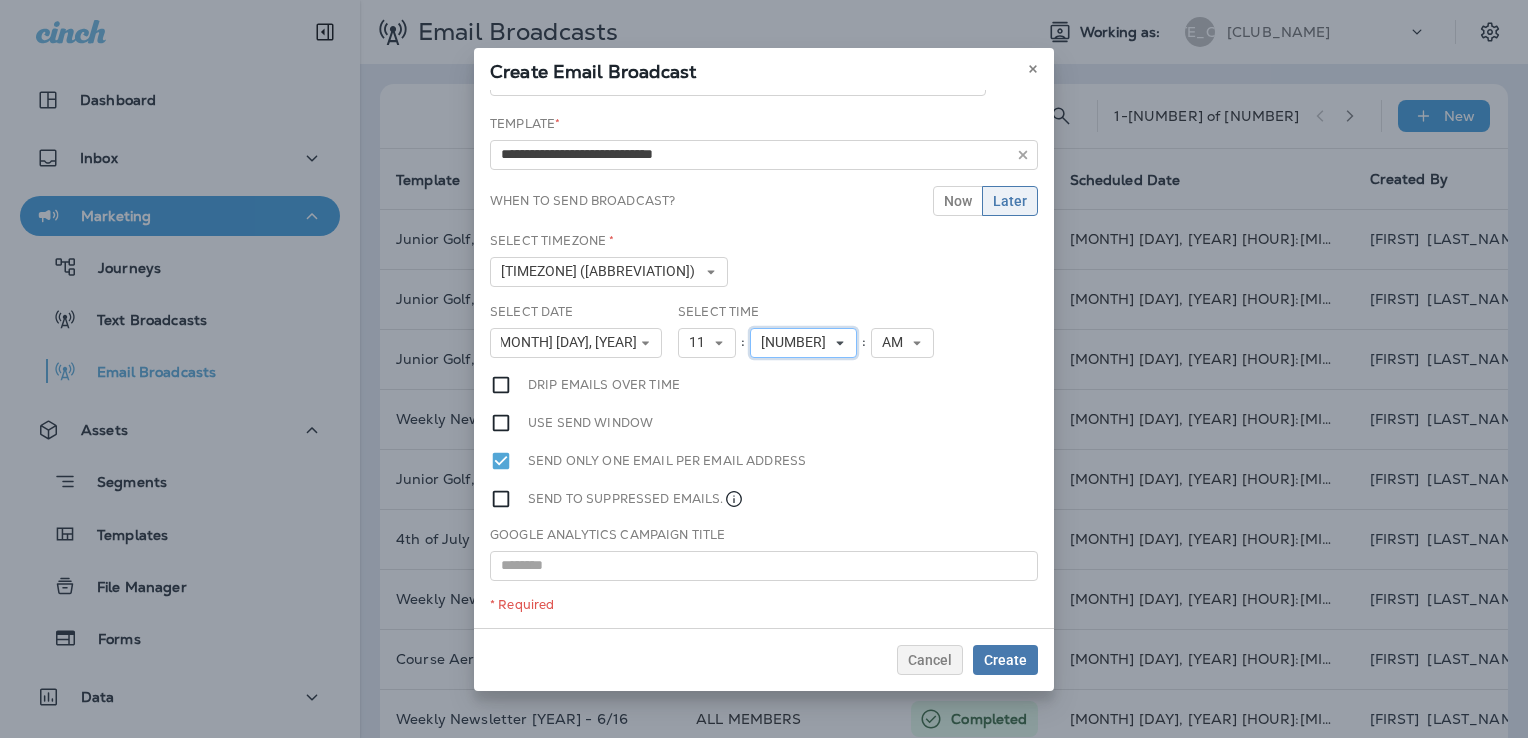click on "[NUMBER]" at bounding box center (701, 342) 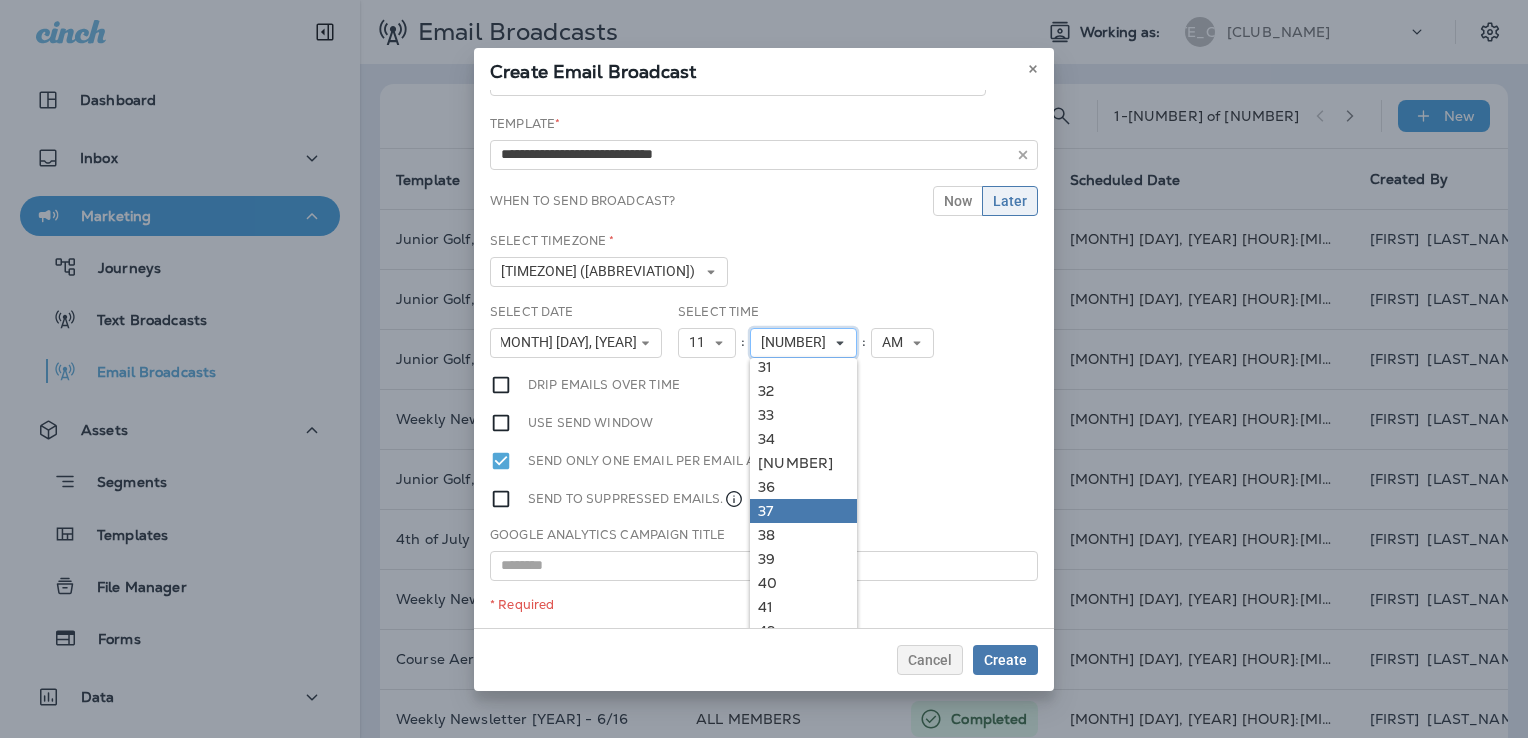scroll, scrollTop: 800, scrollLeft: 0, axis: vertical 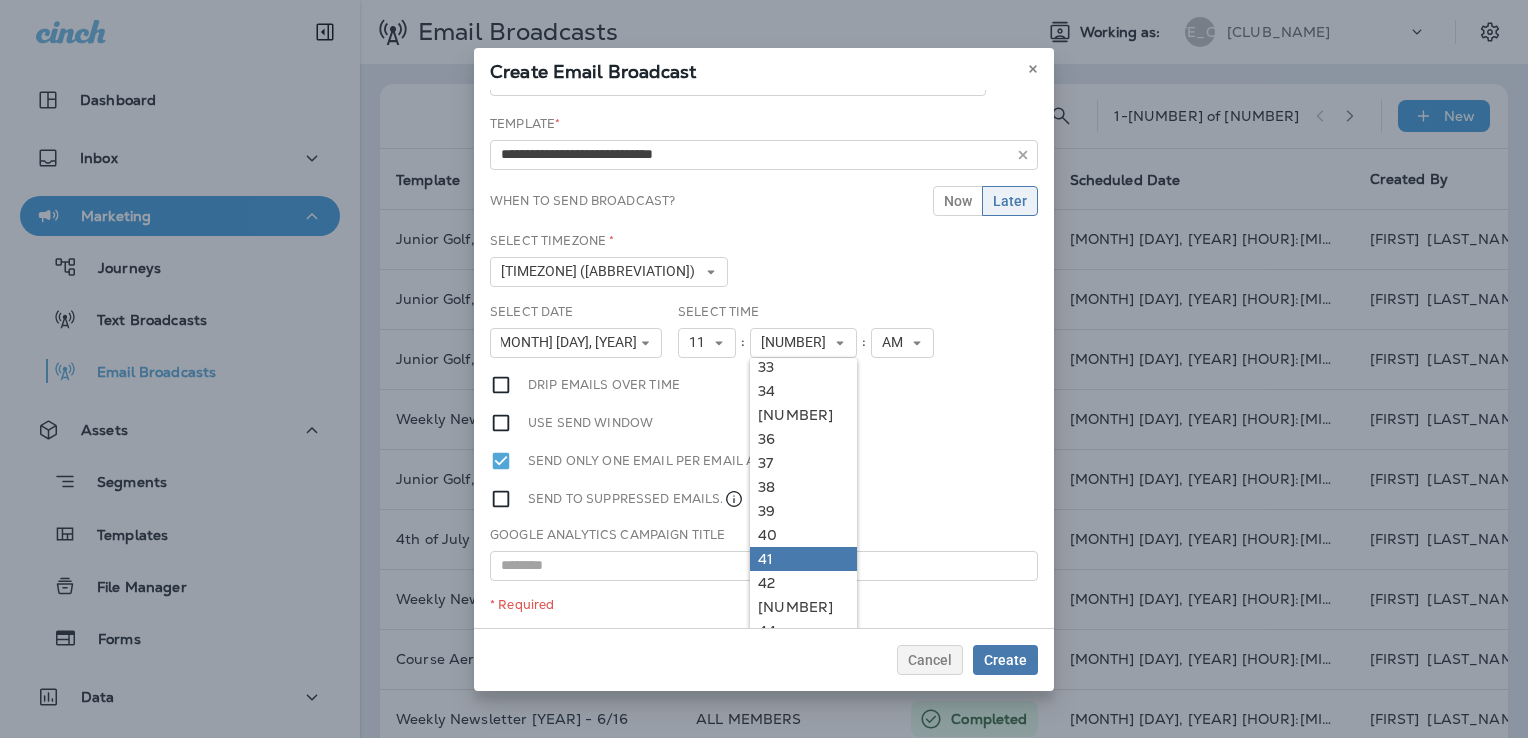 click on "41" at bounding box center (0, 0) 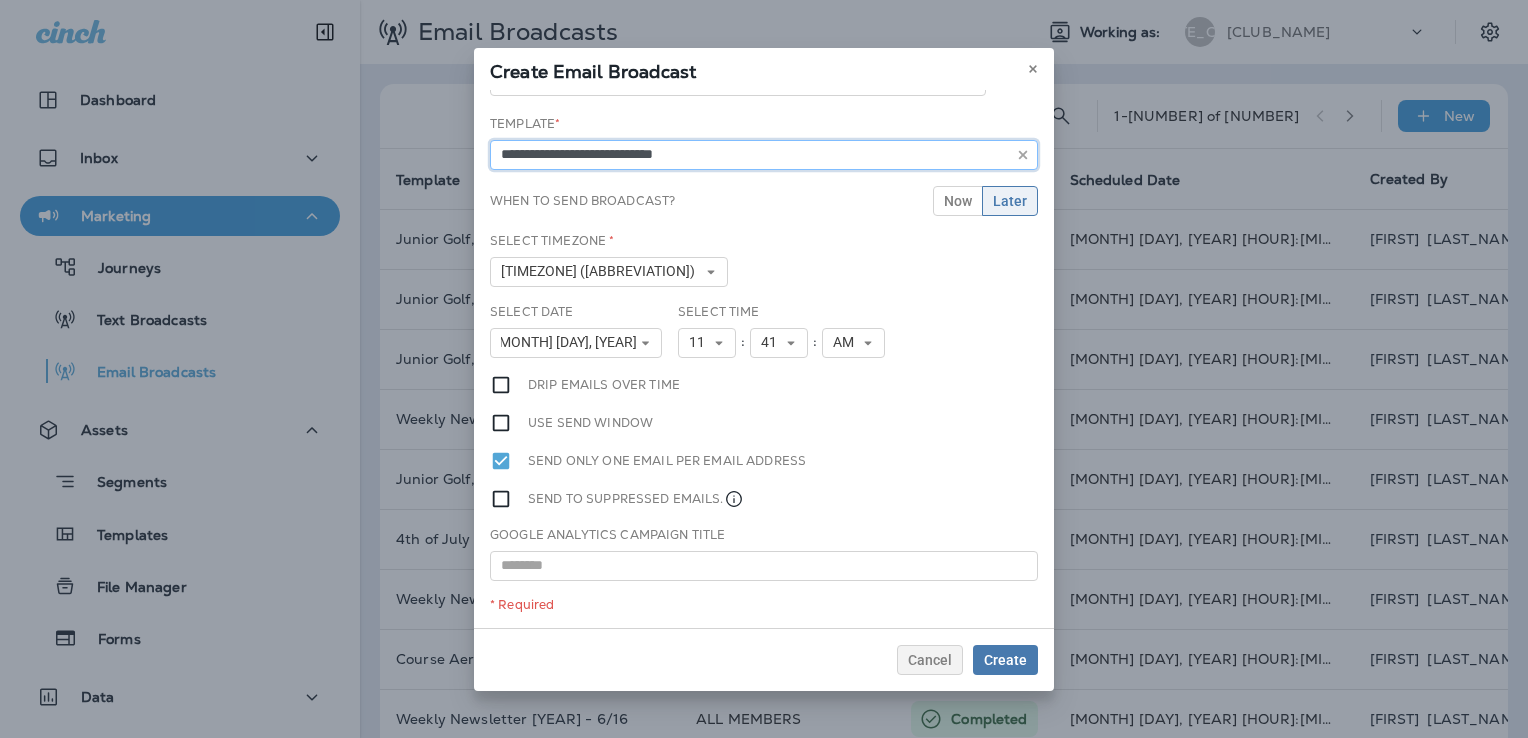 click on "**********" at bounding box center [738, 81] 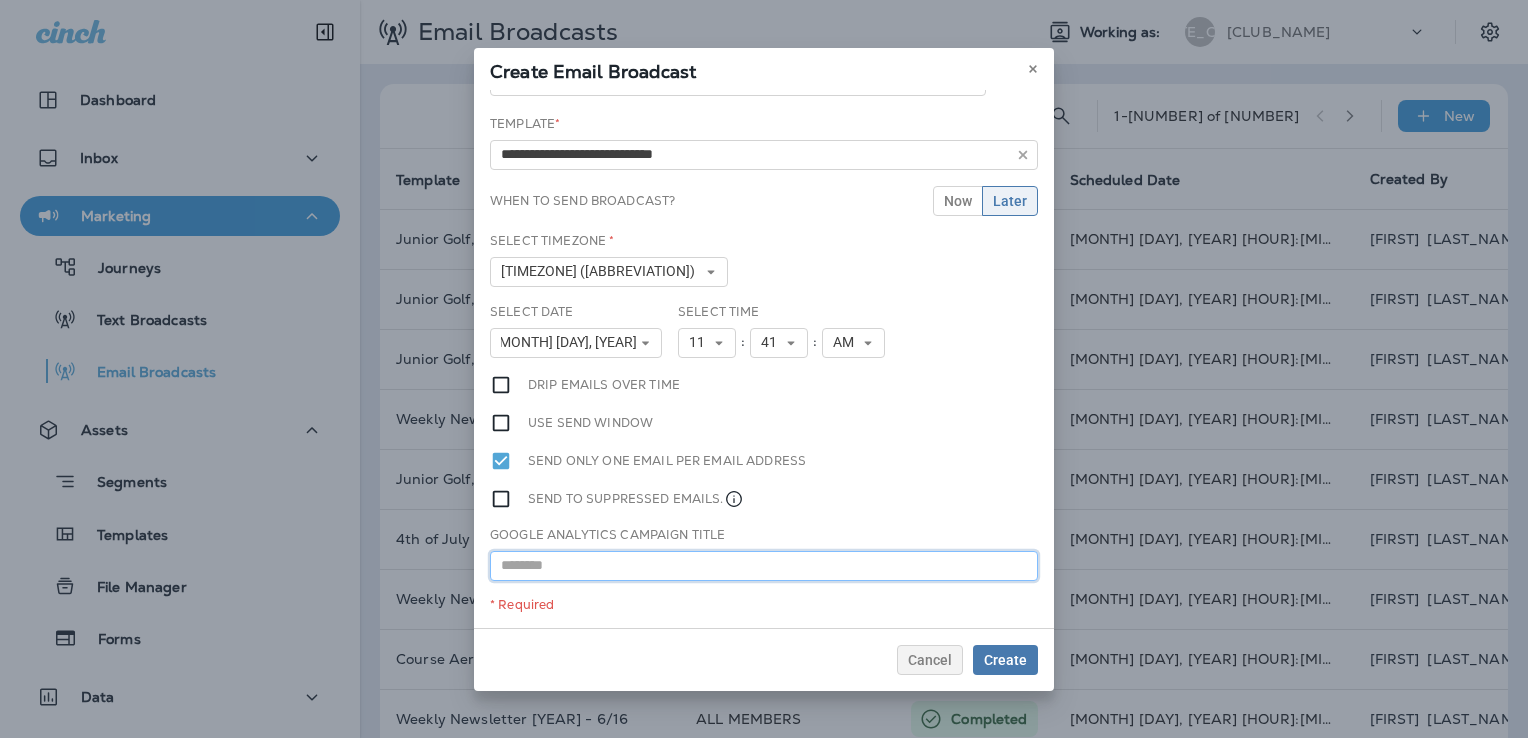 click at bounding box center [764, 566] 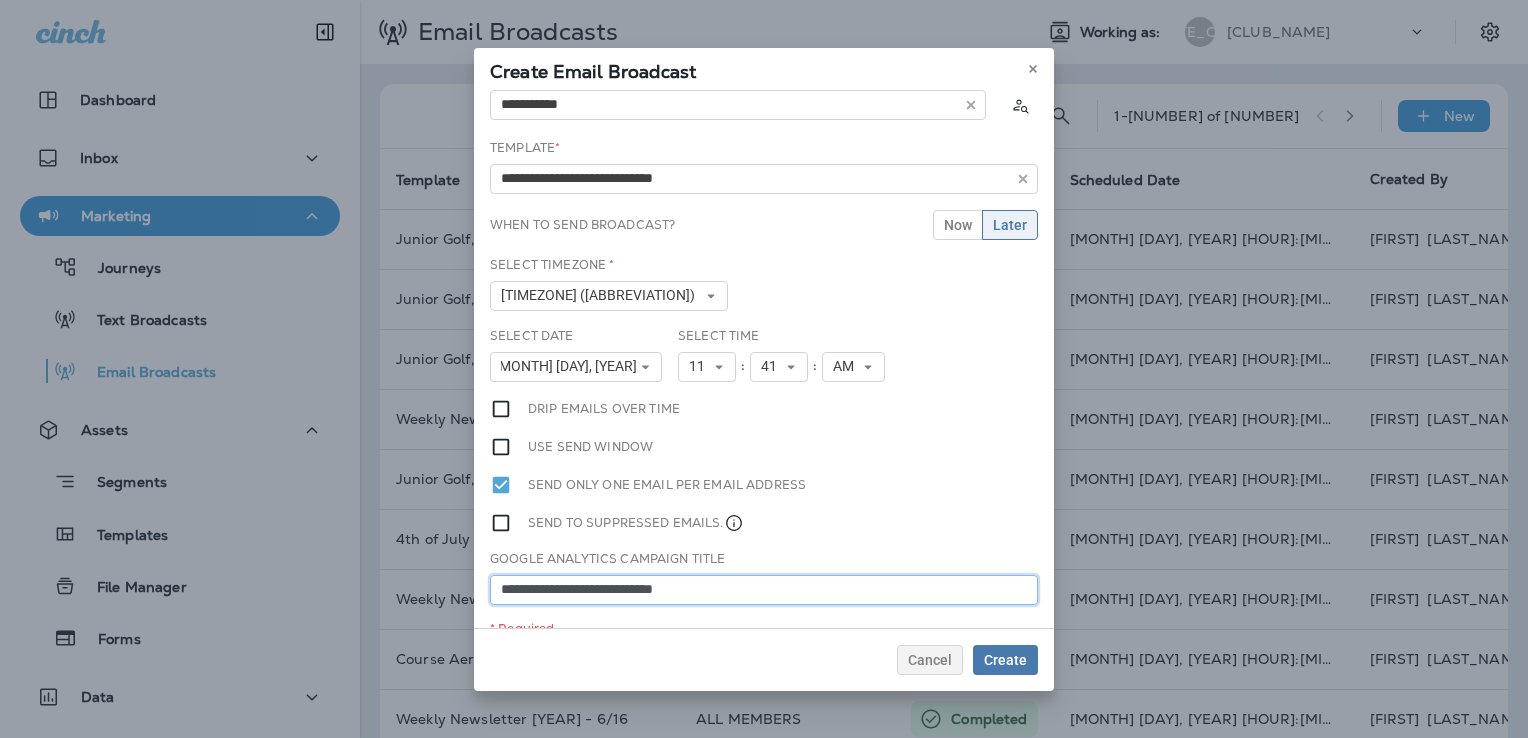 scroll, scrollTop: 52, scrollLeft: 0, axis: vertical 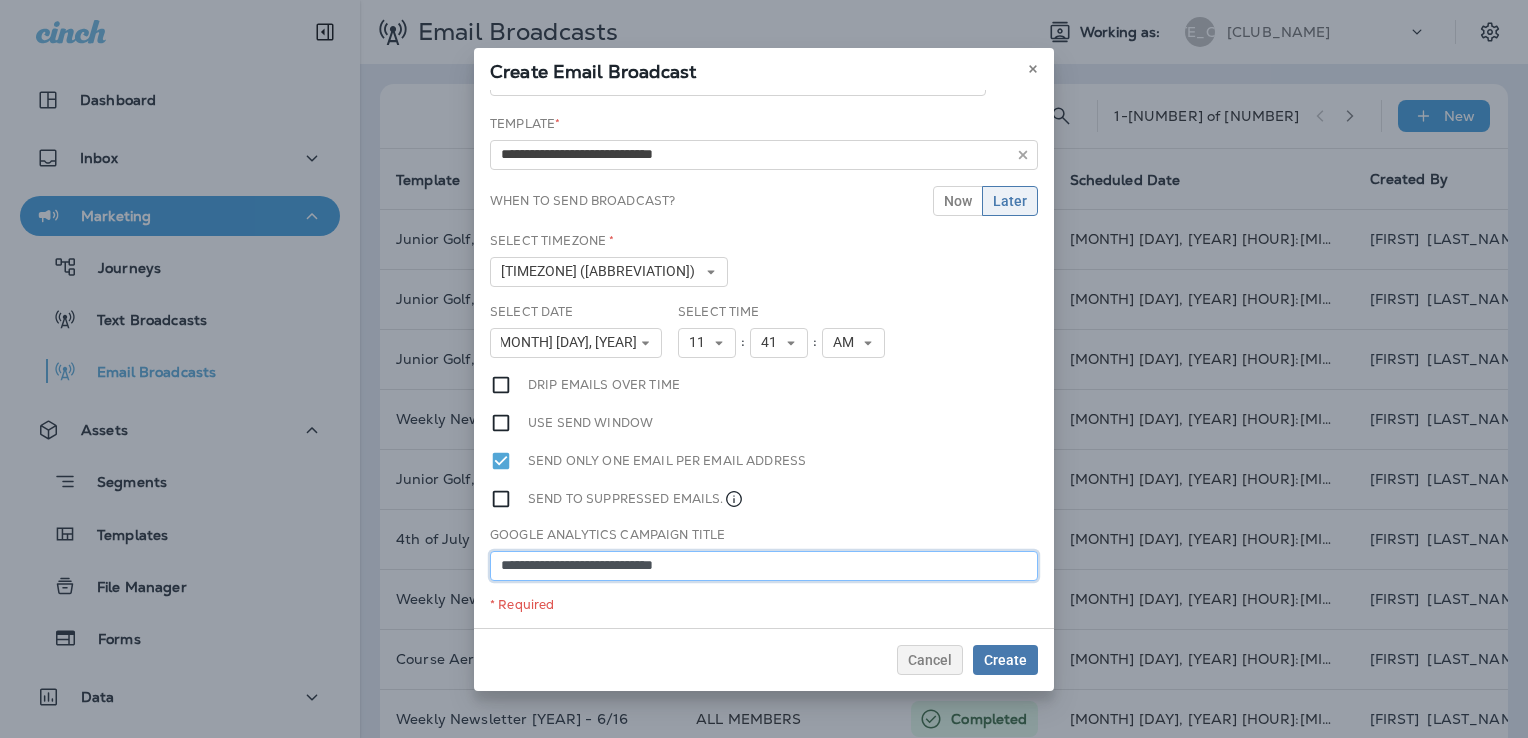 type on "**********" 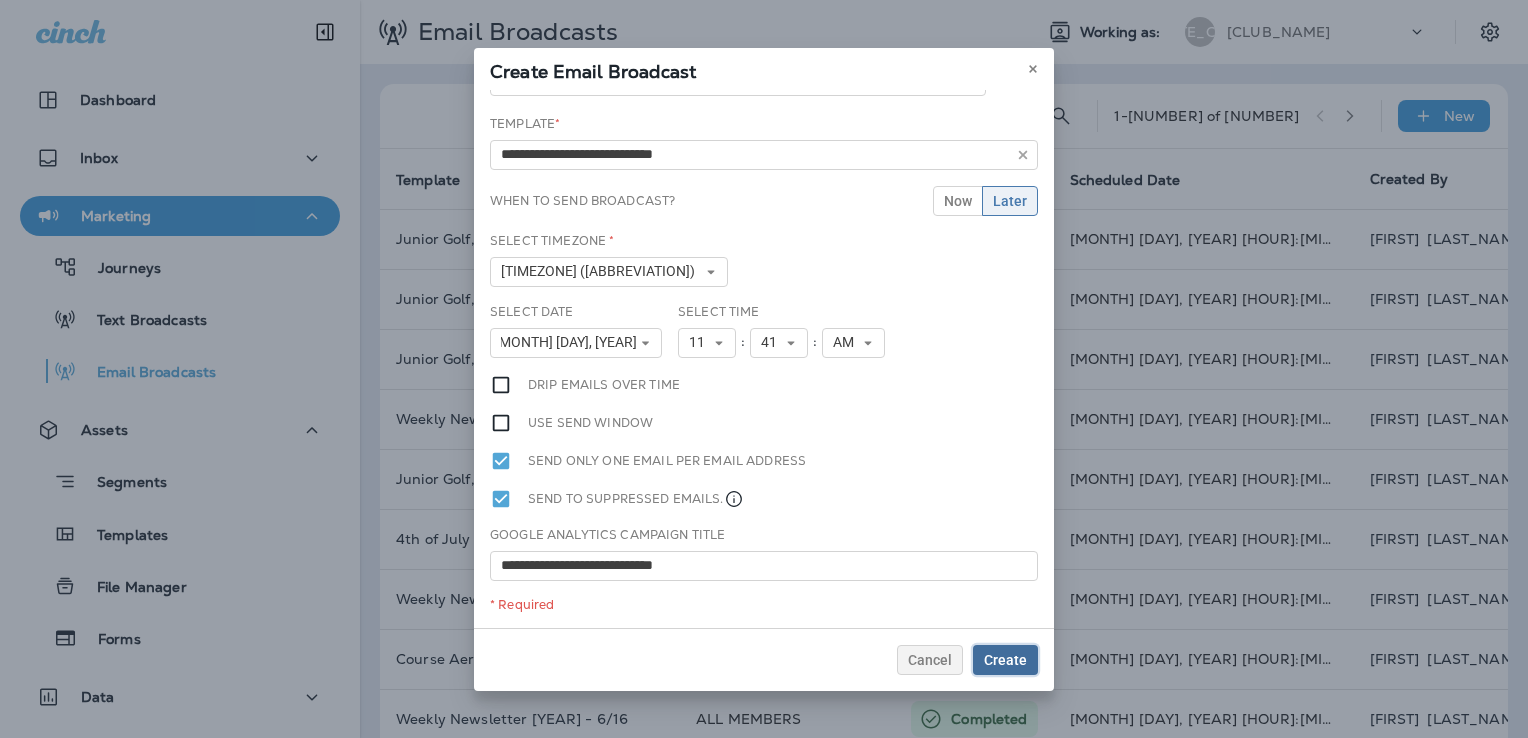 click on "Create" at bounding box center [1005, 660] 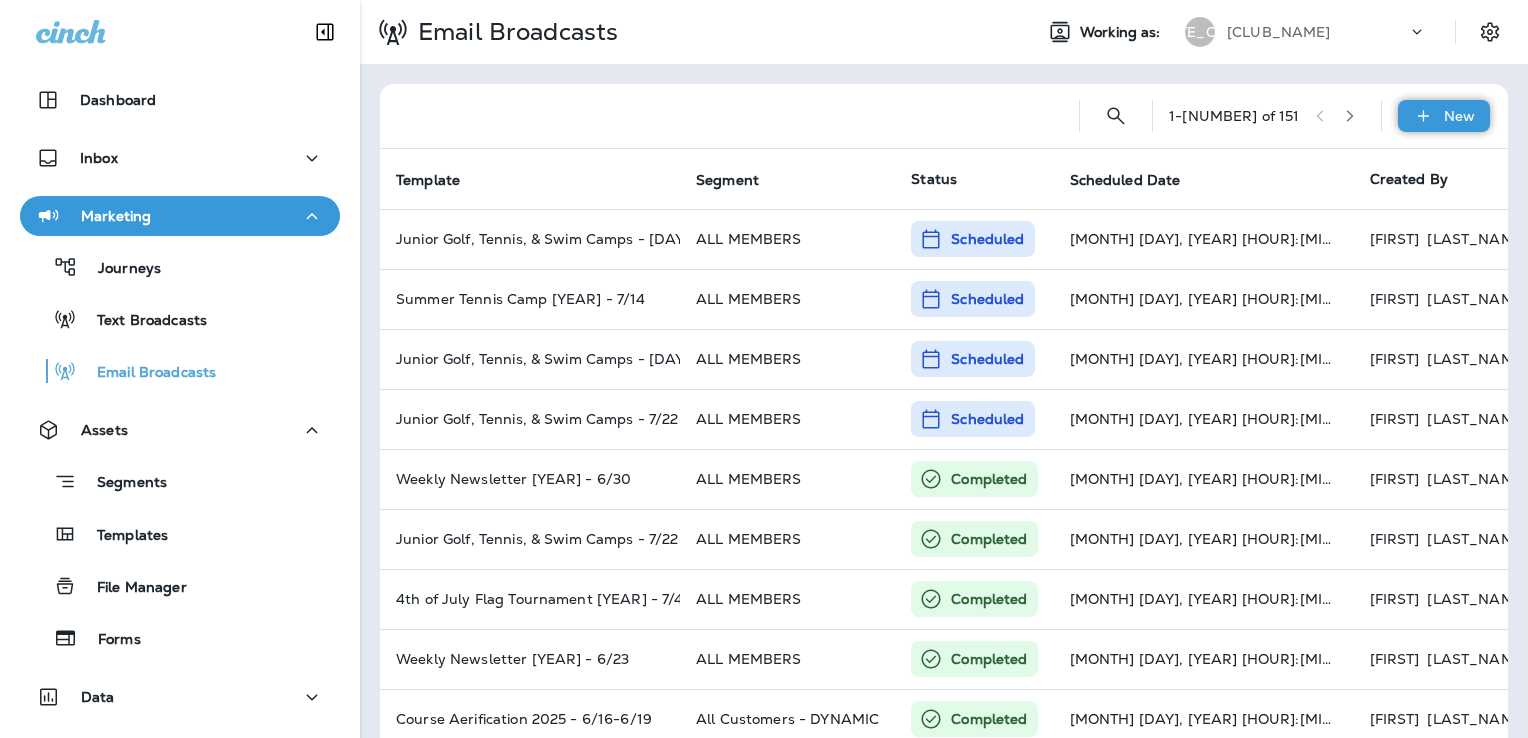 click on "New" at bounding box center (1459, 116) 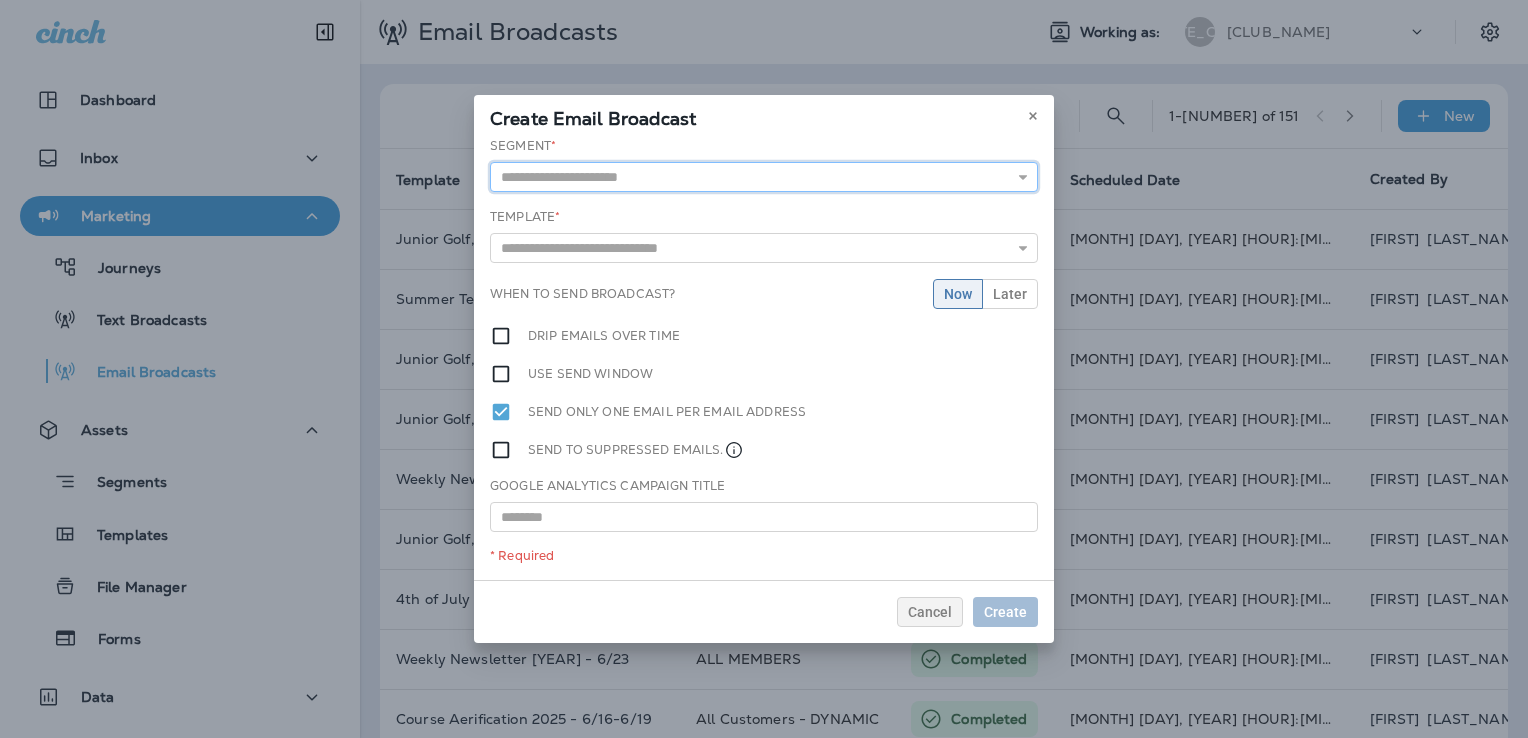 click at bounding box center [764, 177] 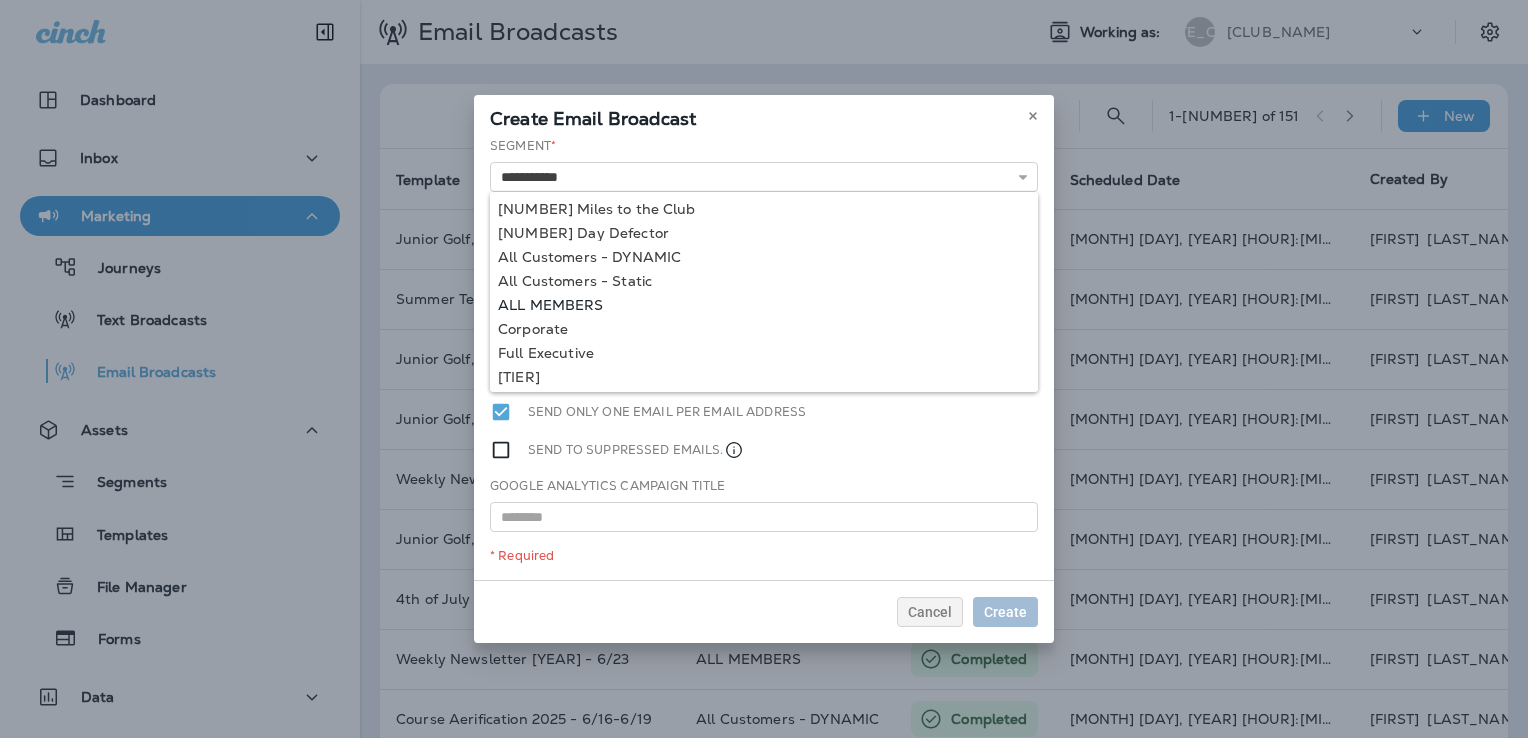 click on "**********" at bounding box center [764, 358] 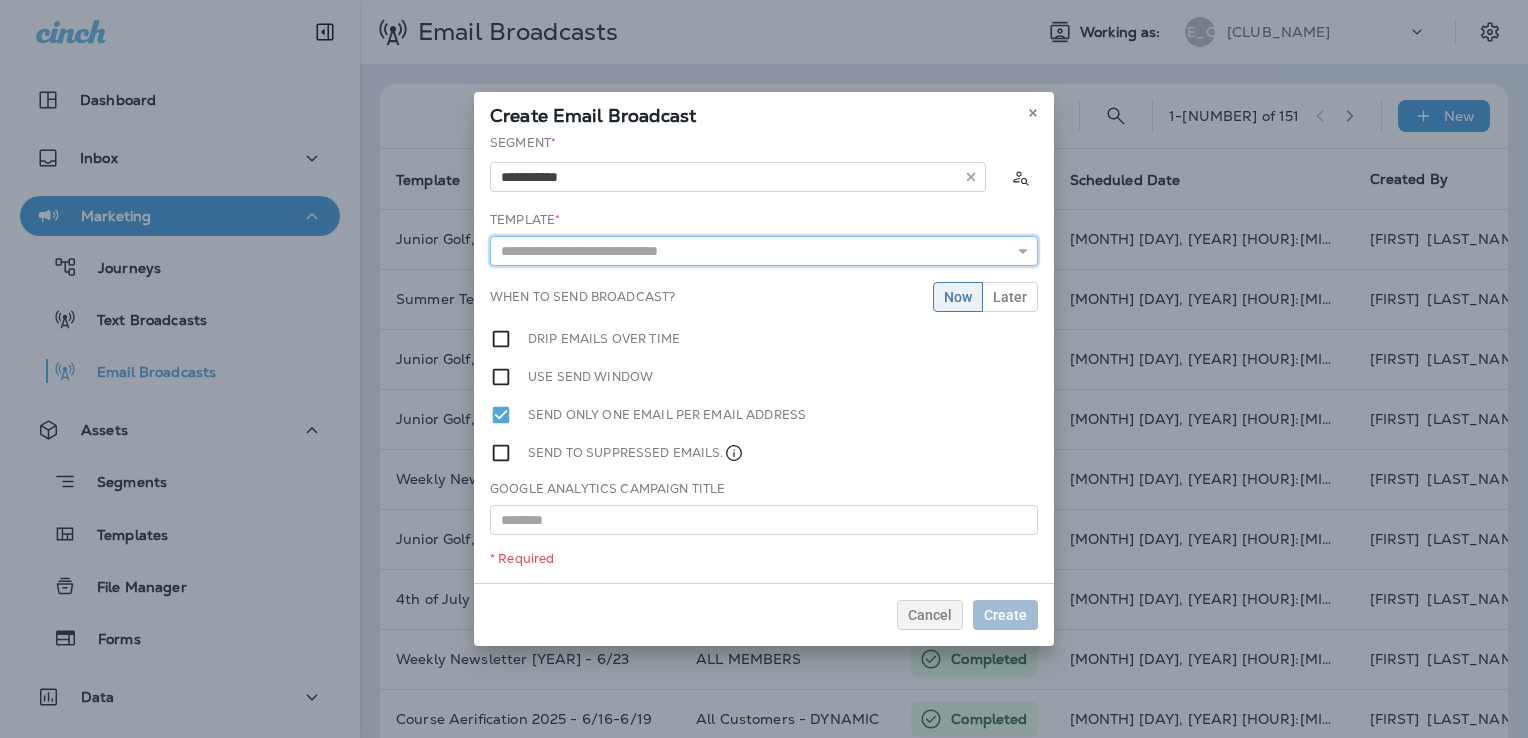 click at bounding box center (764, 251) 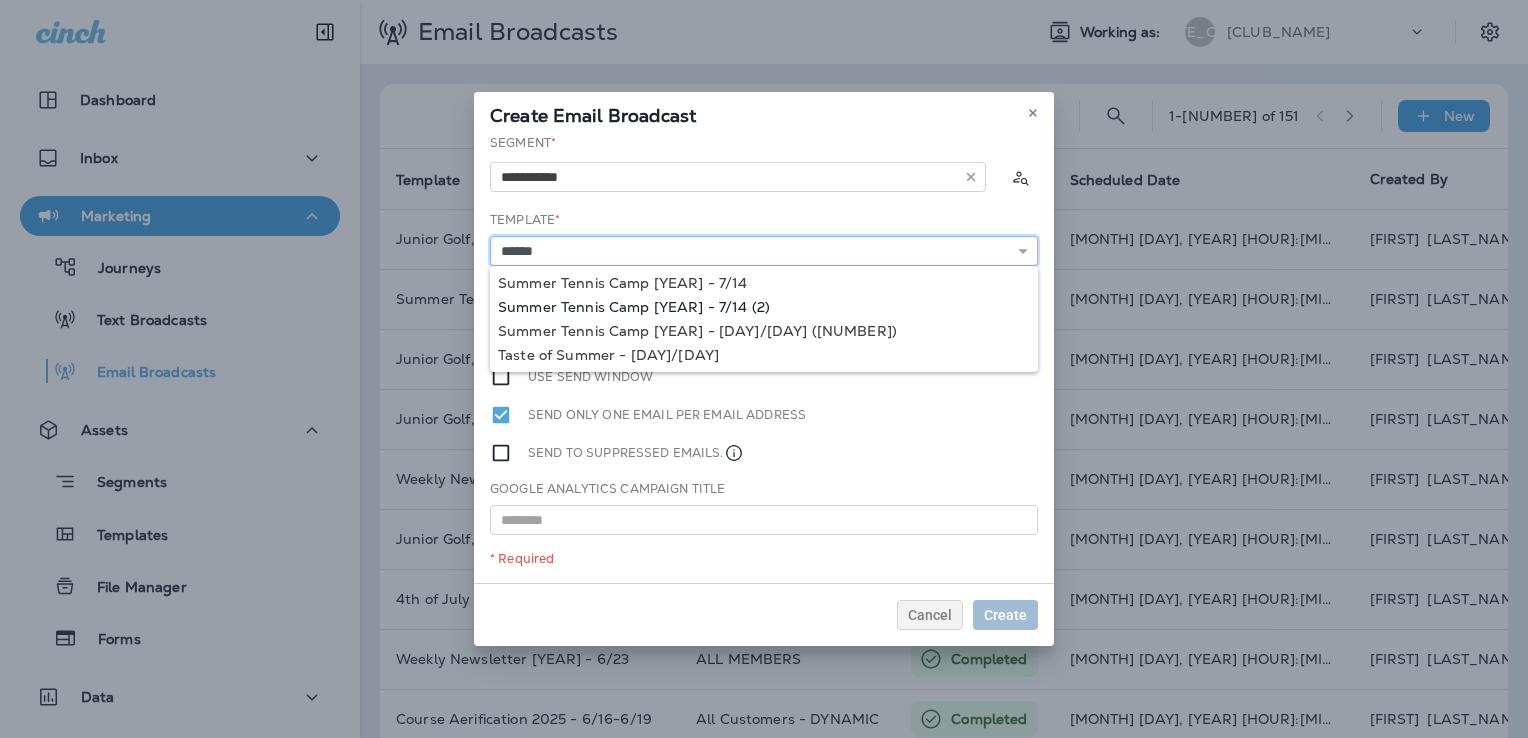 type on "**********" 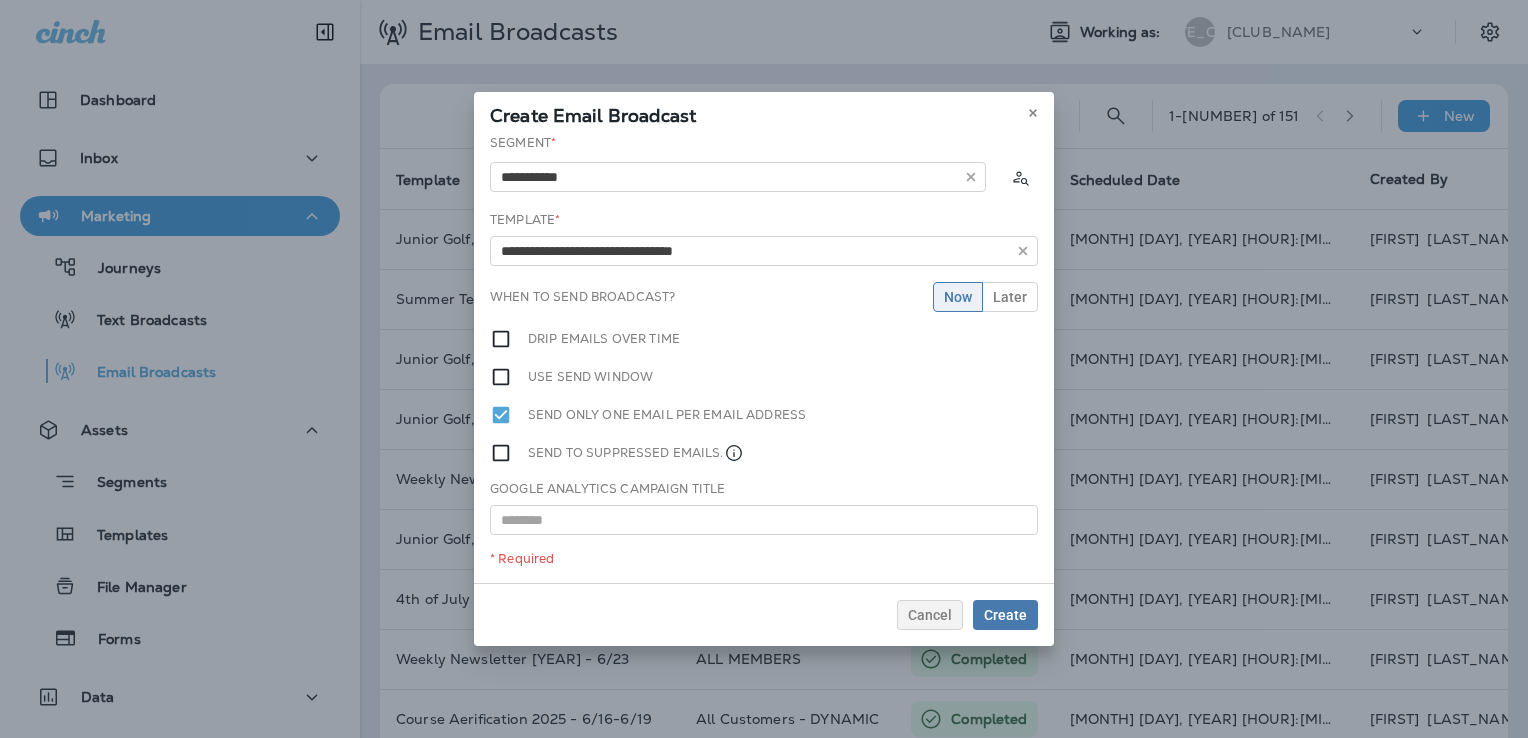 click on "**********" at bounding box center (764, 358) 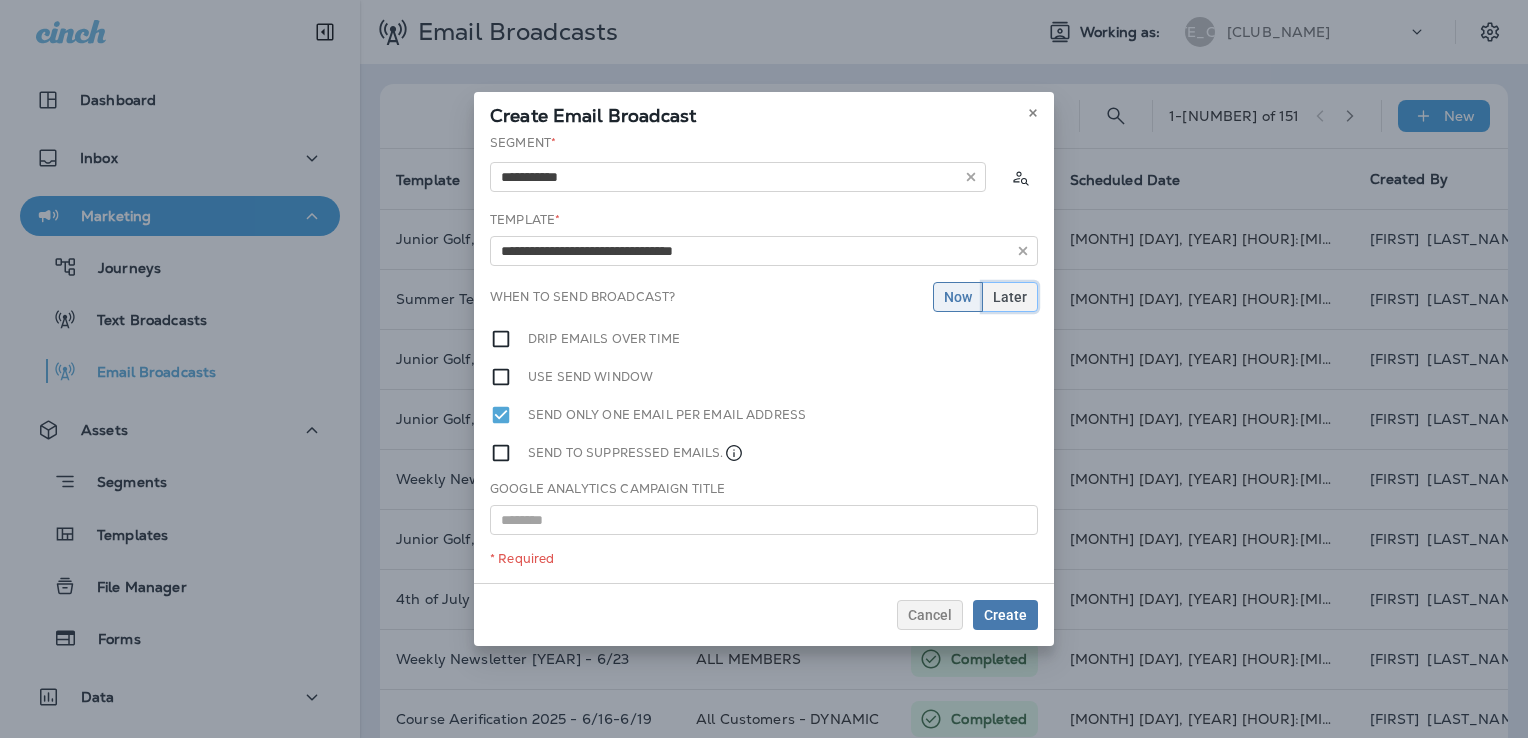 click on "Later" at bounding box center (958, 297) 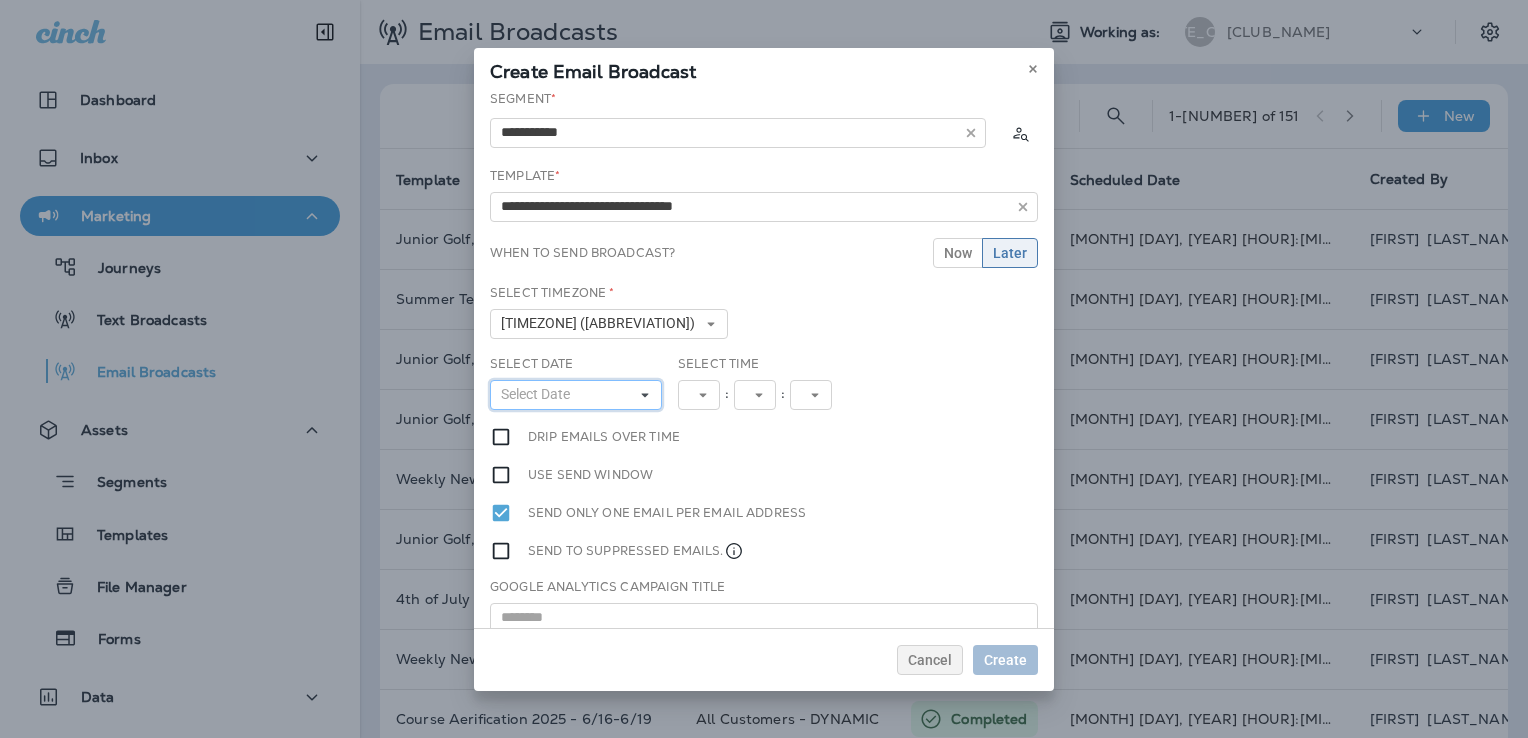 click on "Select Date" at bounding box center [576, 395] 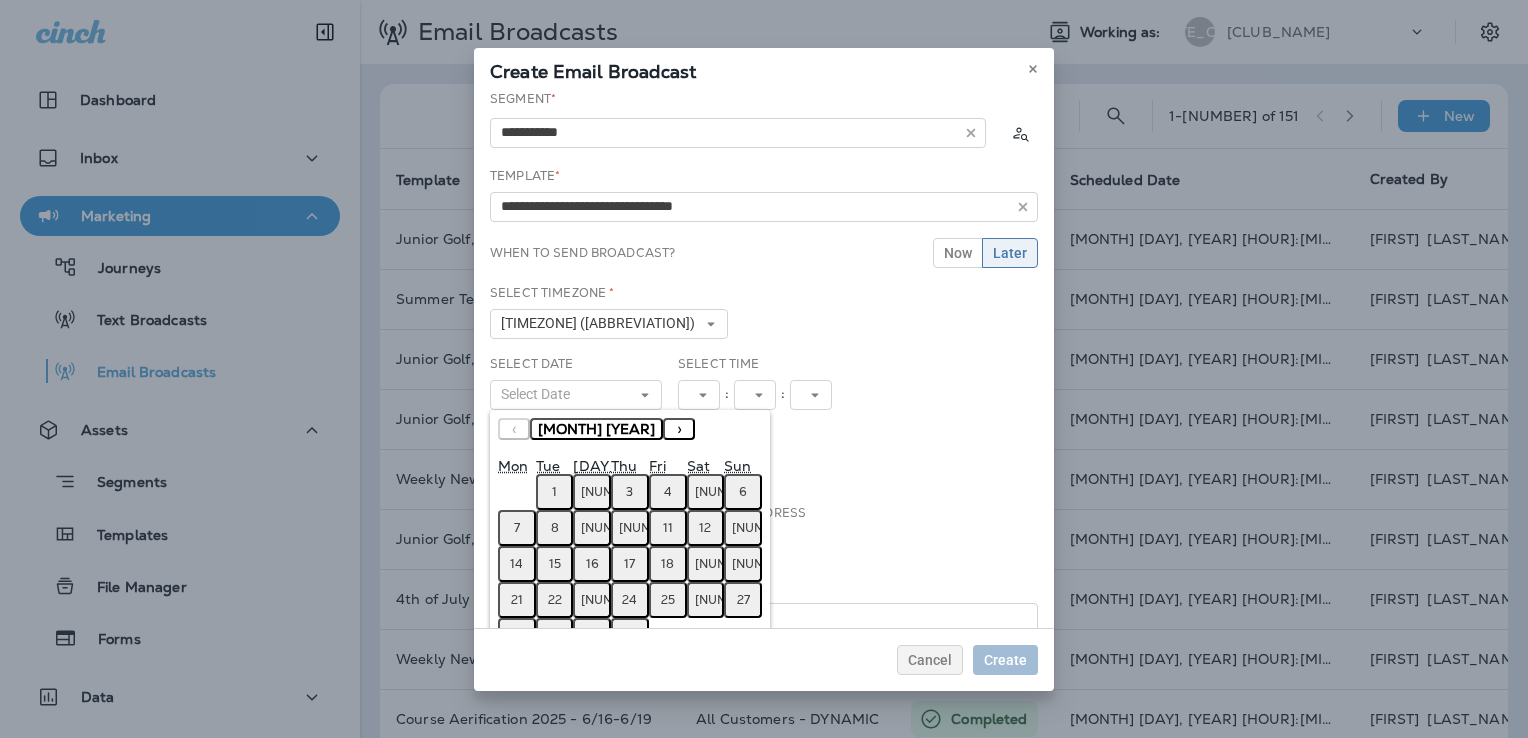 click on "8" at bounding box center [555, 528] 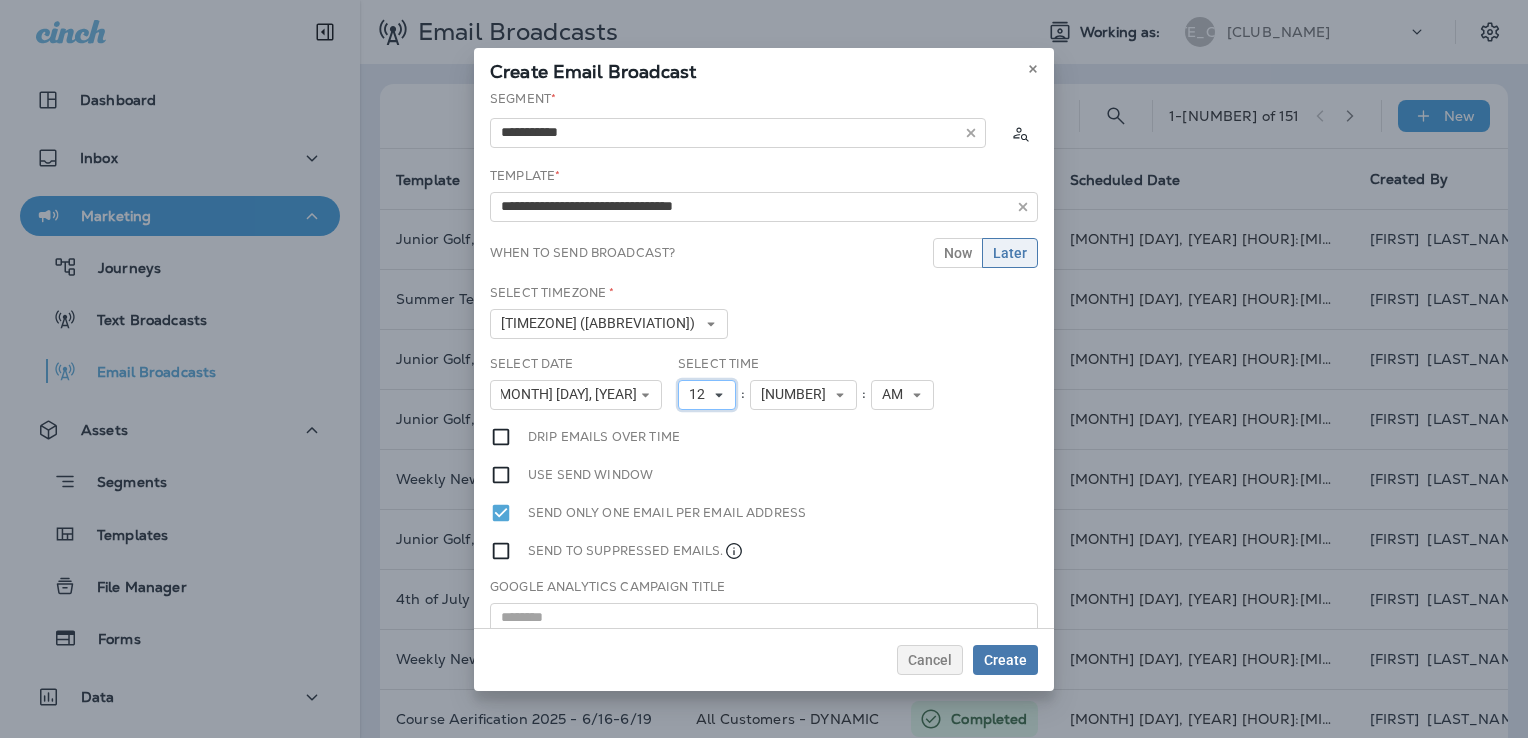 click on "12" at bounding box center [701, 394] 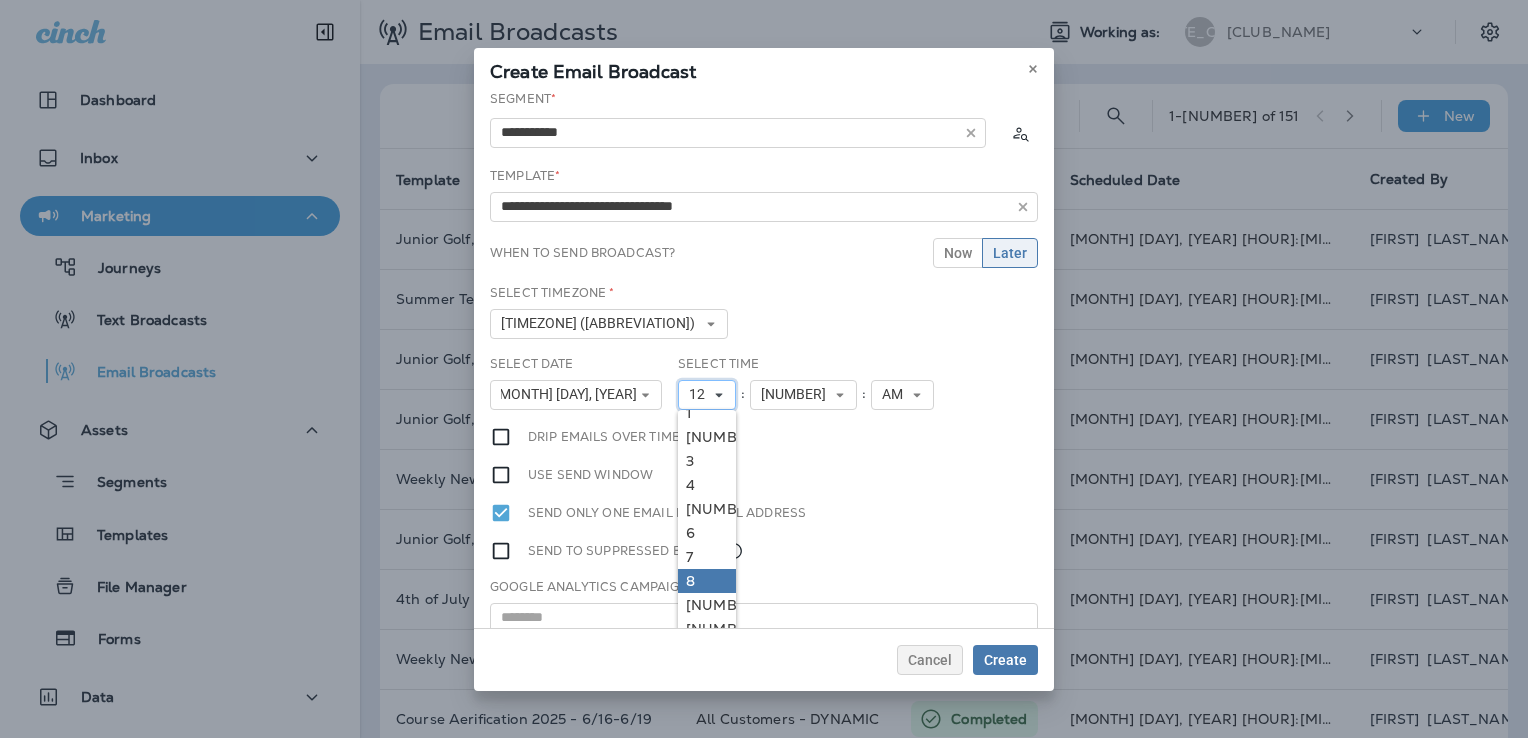 scroll, scrollTop: 18, scrollLeft: 0, axis: vertical 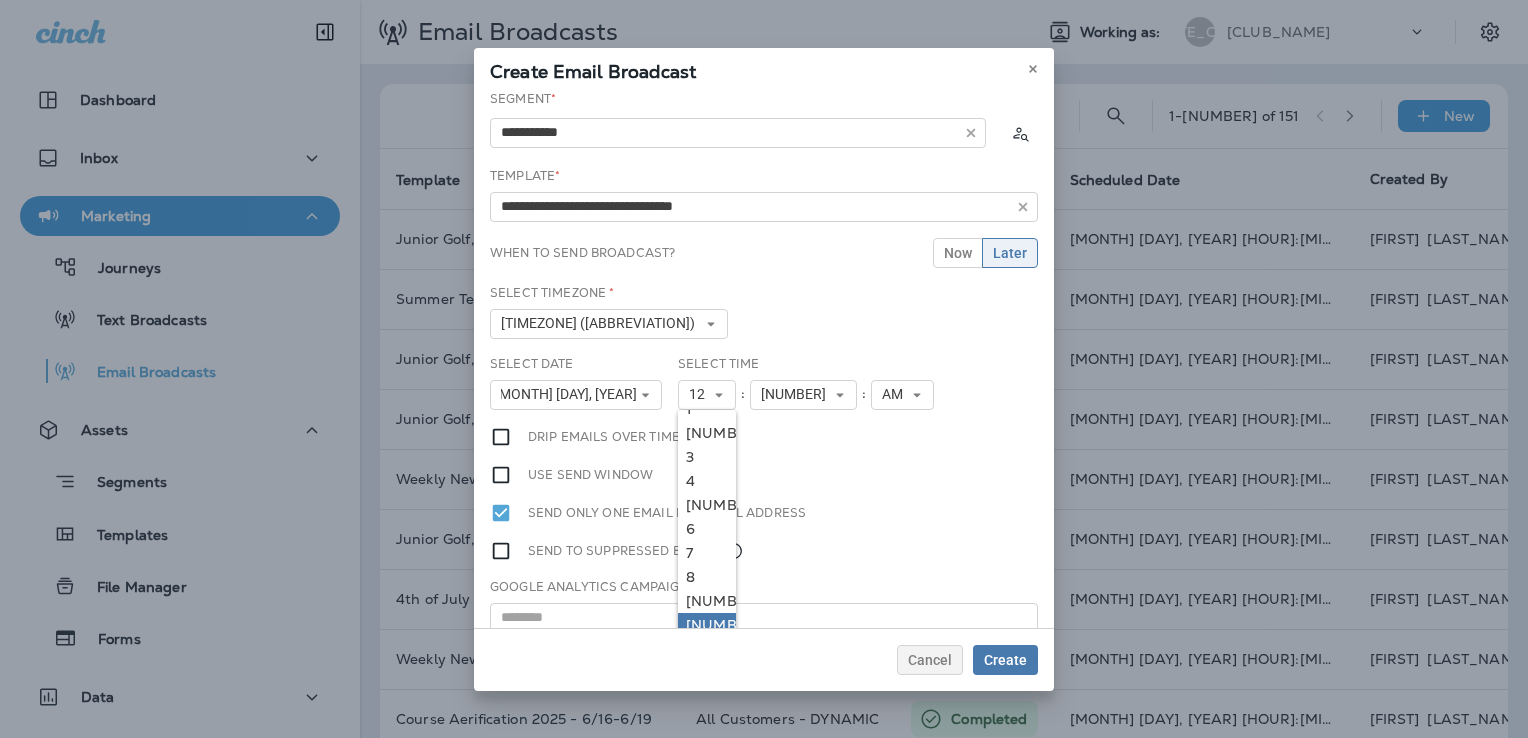 click on "[NUMBER]" at bounding box center [707, 409] 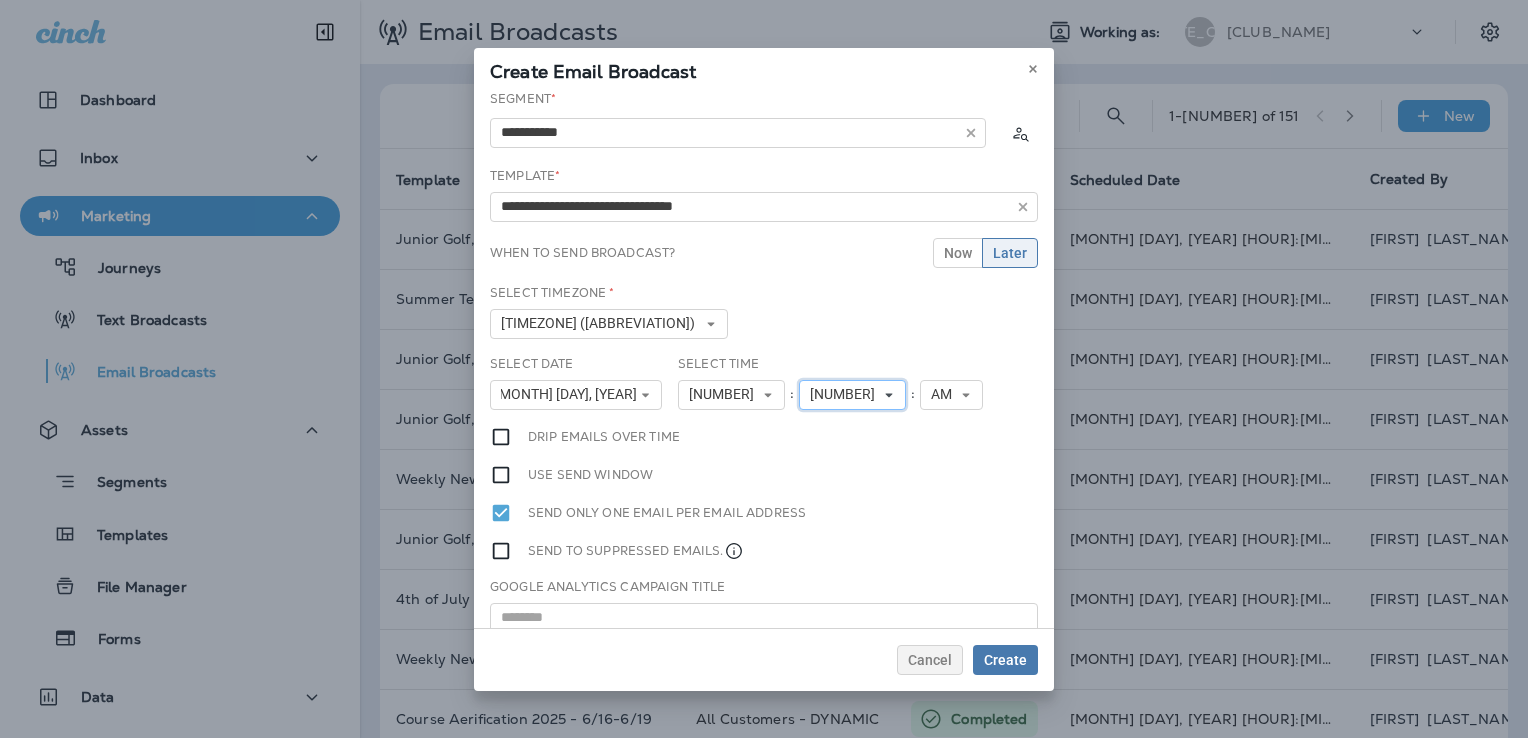 click on "[NUMBER]" at bounding box center (725, 394) 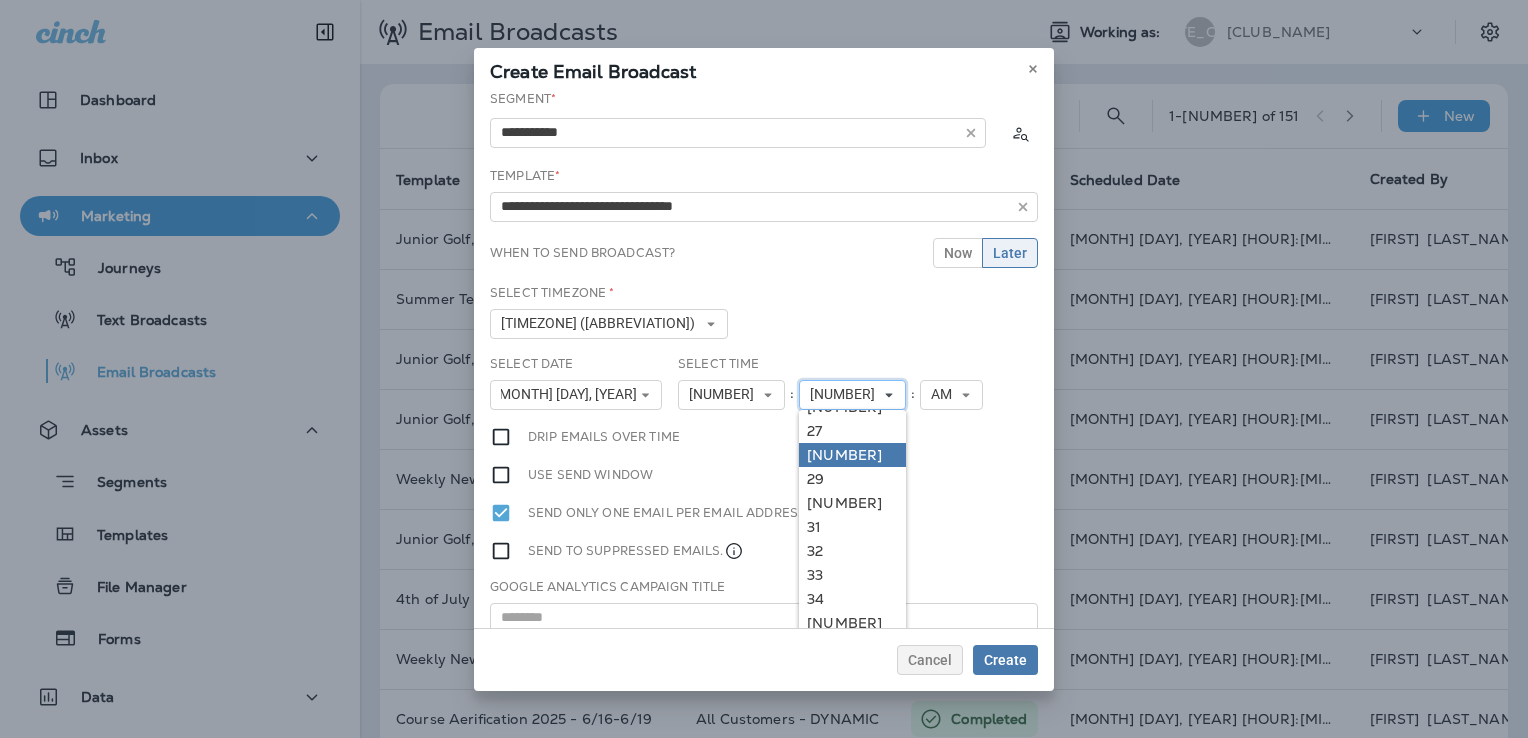 scroll, scrollTop: 700, scrollLeft: 0, axis: vertical 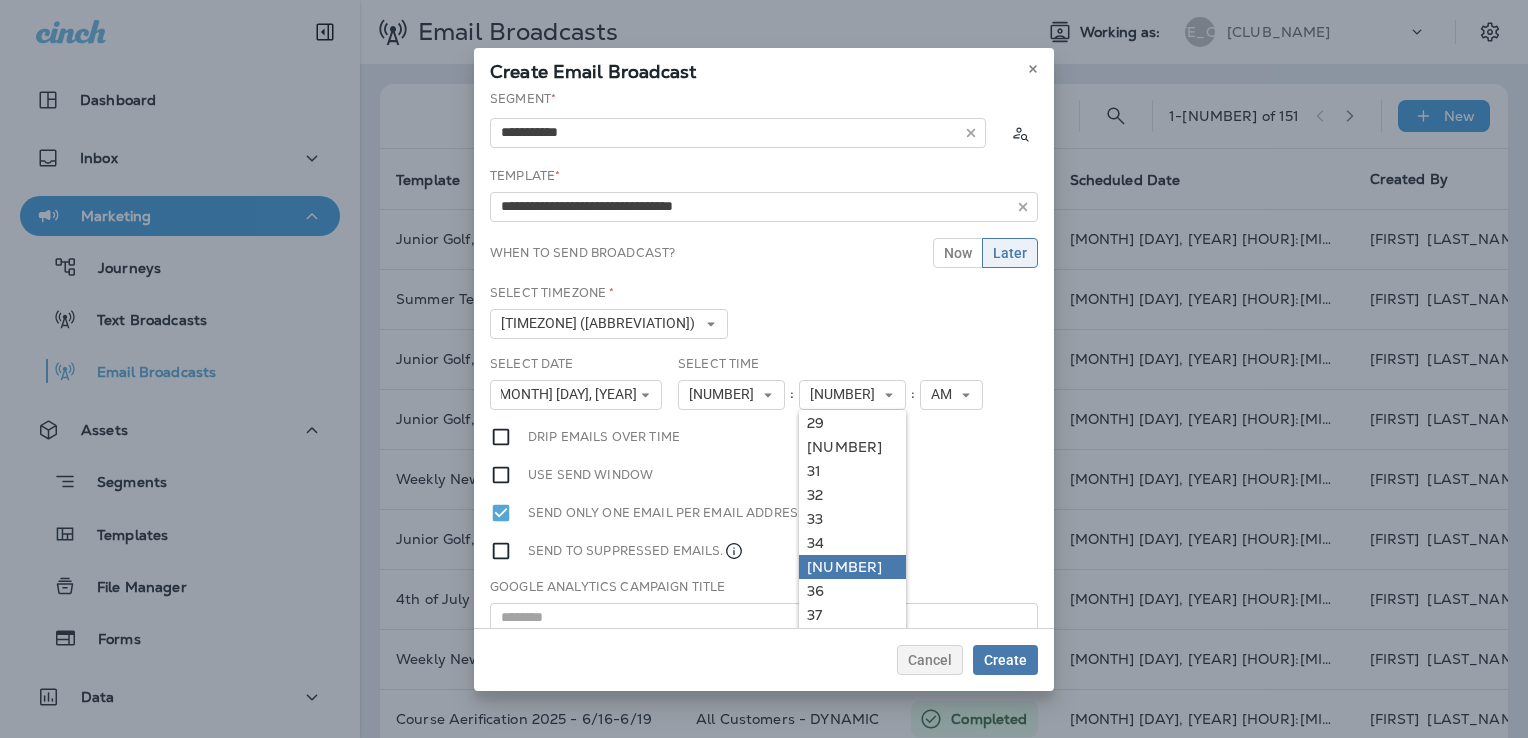 click on "[NUMBER]" at bounding box center (0, 0) 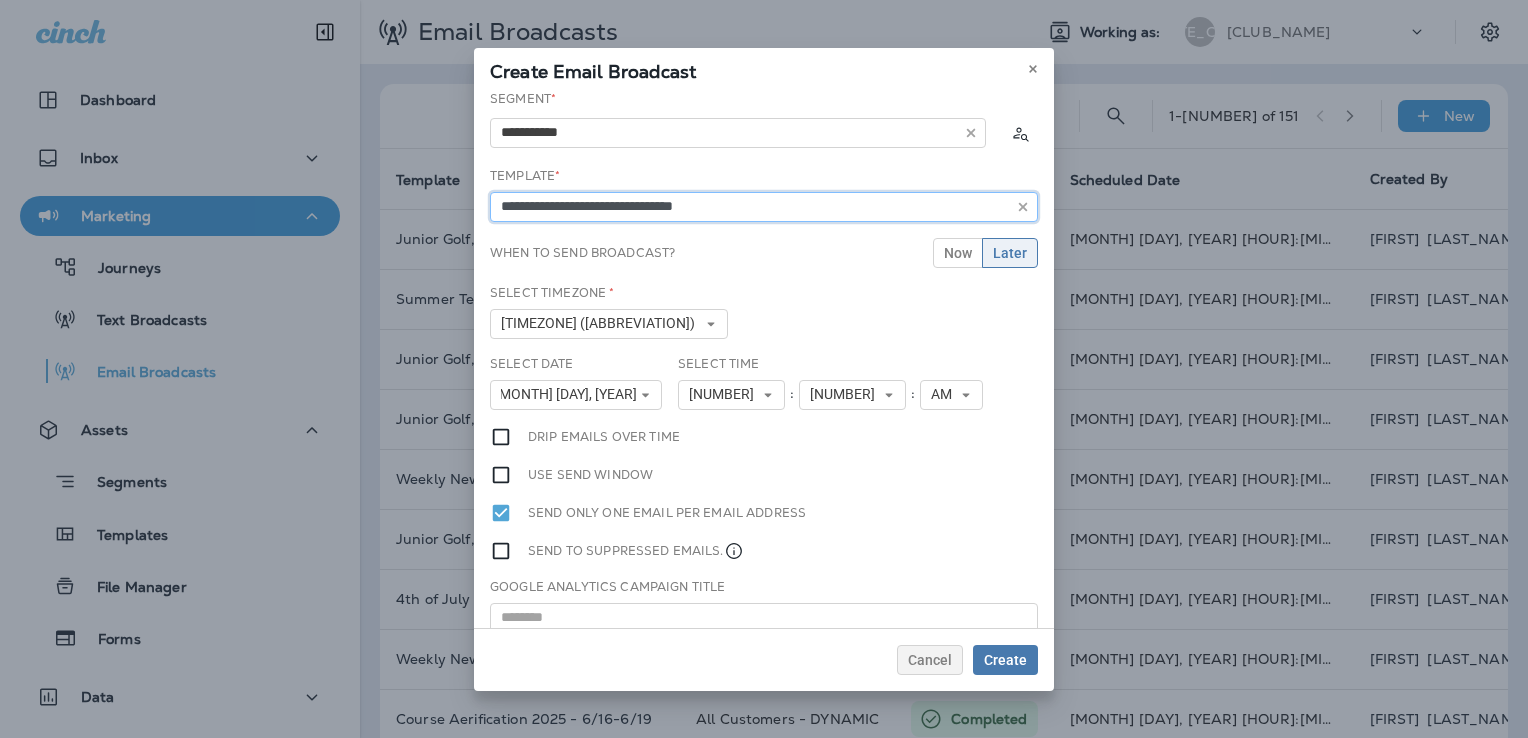 click on "**********" at bounding box center [738, 133] 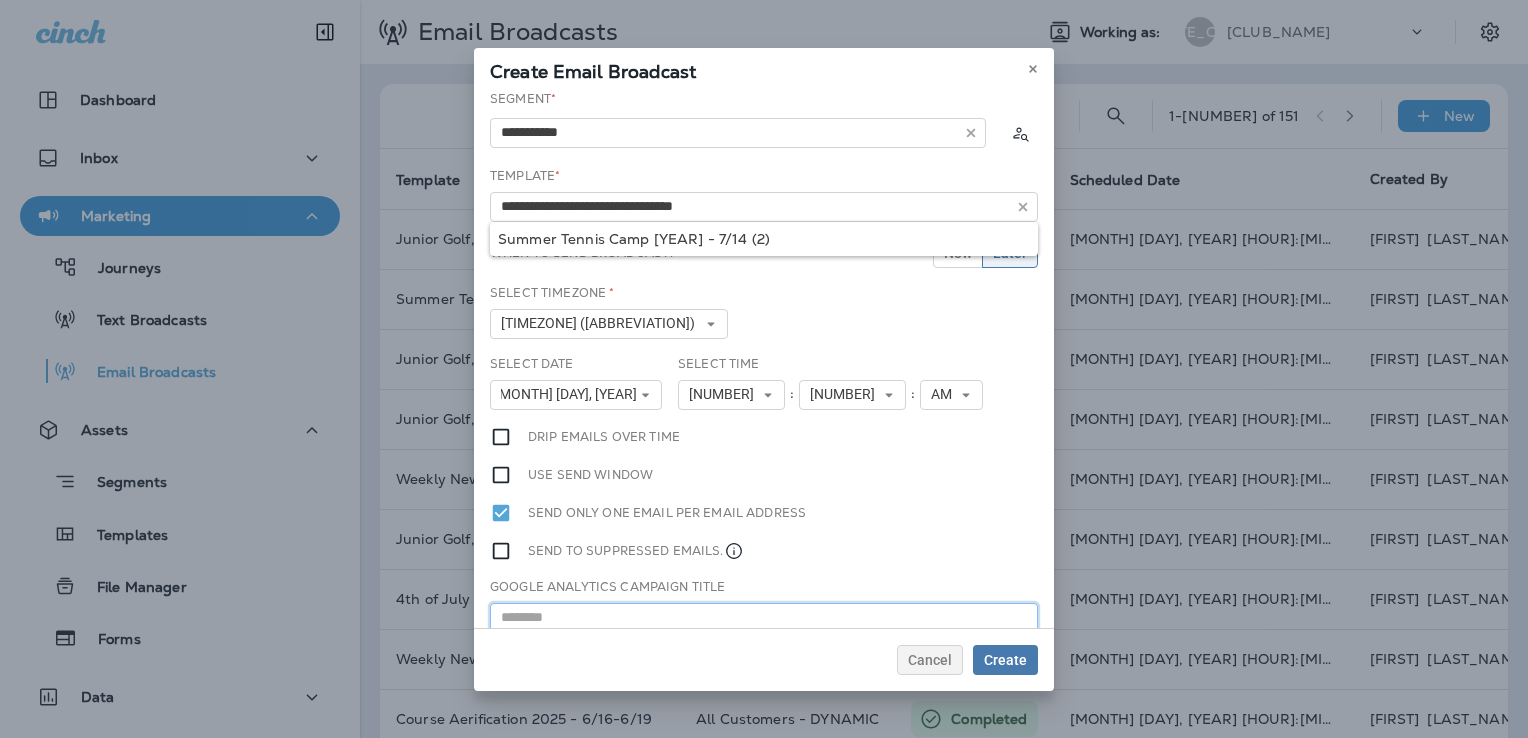 click at bounding box center [764, 618] 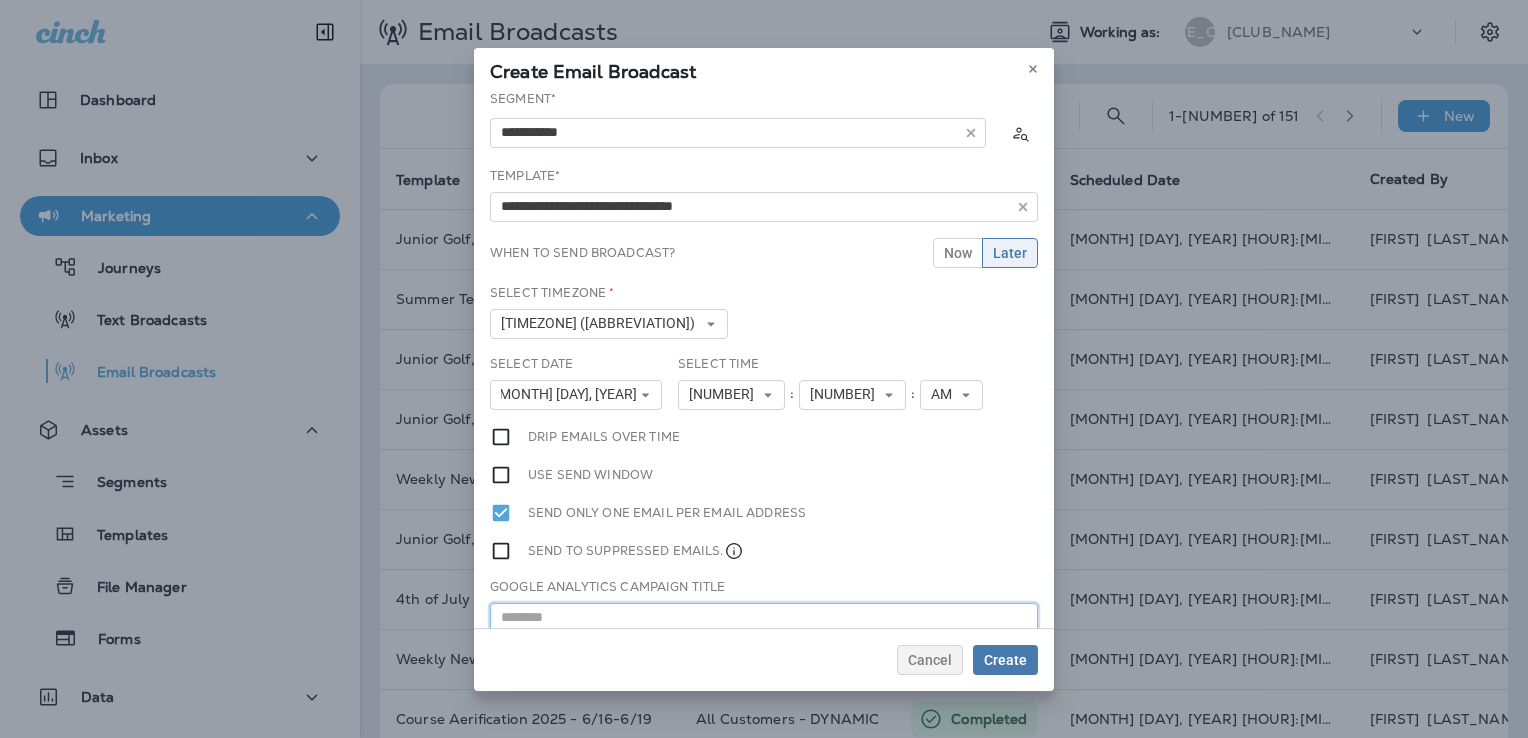 paste on "**********" 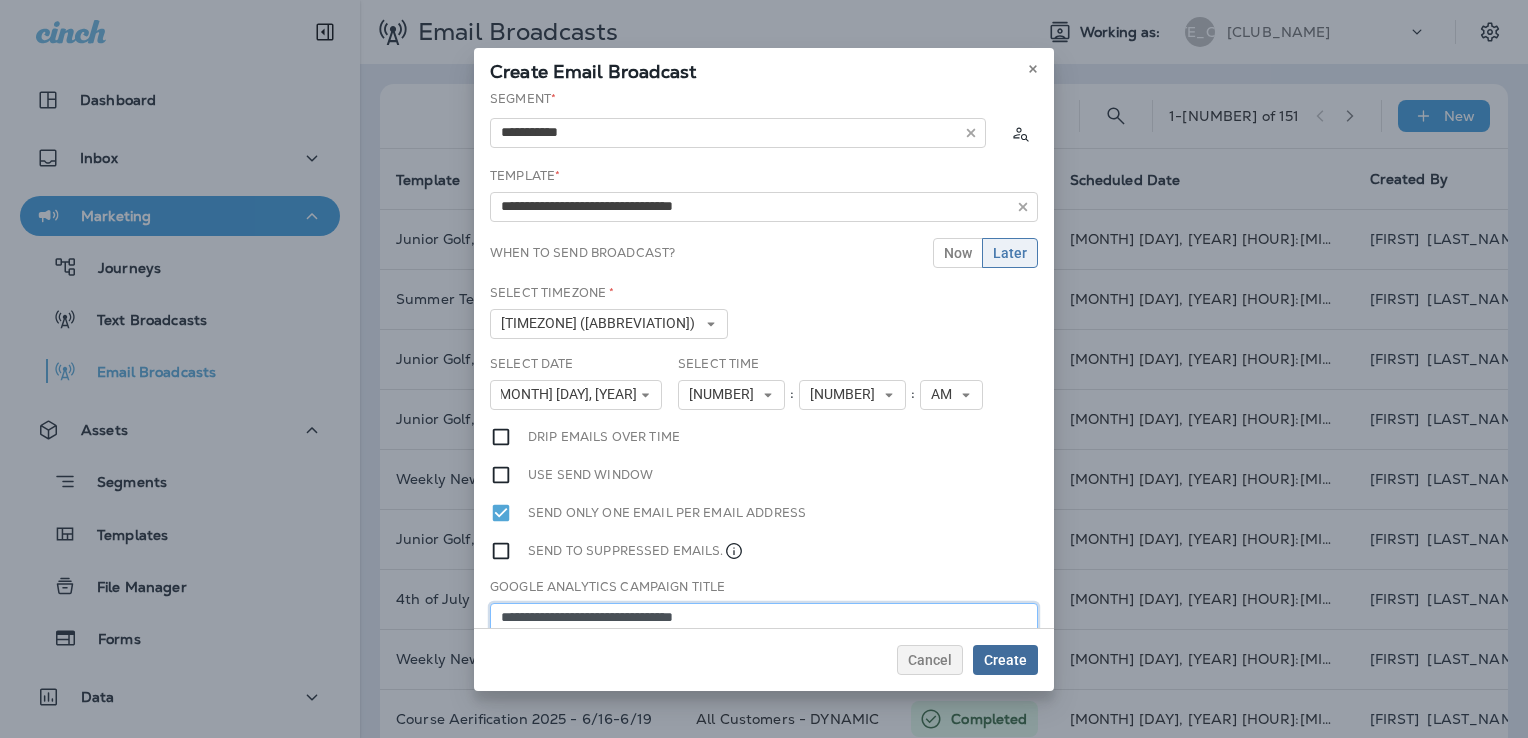 type on "**********" 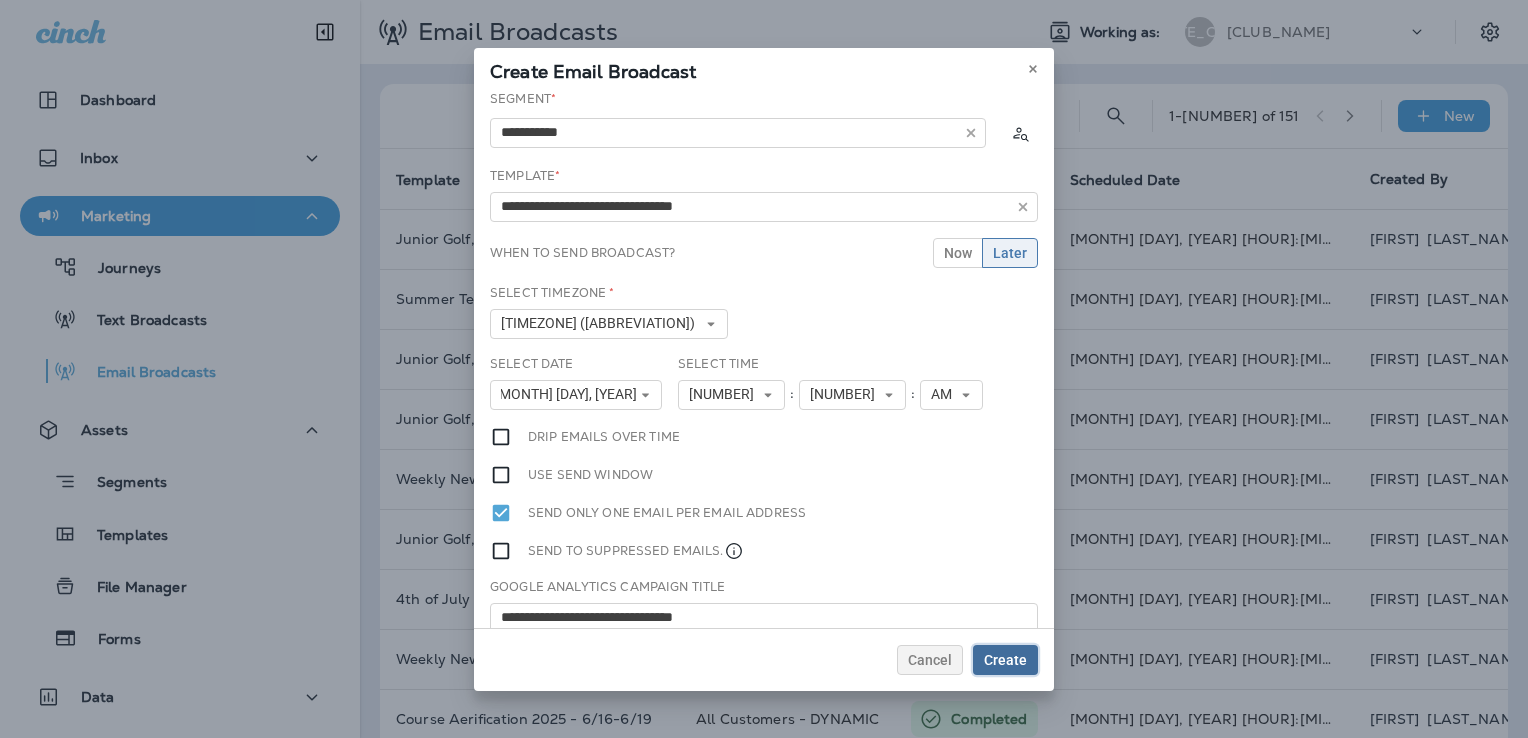 click on "Create" at bounding box center (1005, 660) 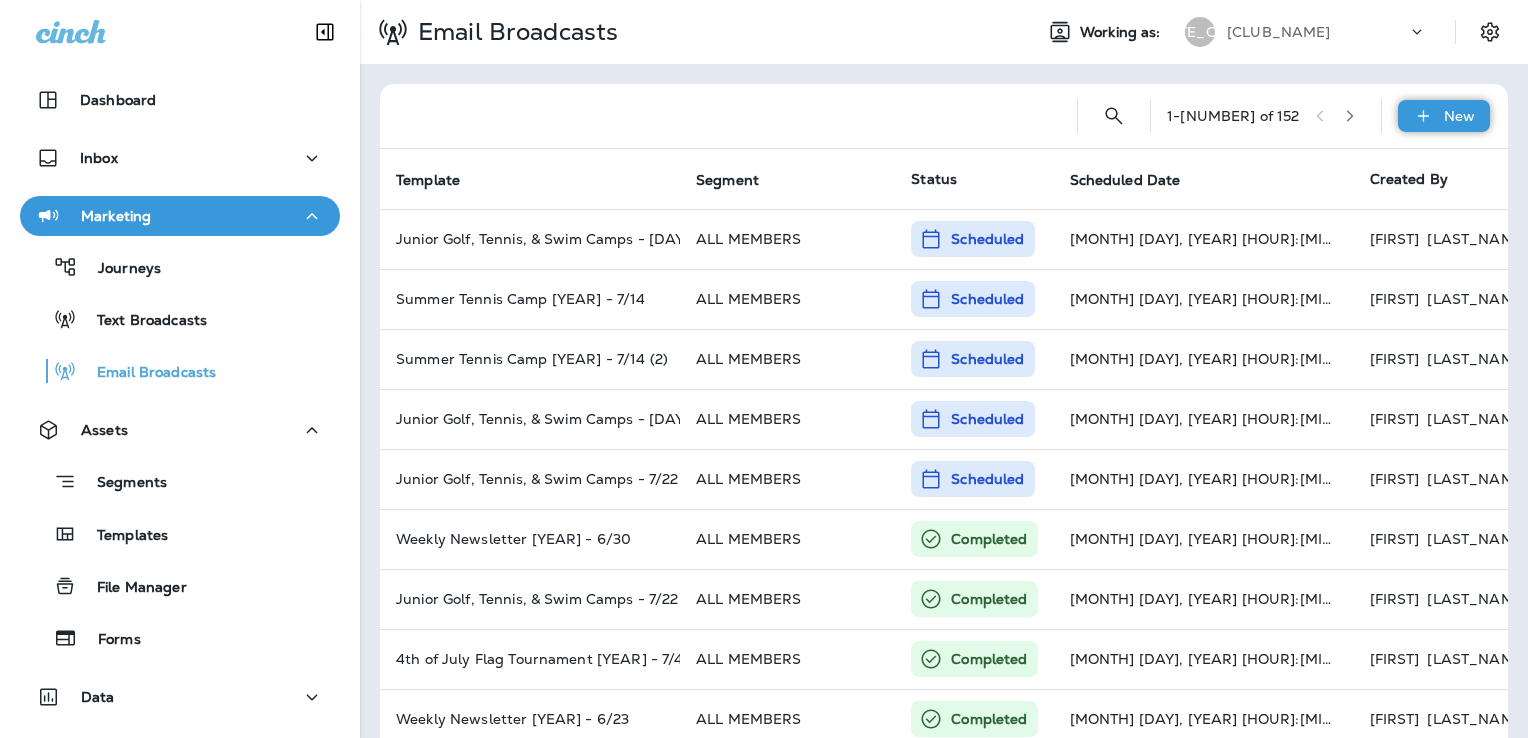 click at bounding box center (1423, 116) 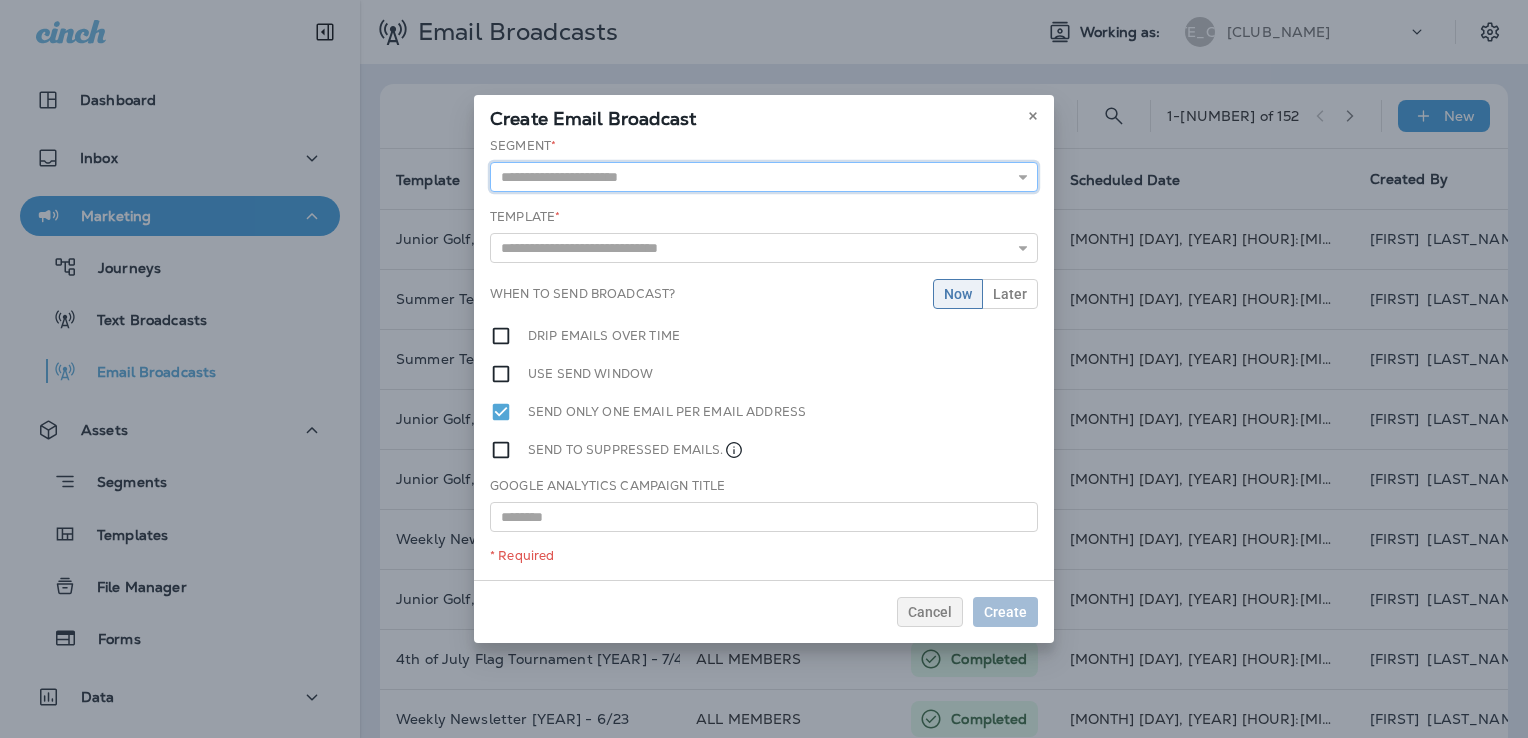 click at bounding box center [764, 177] 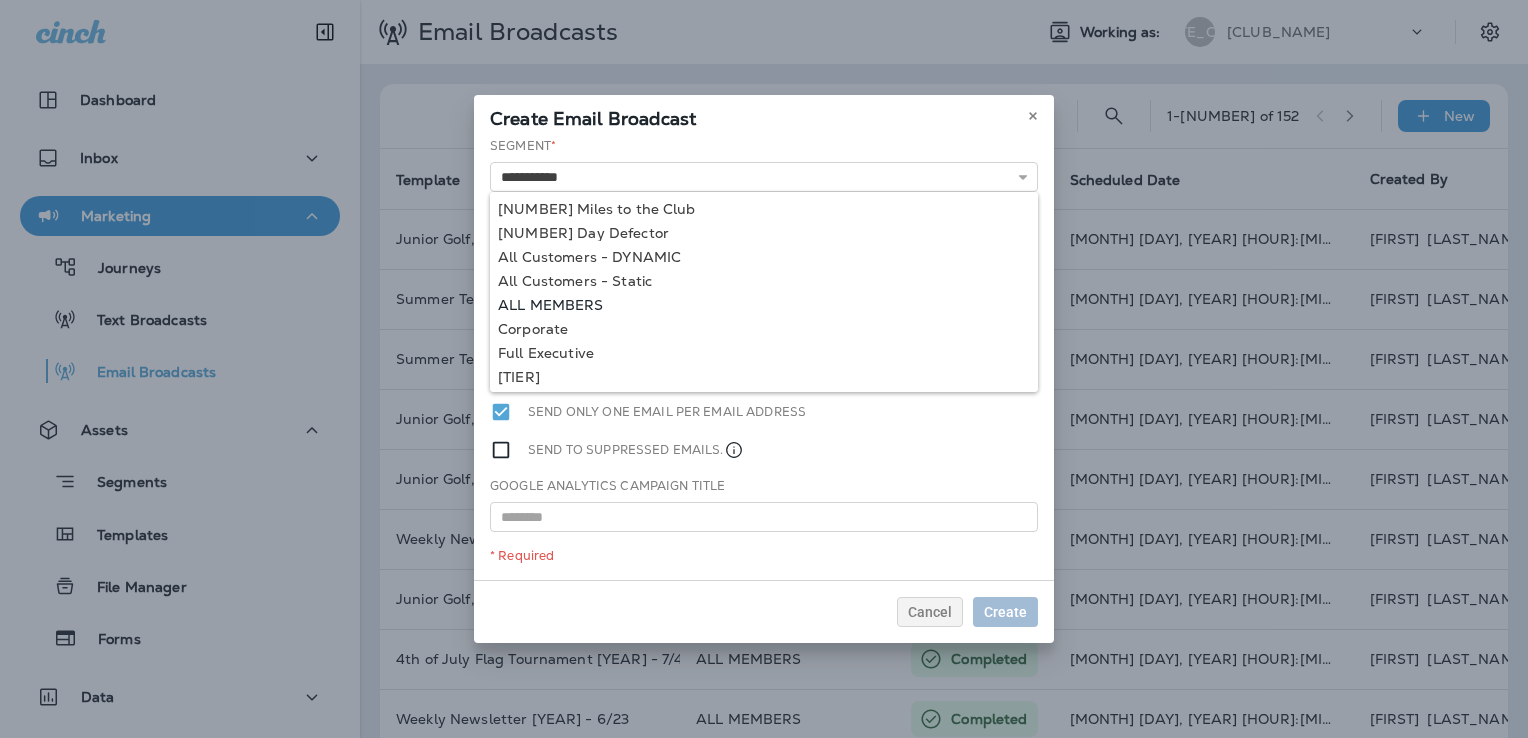 click on "**********" at bounding box center (764, 358) 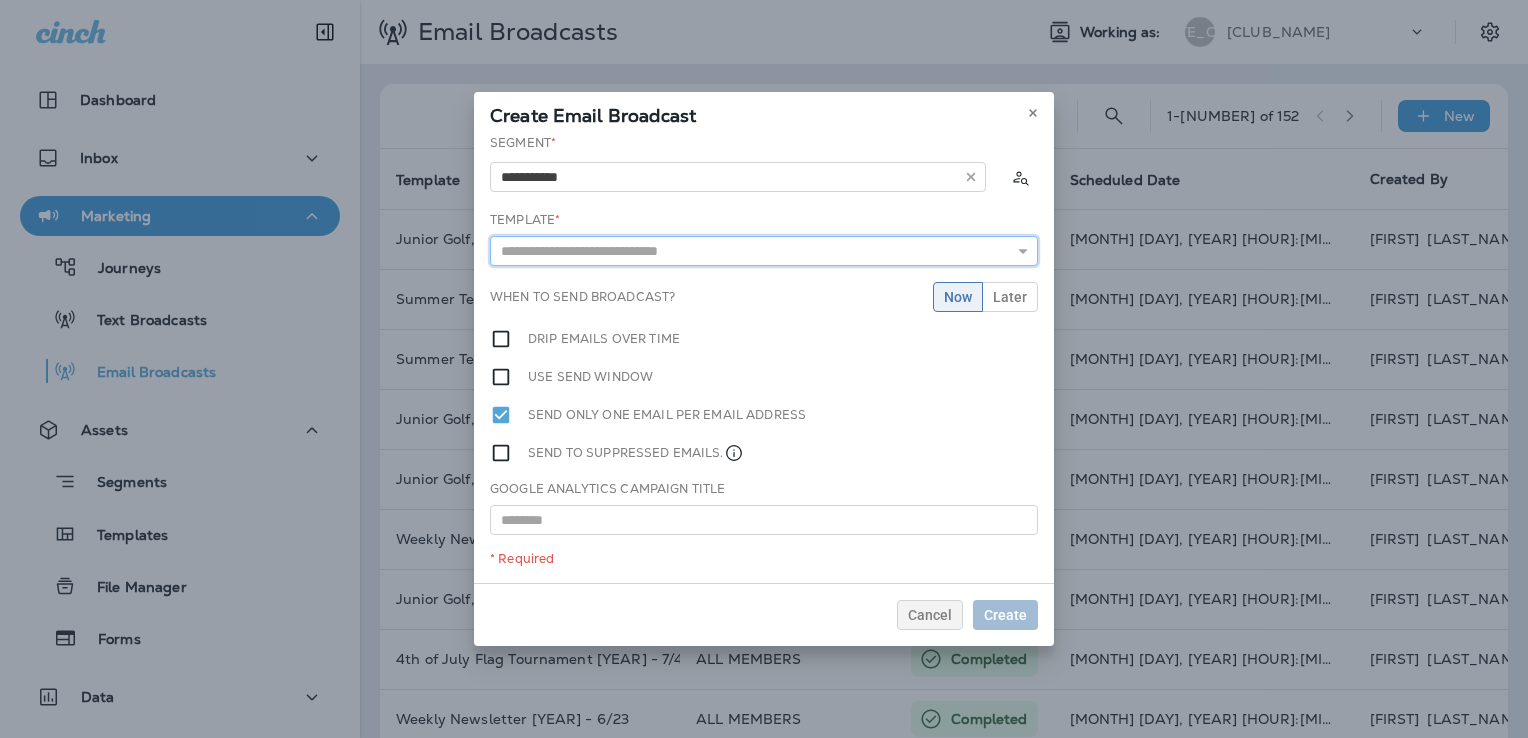 click at bounding box center (764, 251) 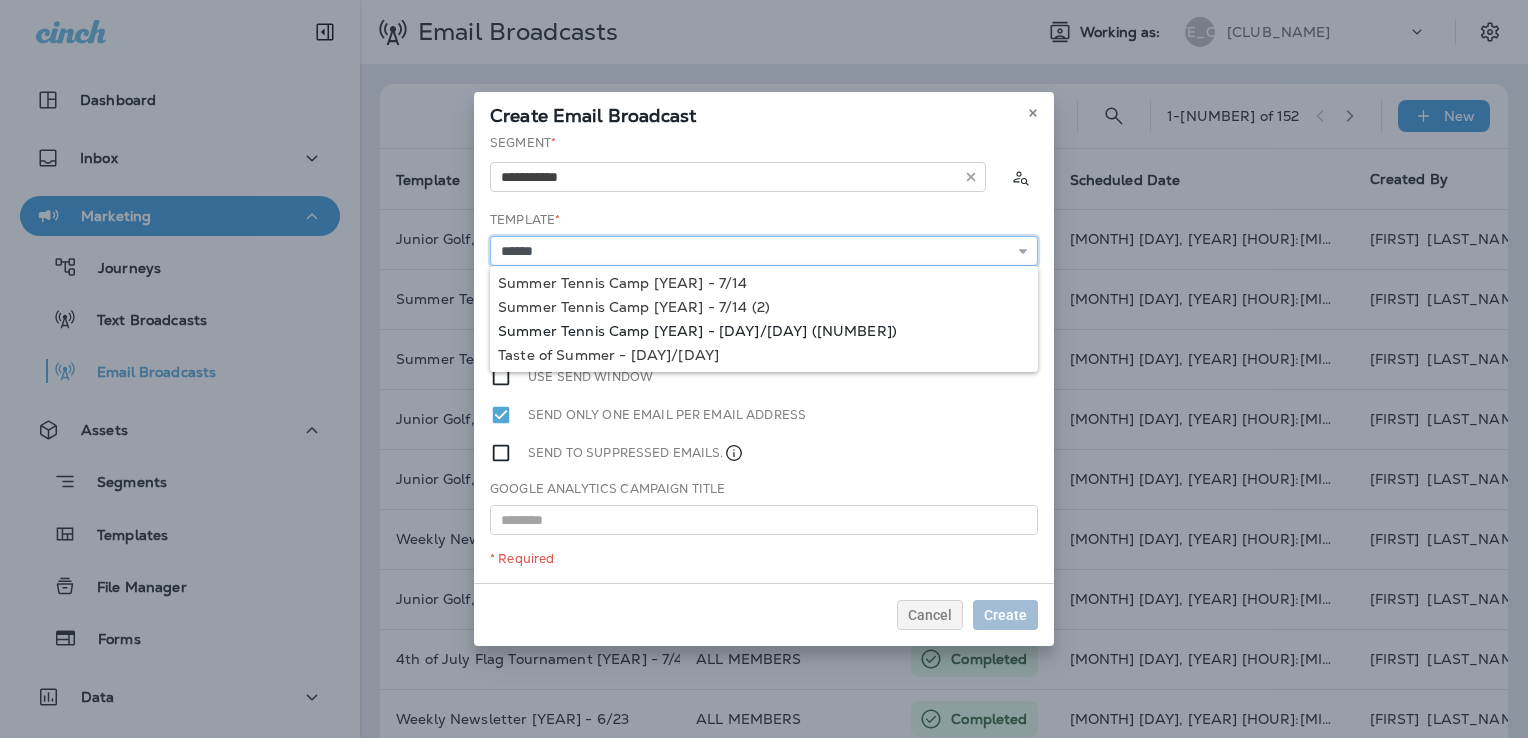type on "**********" 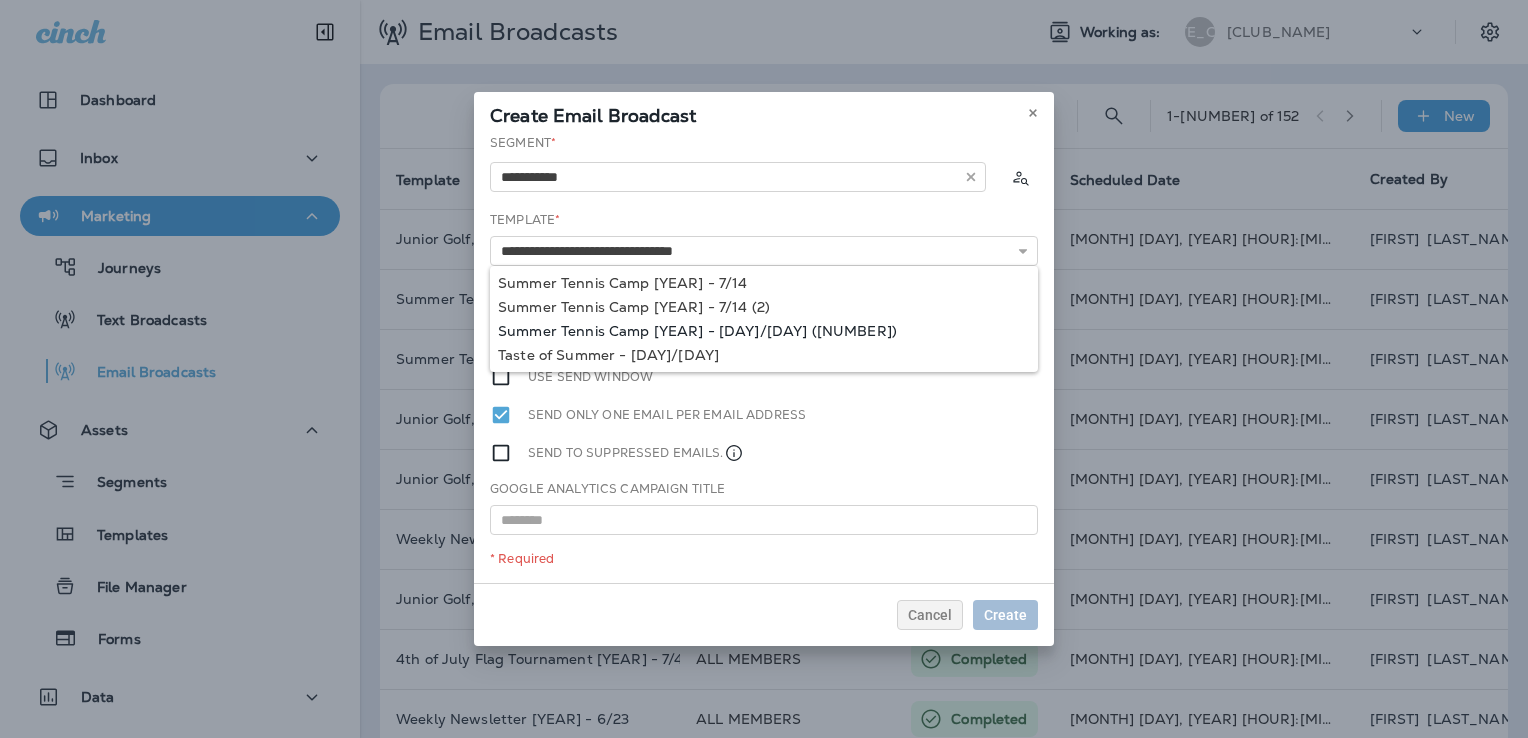 click on "**********" at bounding box center [764, 358] 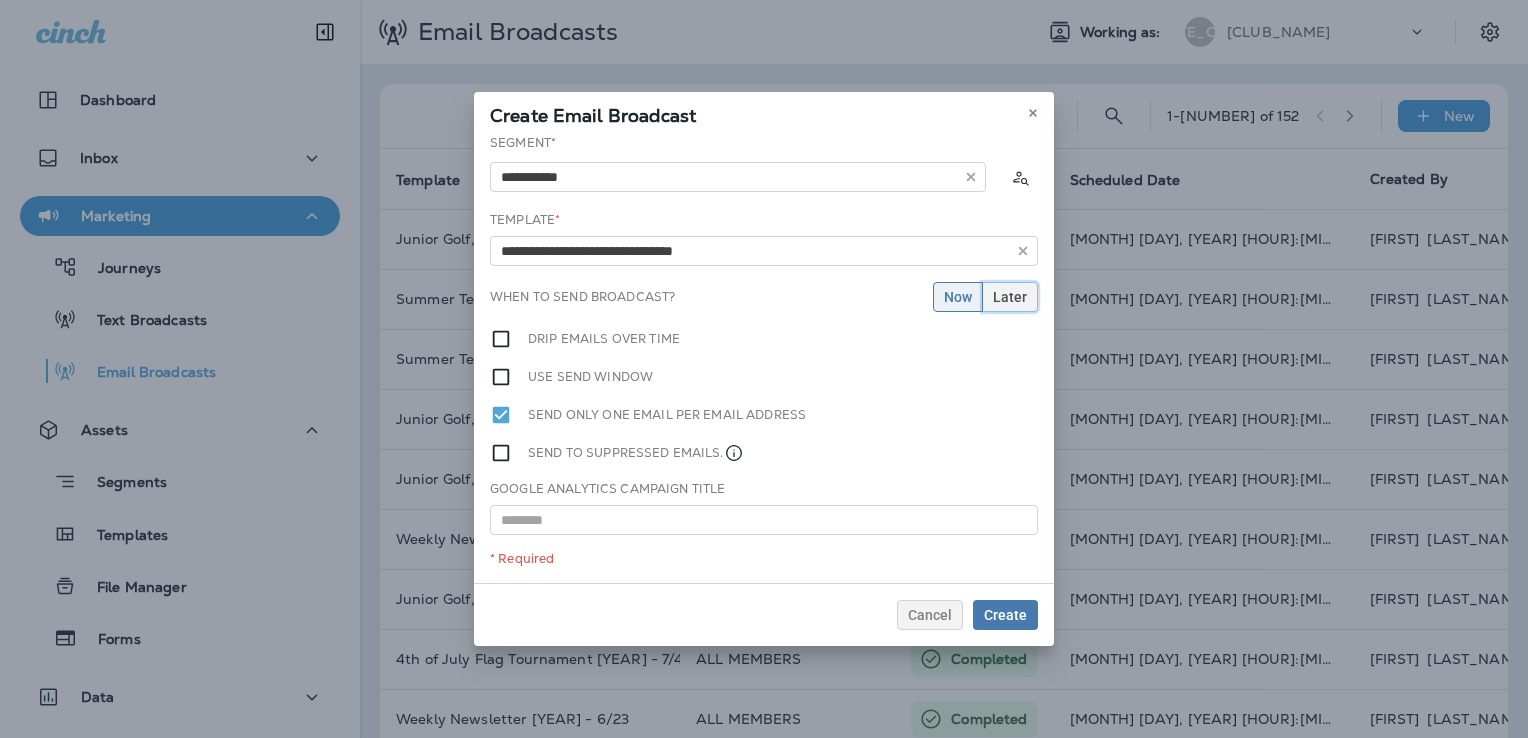click on "Later" at bounding box center (1010, 297) 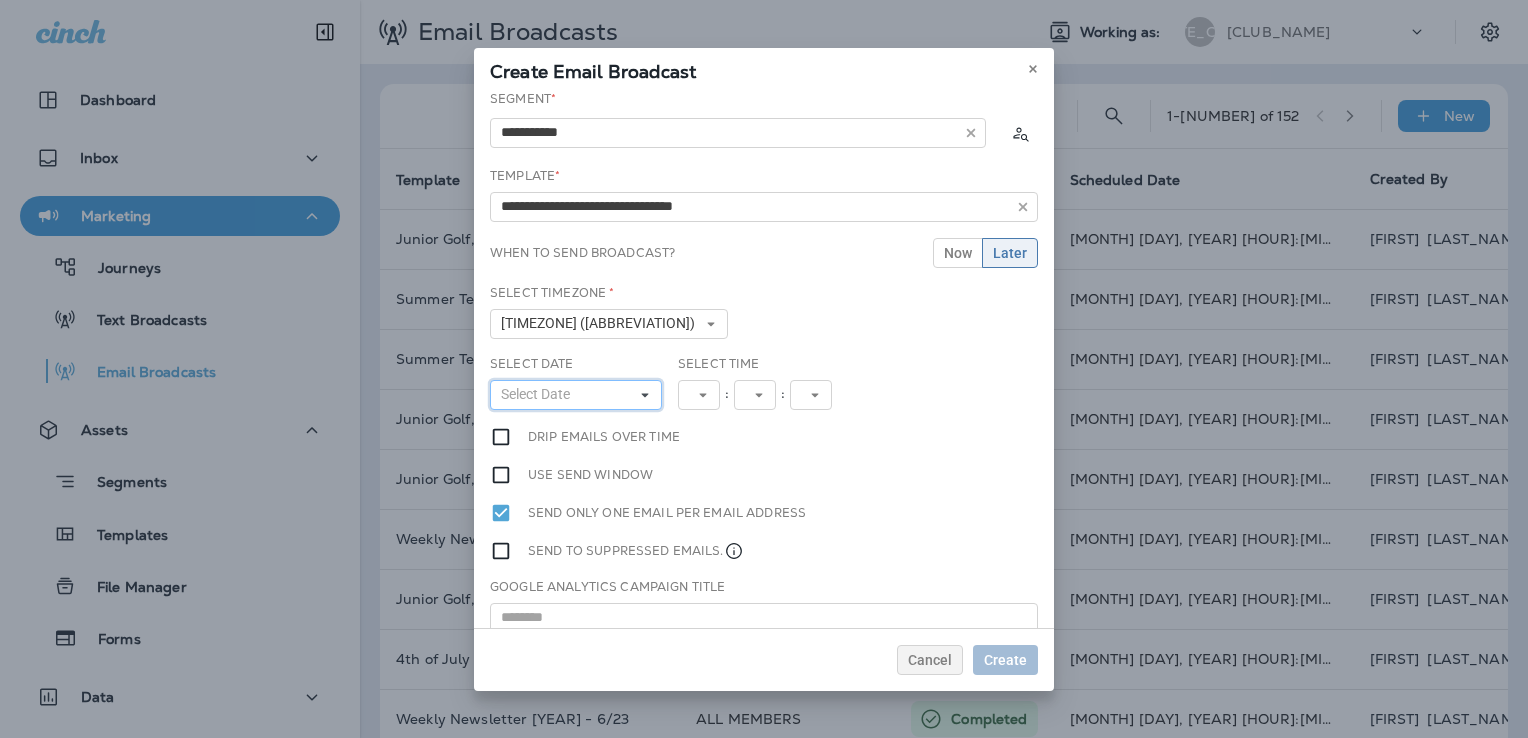 click on "Select Date" at bounding box center [576, 395] 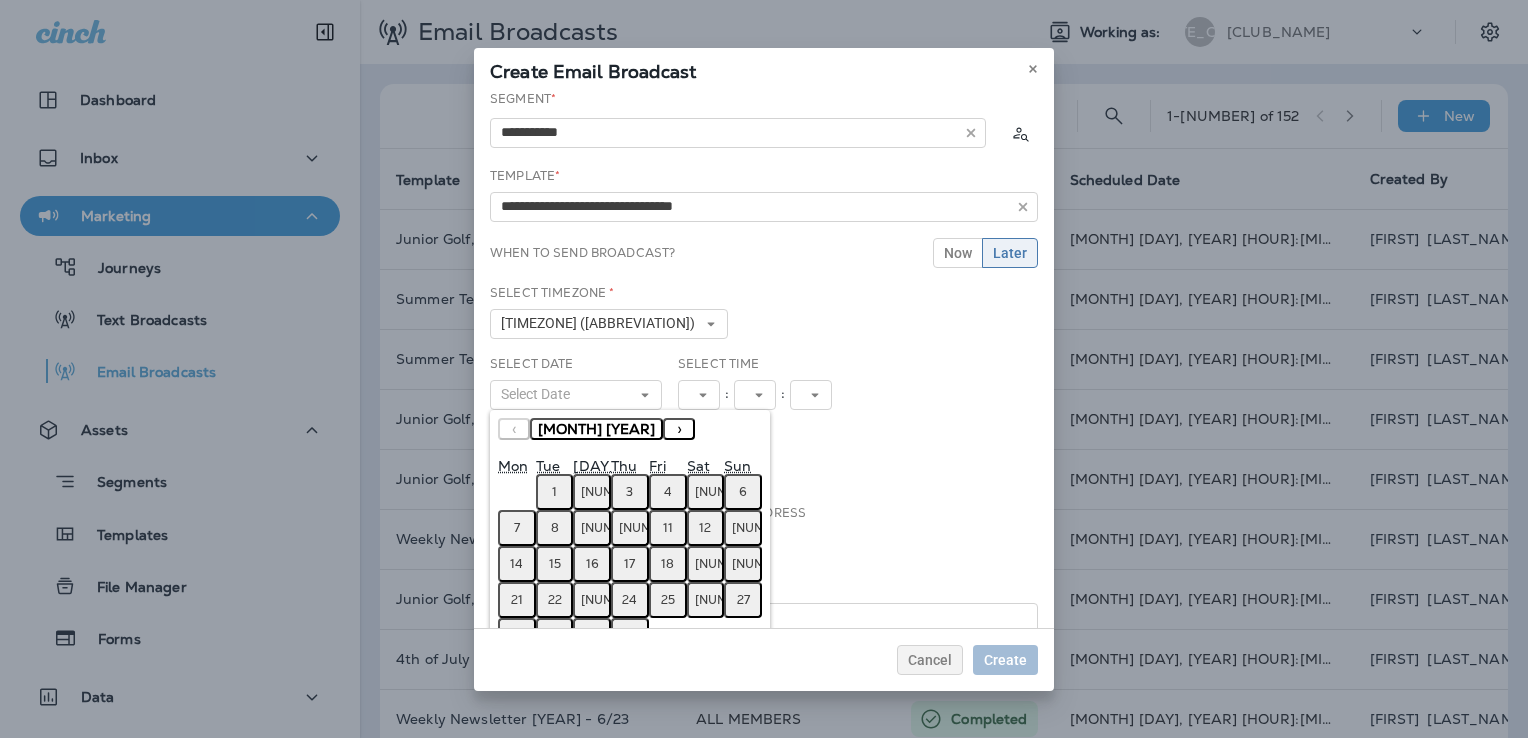 click on "11" at bounding box center [668, 528] 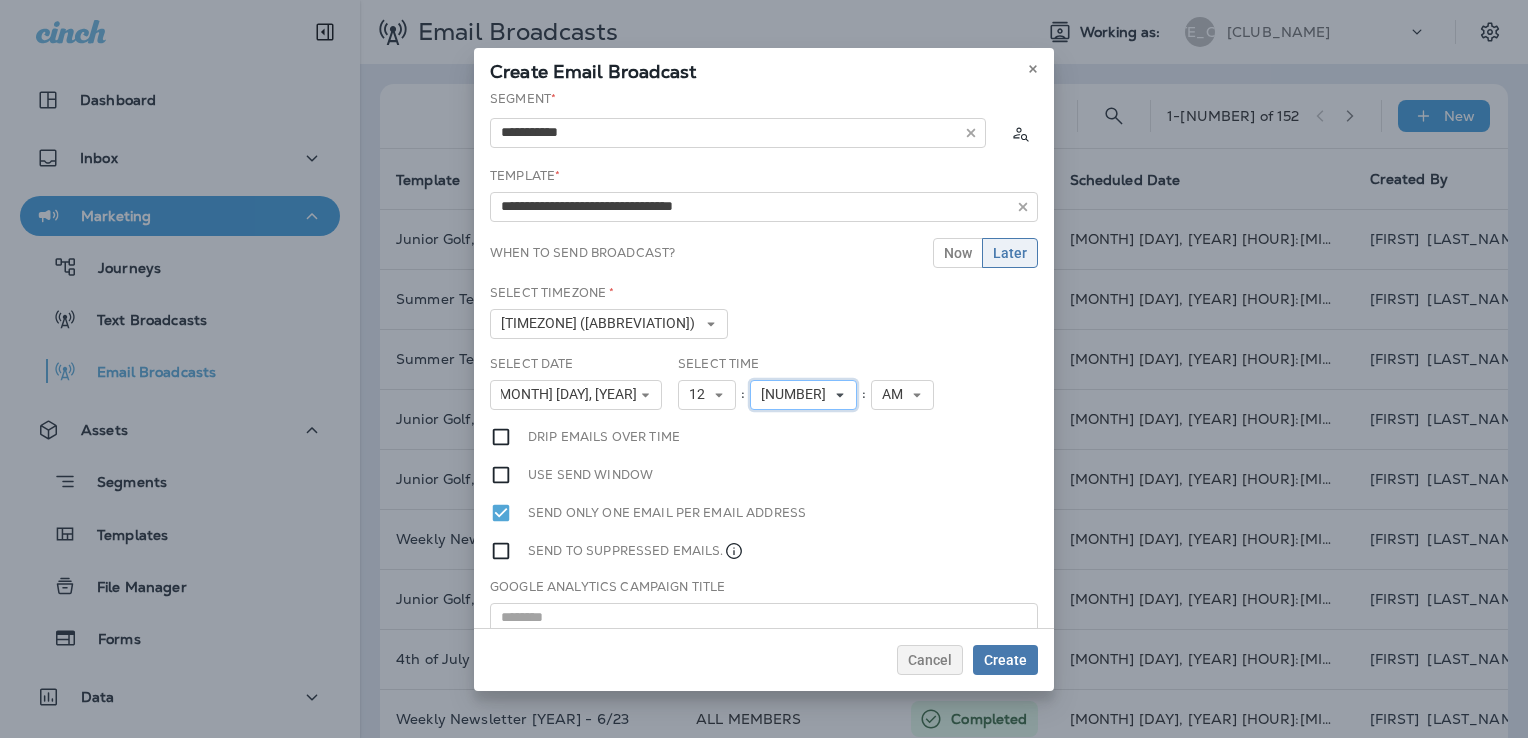 click at bounding box center (719, 395) 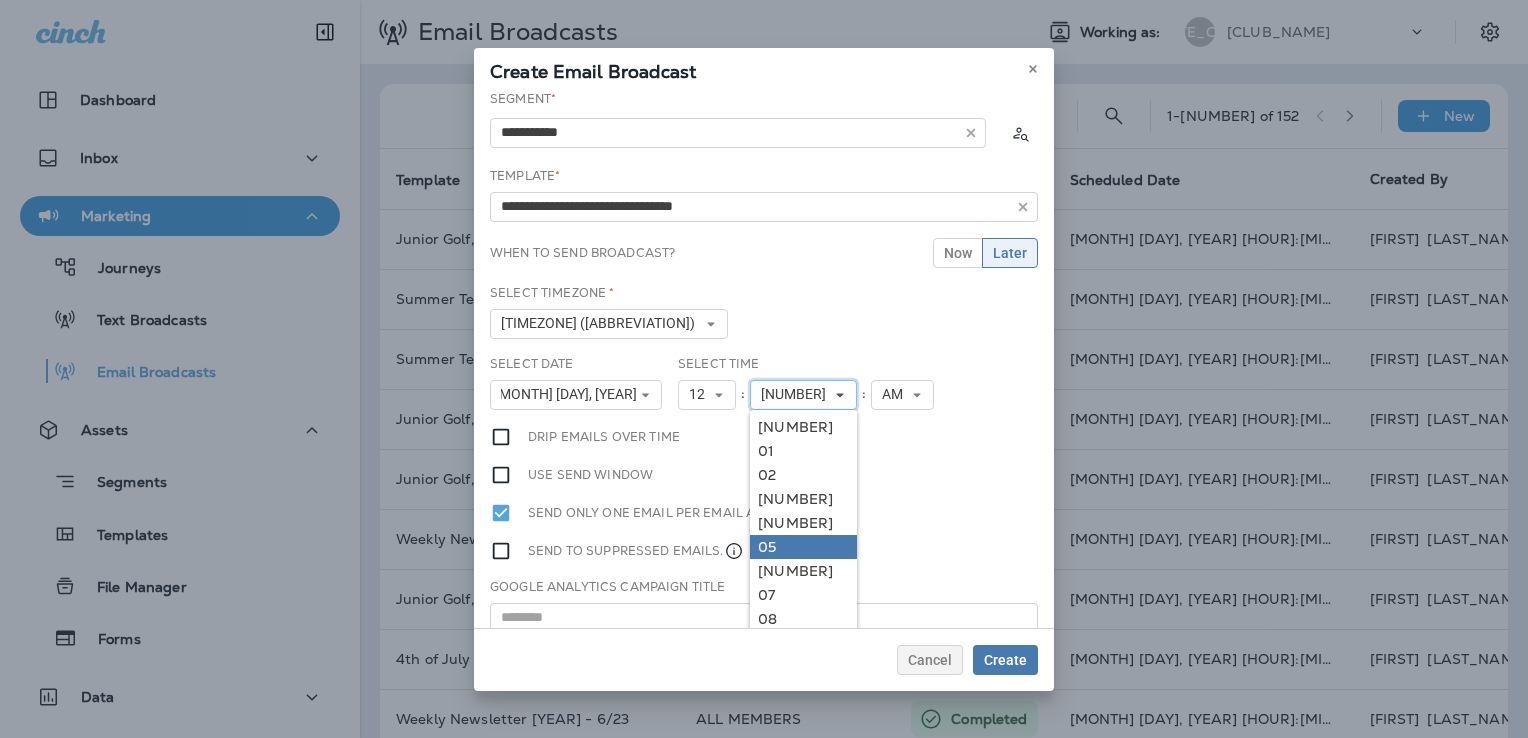 scroll, scrollTop: 500, scrollLeft: 0, axis: vertical 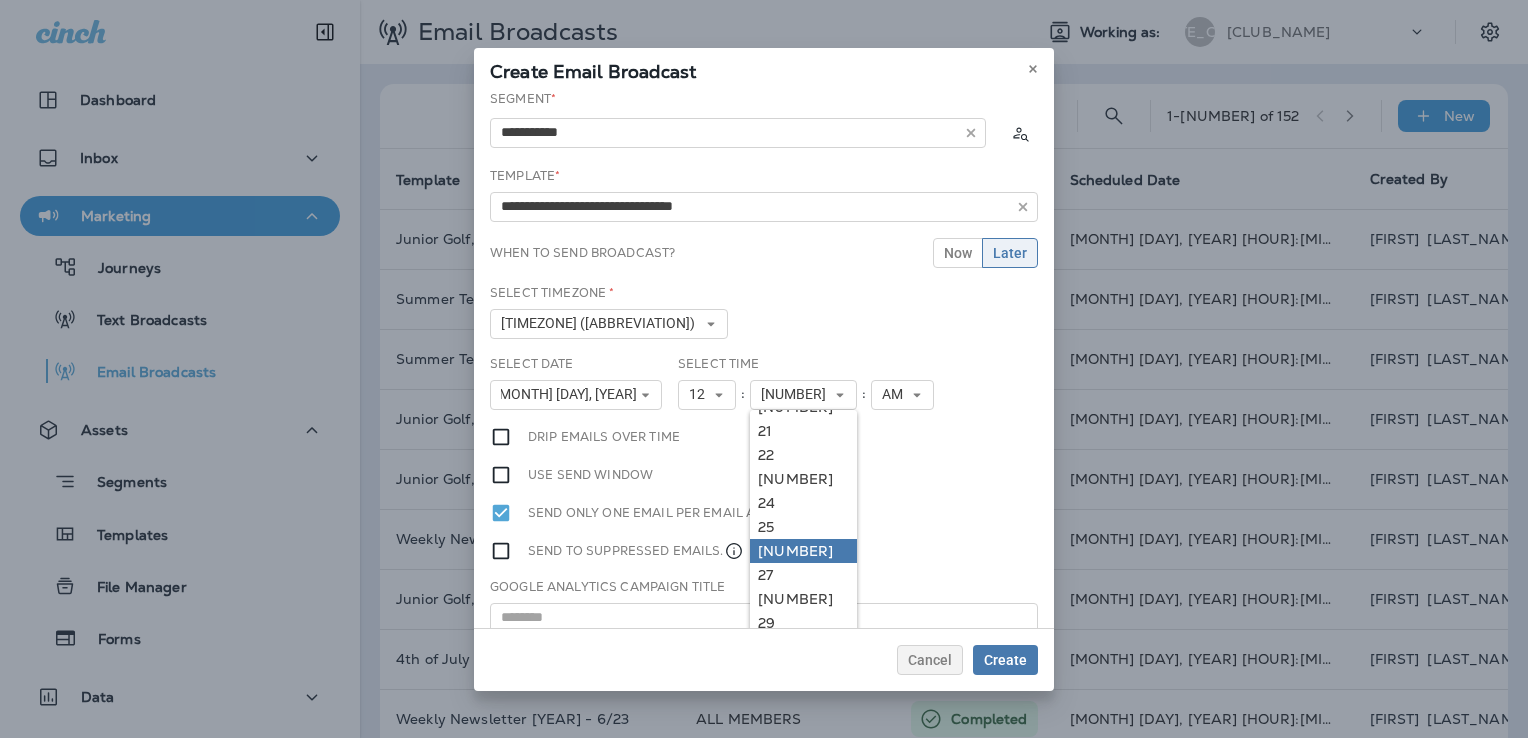 click on "[NUMBER]" at bounding box center (0, 0) 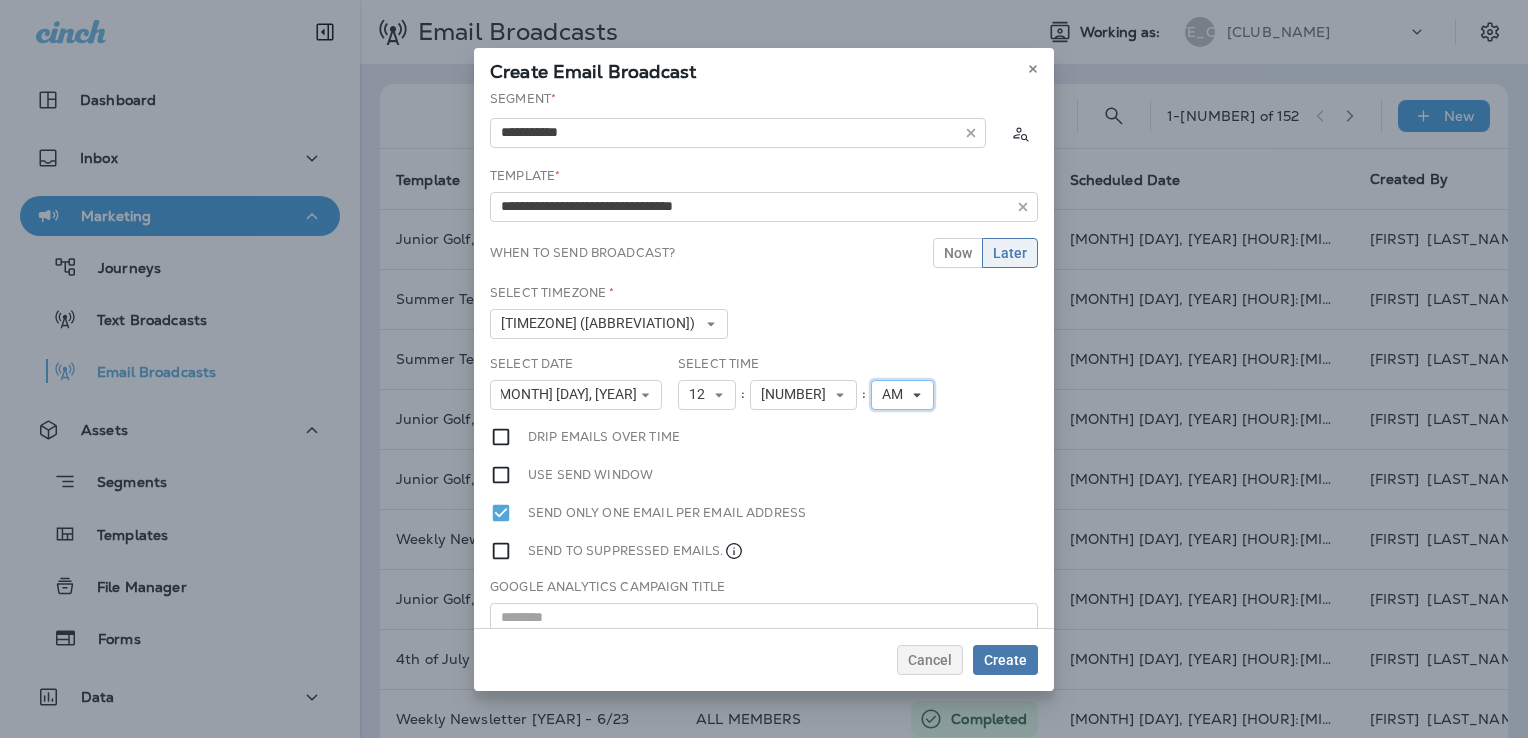 click on "AM" at bounding box center (701, 394) 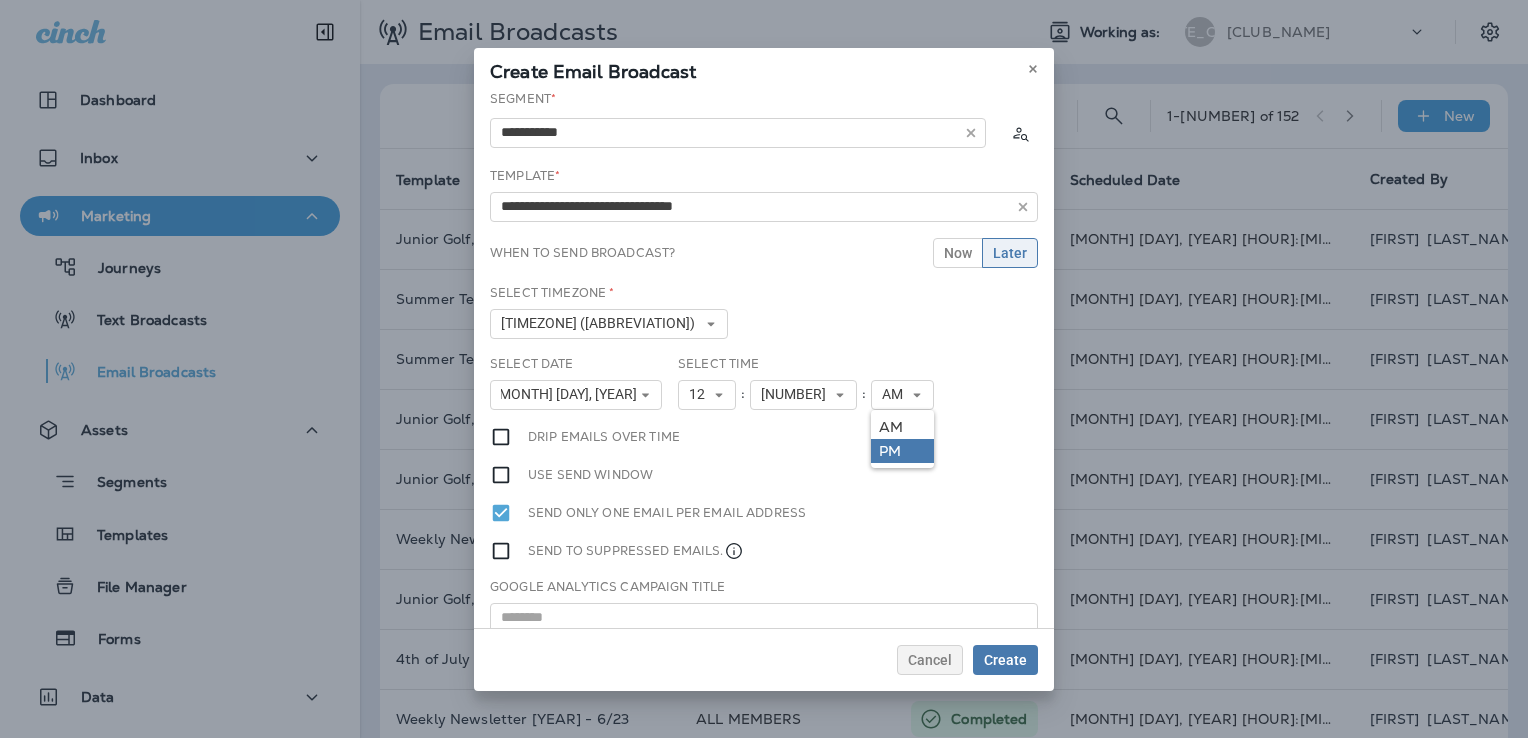 click on "PM" at bounding box center [0, 0] 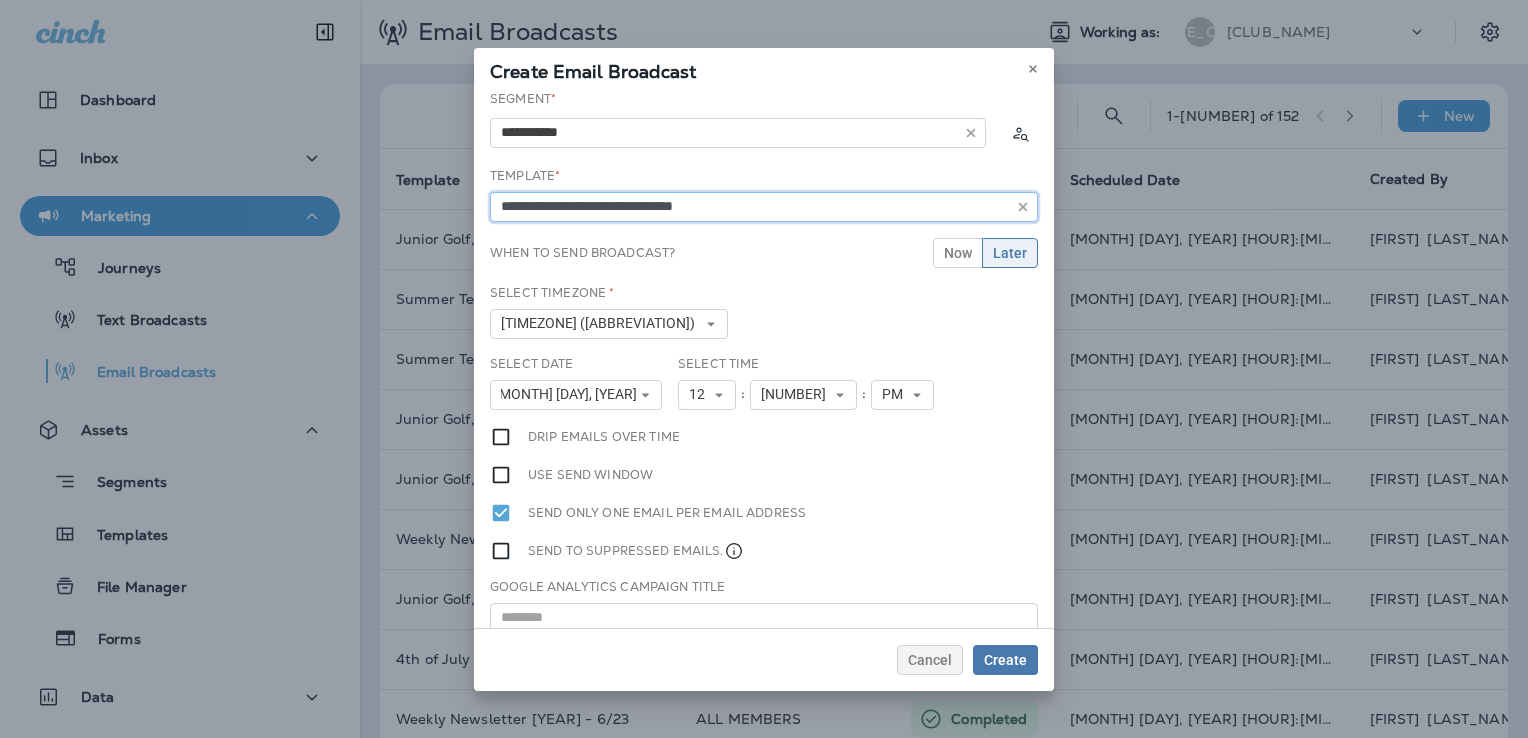 click on "**********" at bounding box center (738, 133) 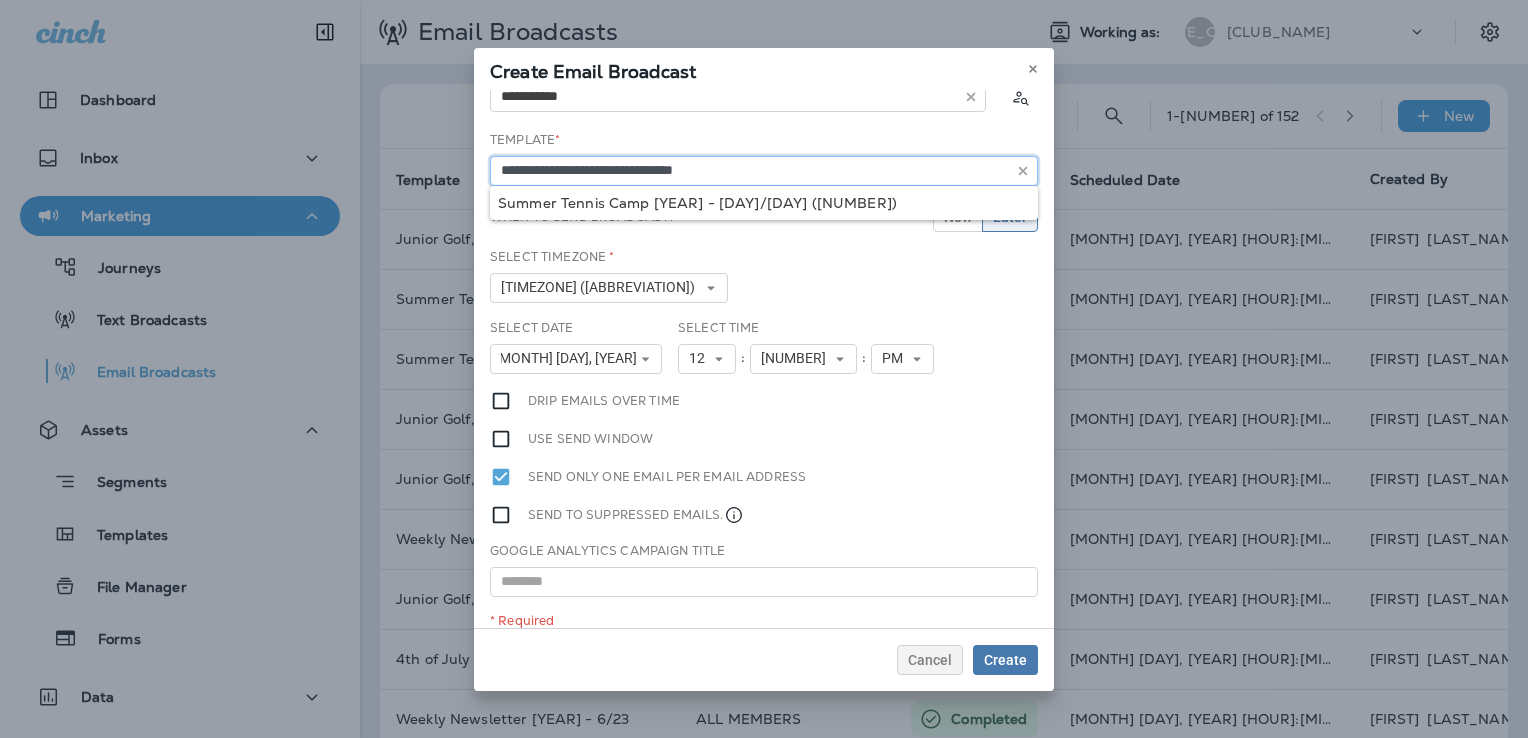 scroll, scrollTop: 52, scrollLeft: 0, axis: vertical 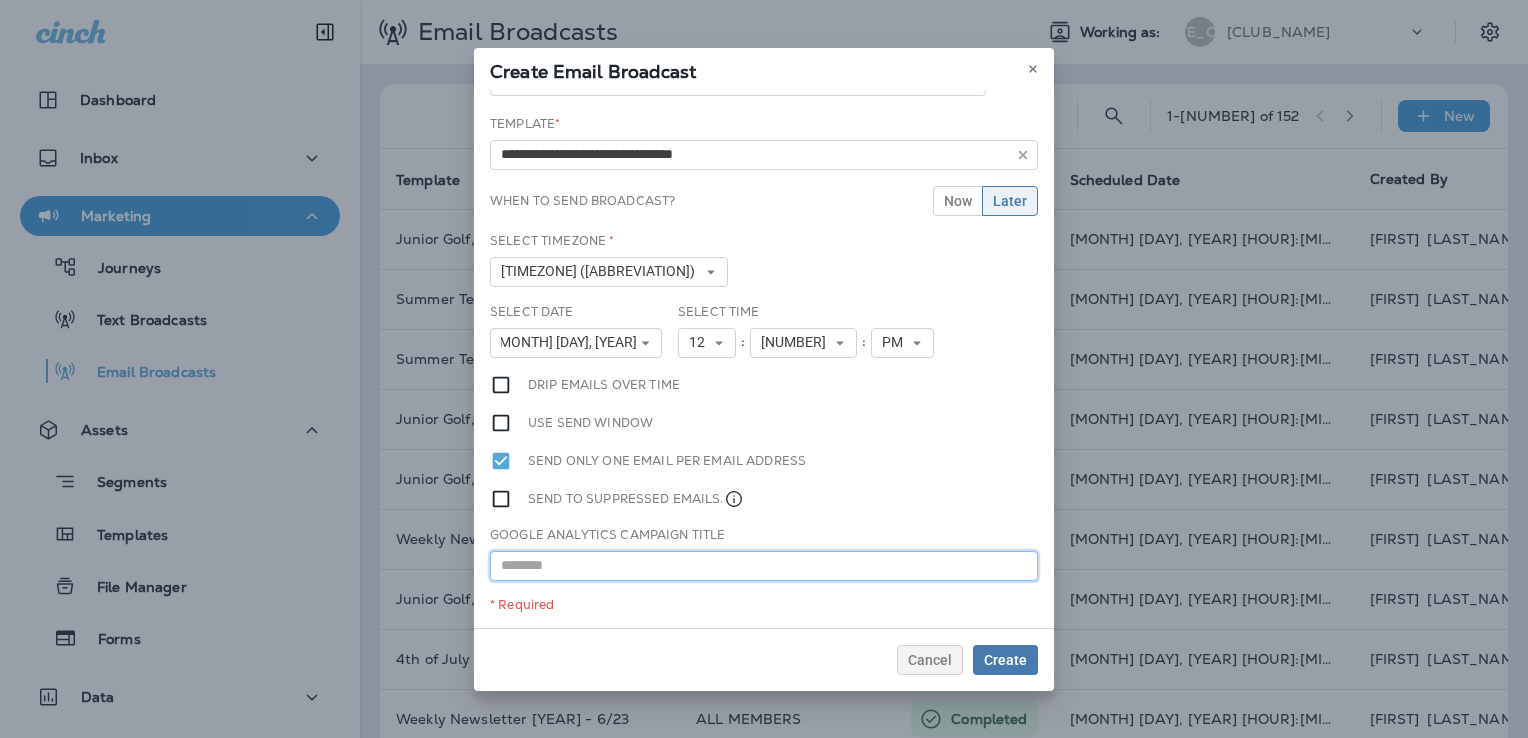 click at bounding box center [764, 566] 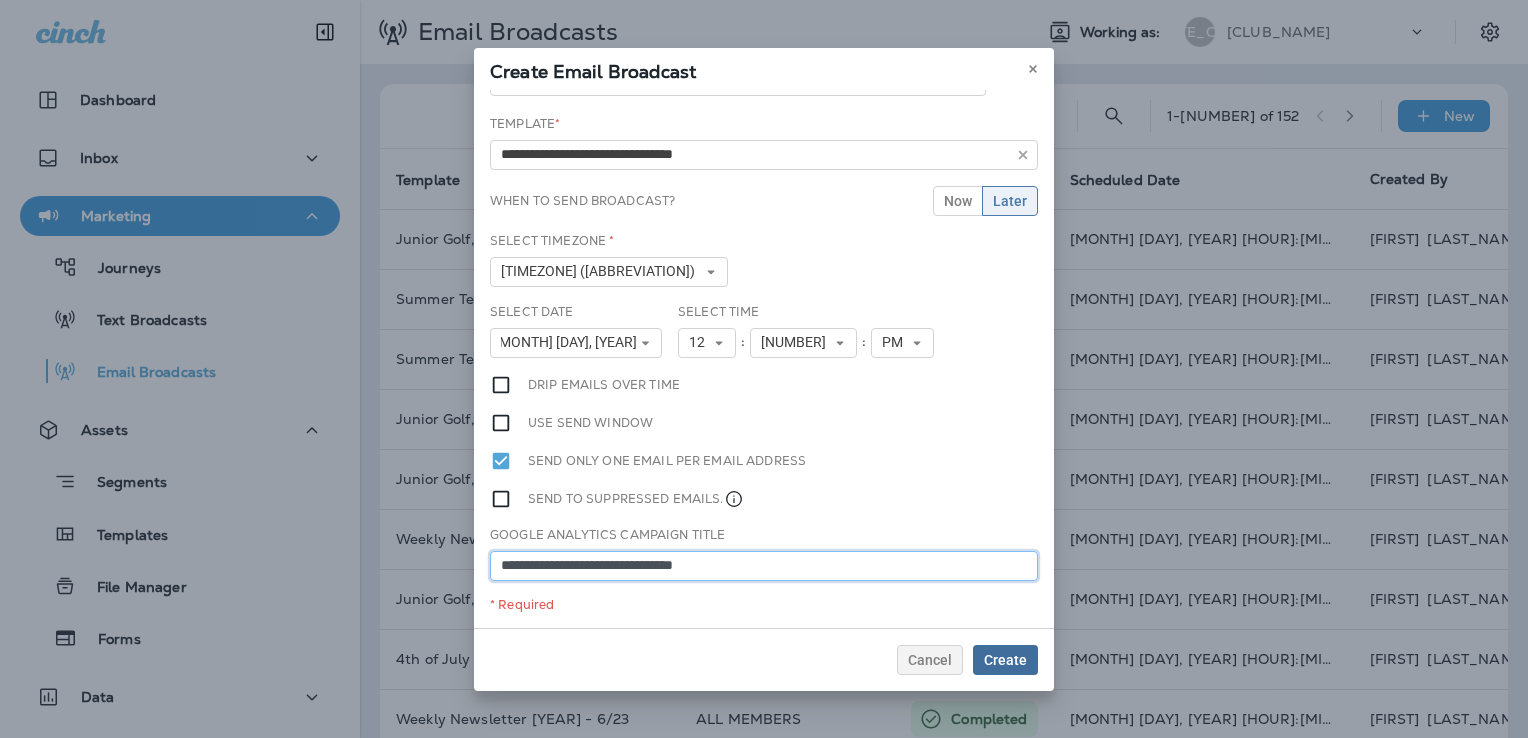 type on "**********" 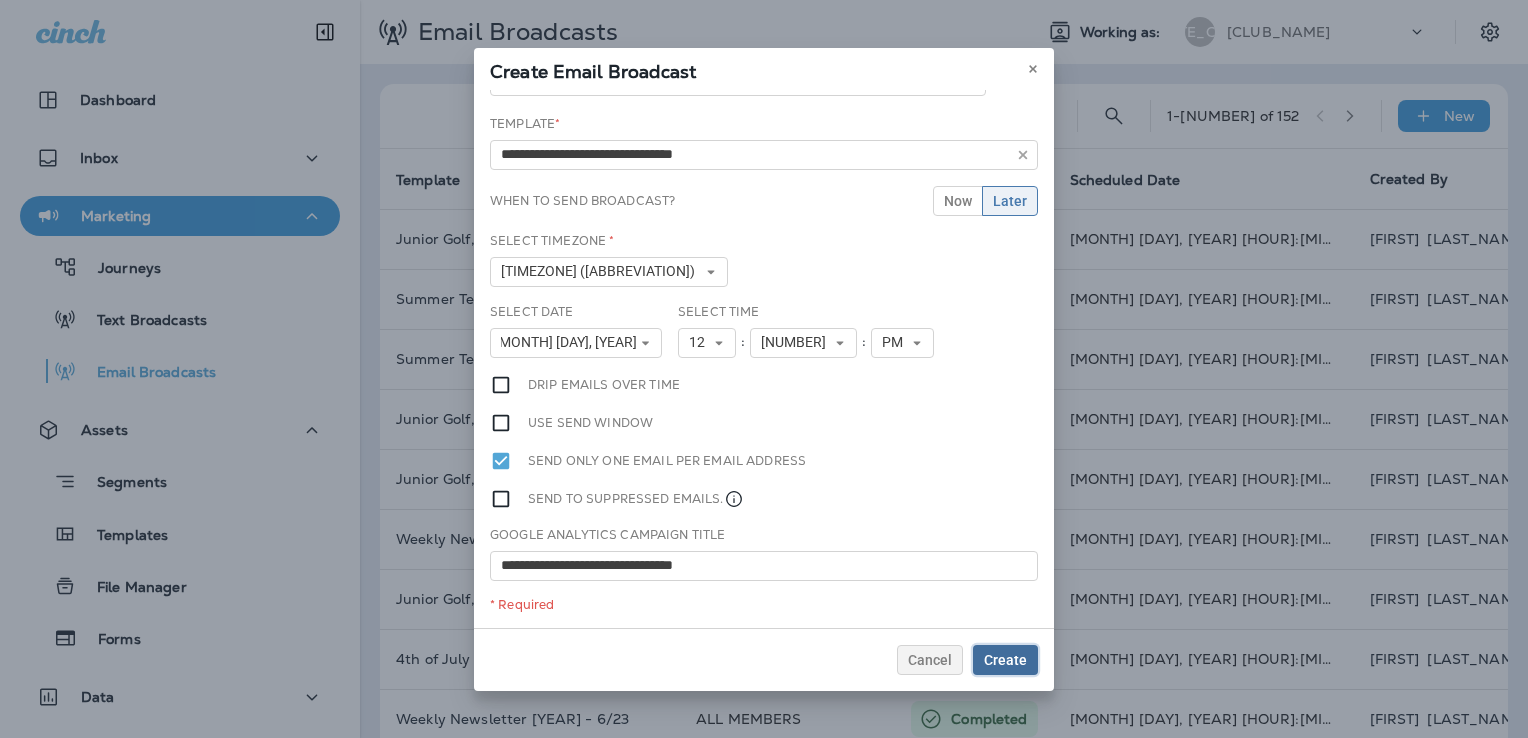 click on "Create" at bounding box center (1005, 660) 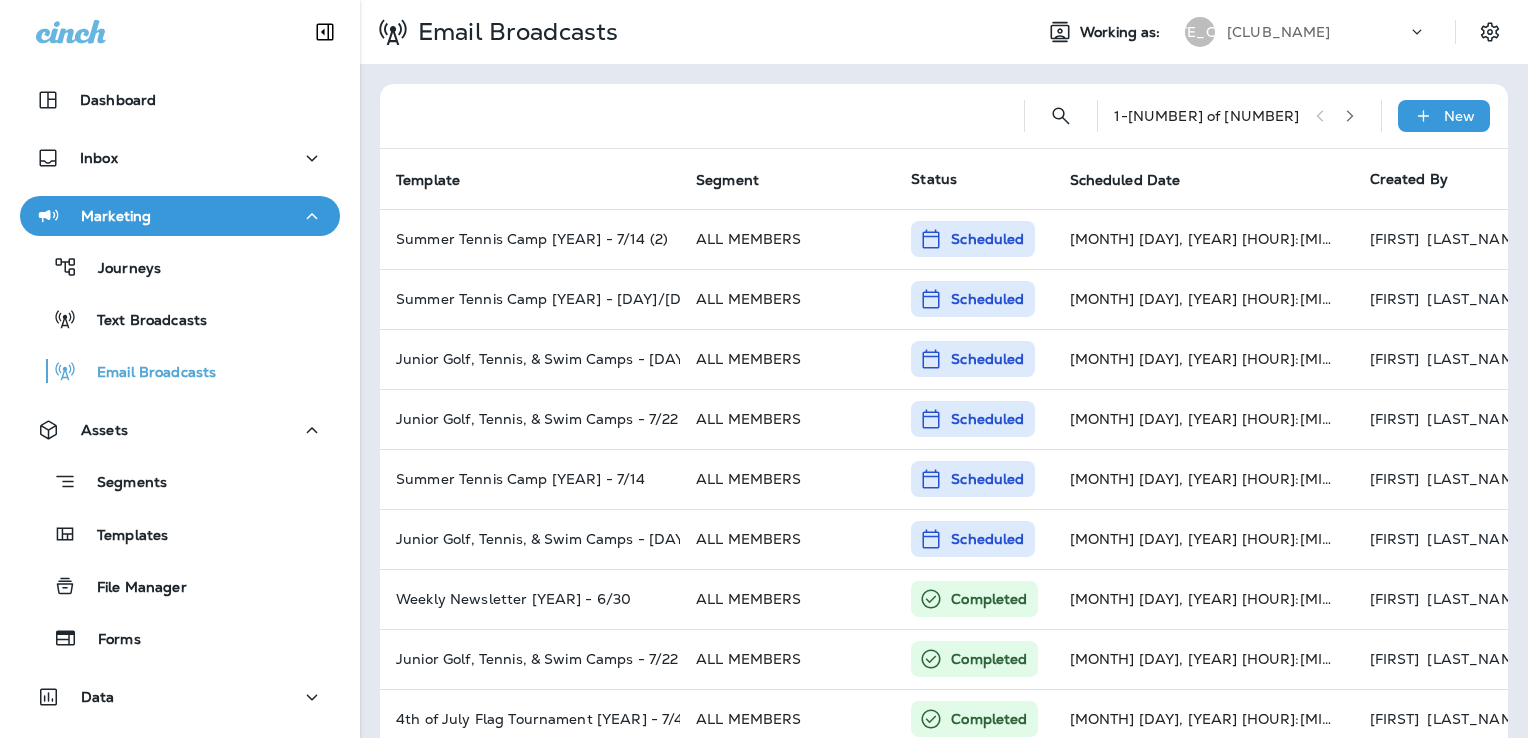 click on "[CLUB_NAME]" at bounding box center [1279, 32] 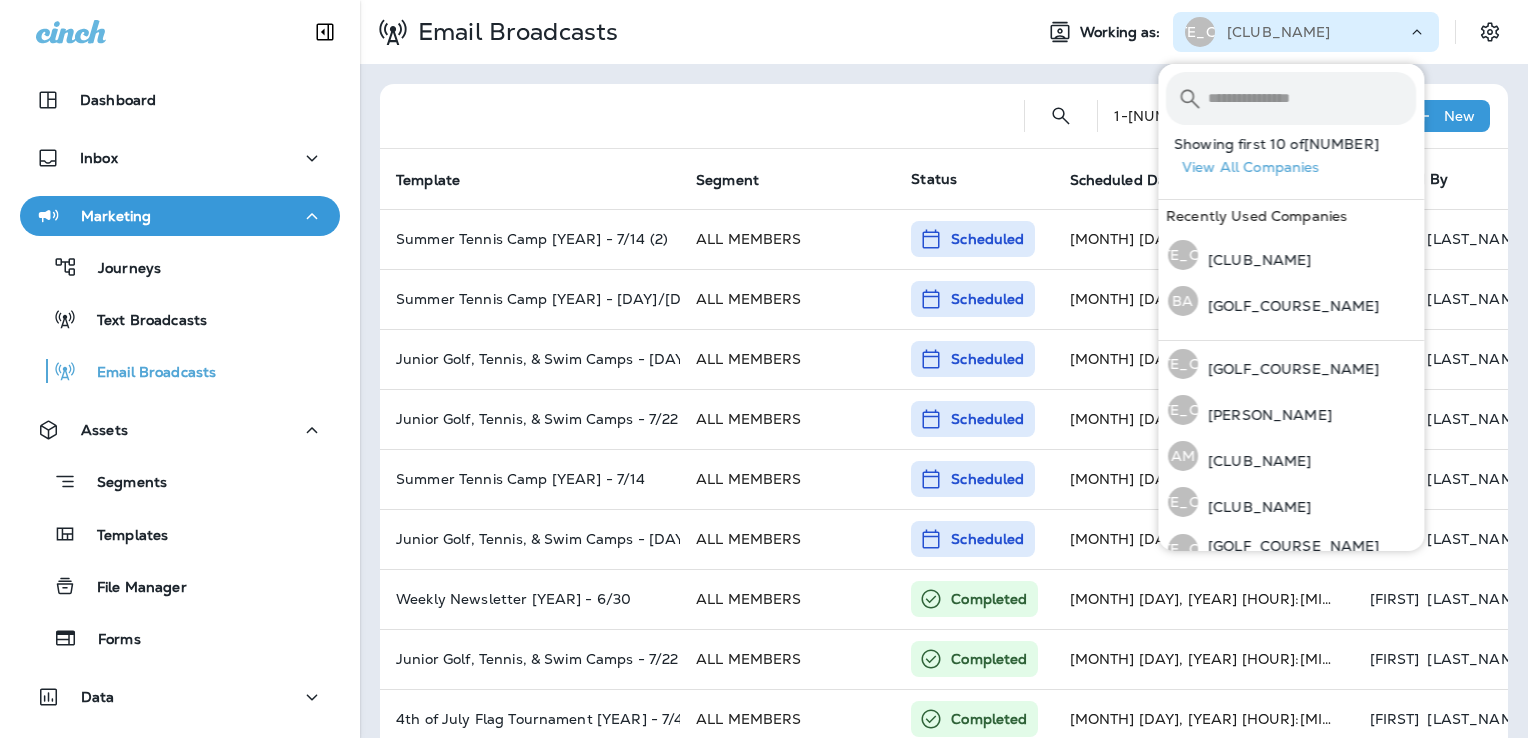 click at bounding box center [1312, 98] 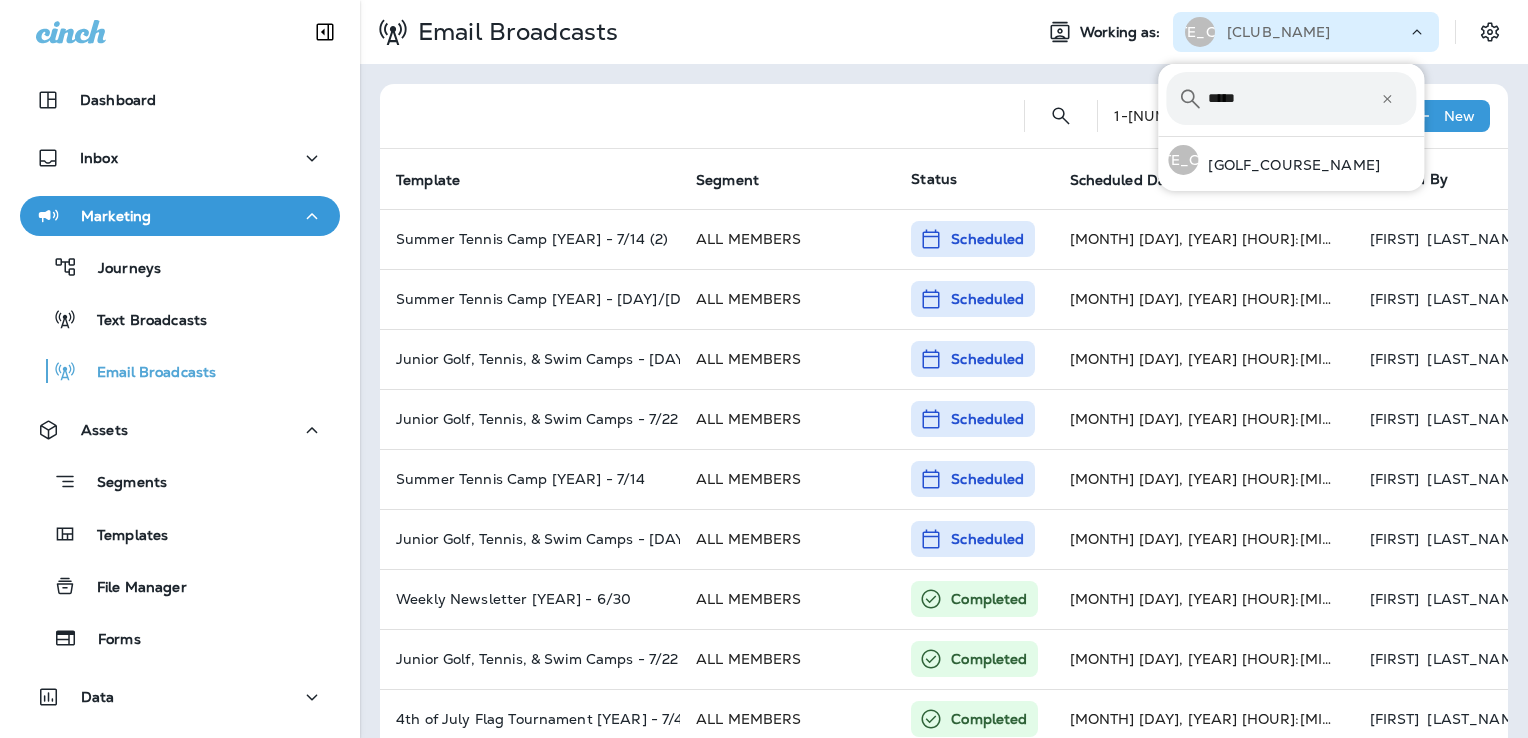 type on "*****" 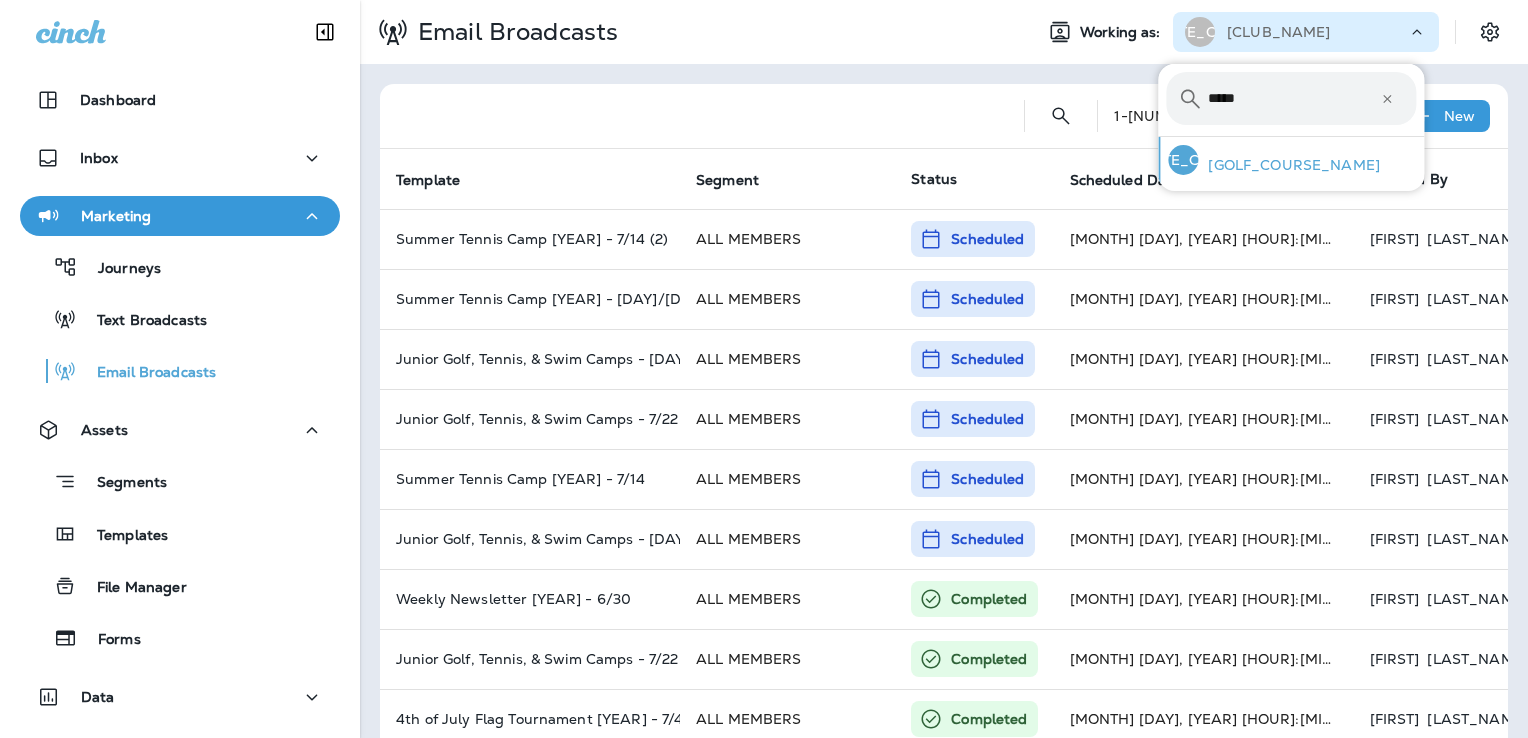 click on "[GOLF_COURSE_NAME]" at bounding box center (1289, 165) 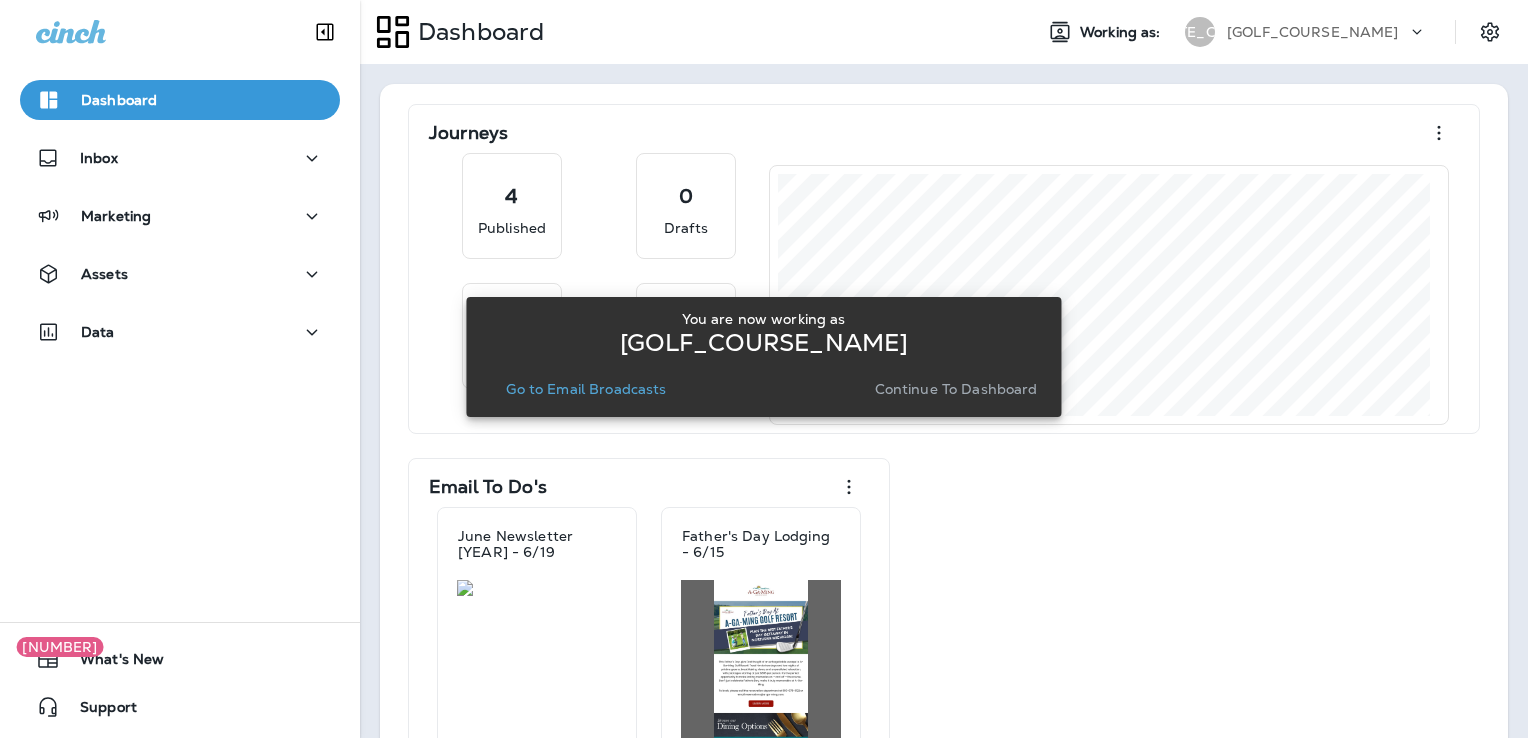 click on "Continue to Dashboard" at bounding box center (956, 389) 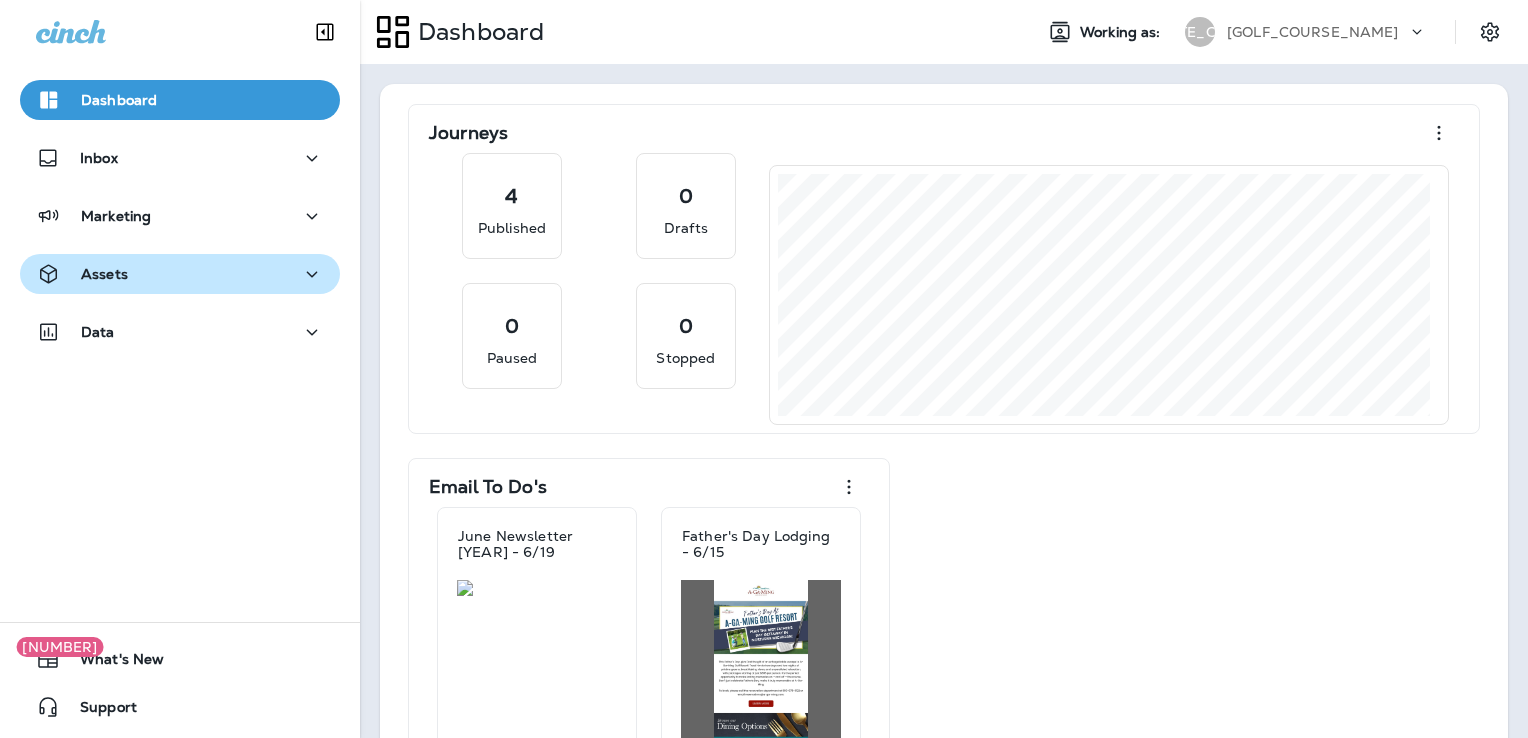 click on "Assets" at bounding box center [180, 158] 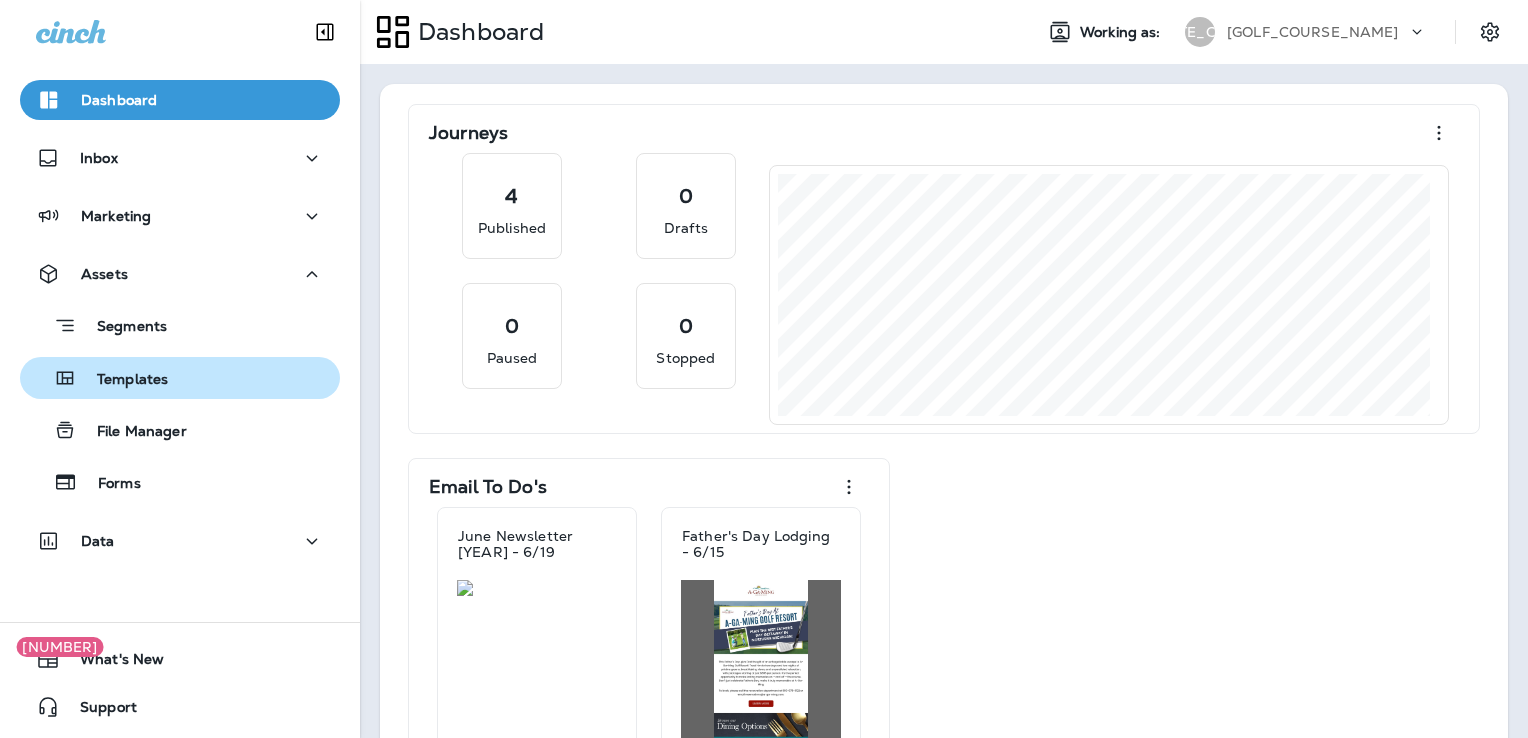 click on "Templates" at bounding box center (180, 325) 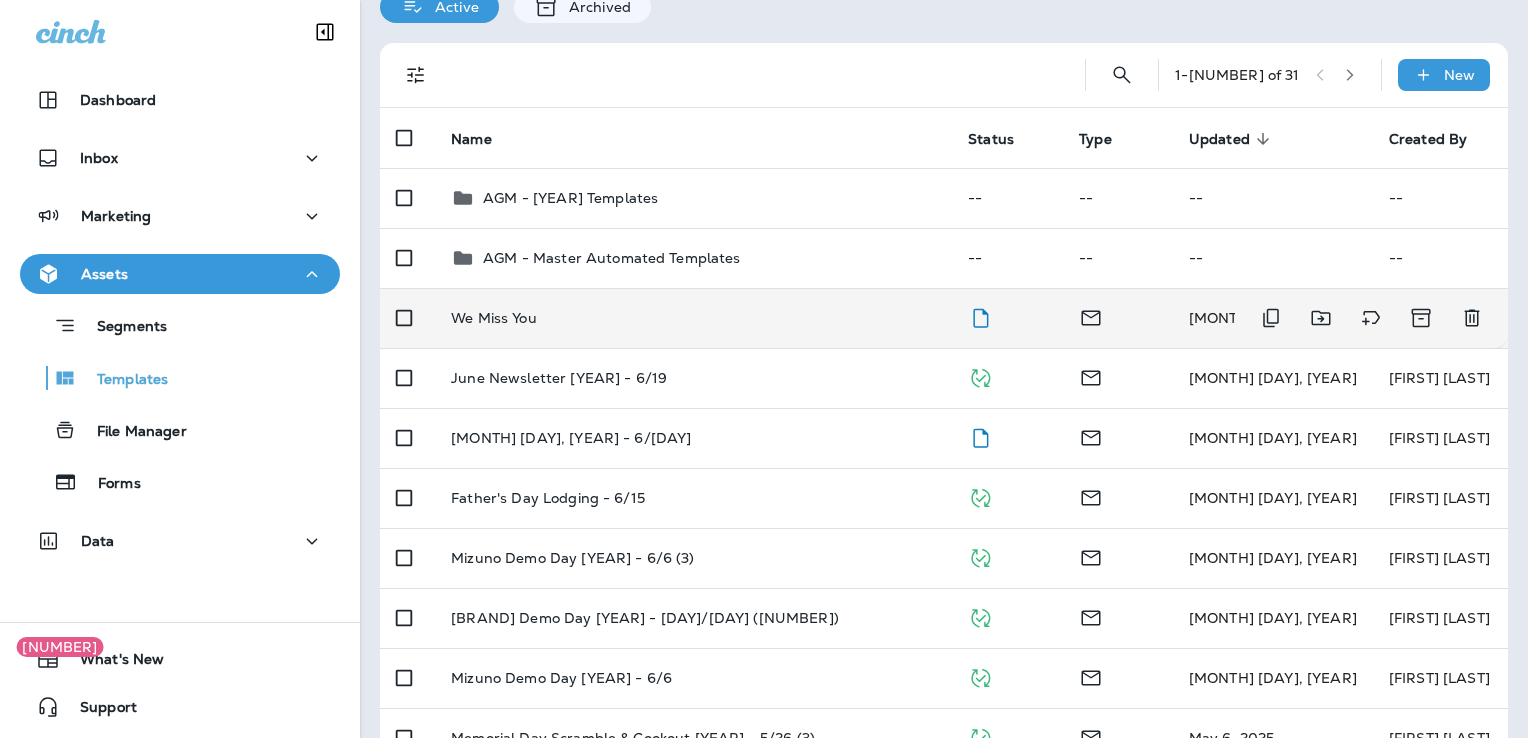 scroll, scrollTop: 200, scrollLeft: 0, axis: vertical 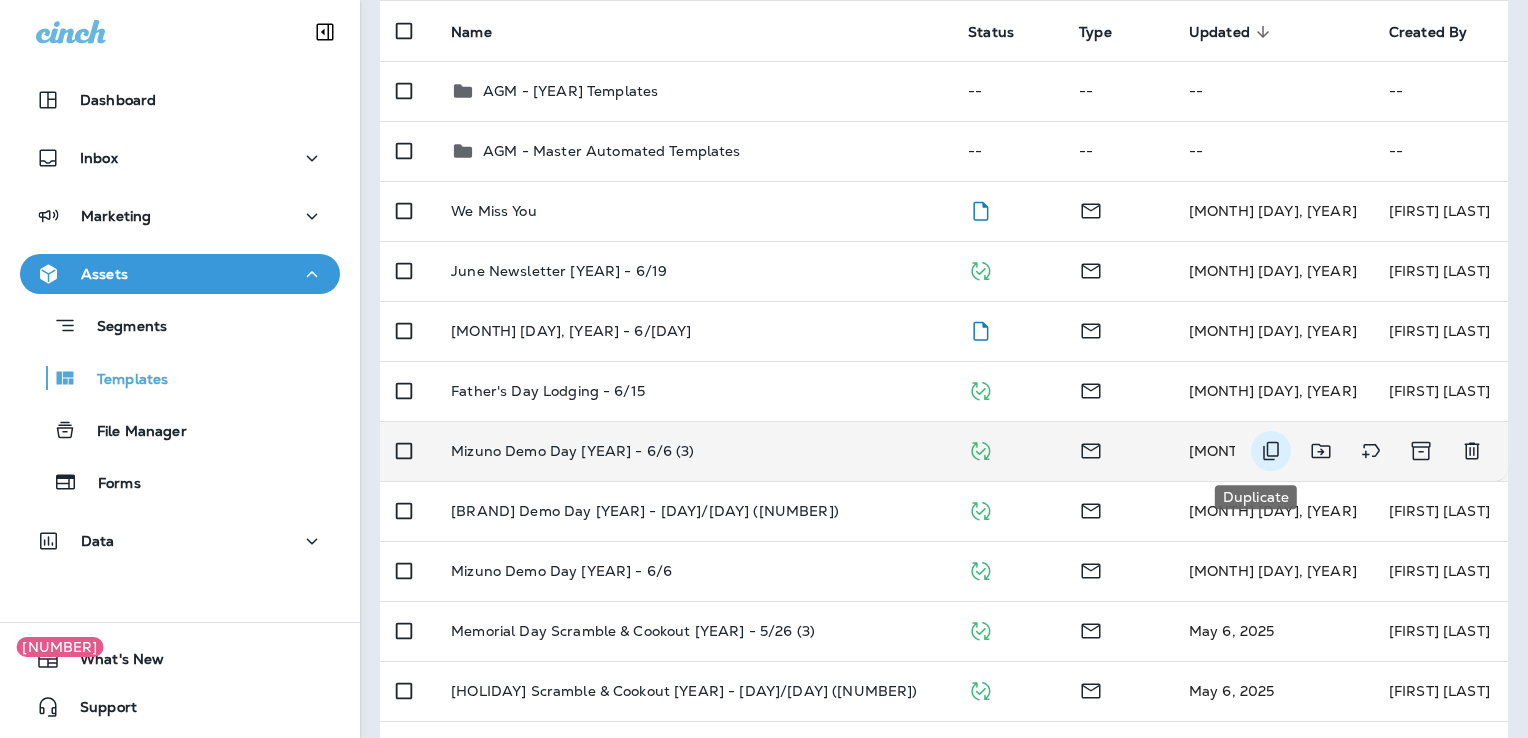 click at bounding box center [1271, 451] 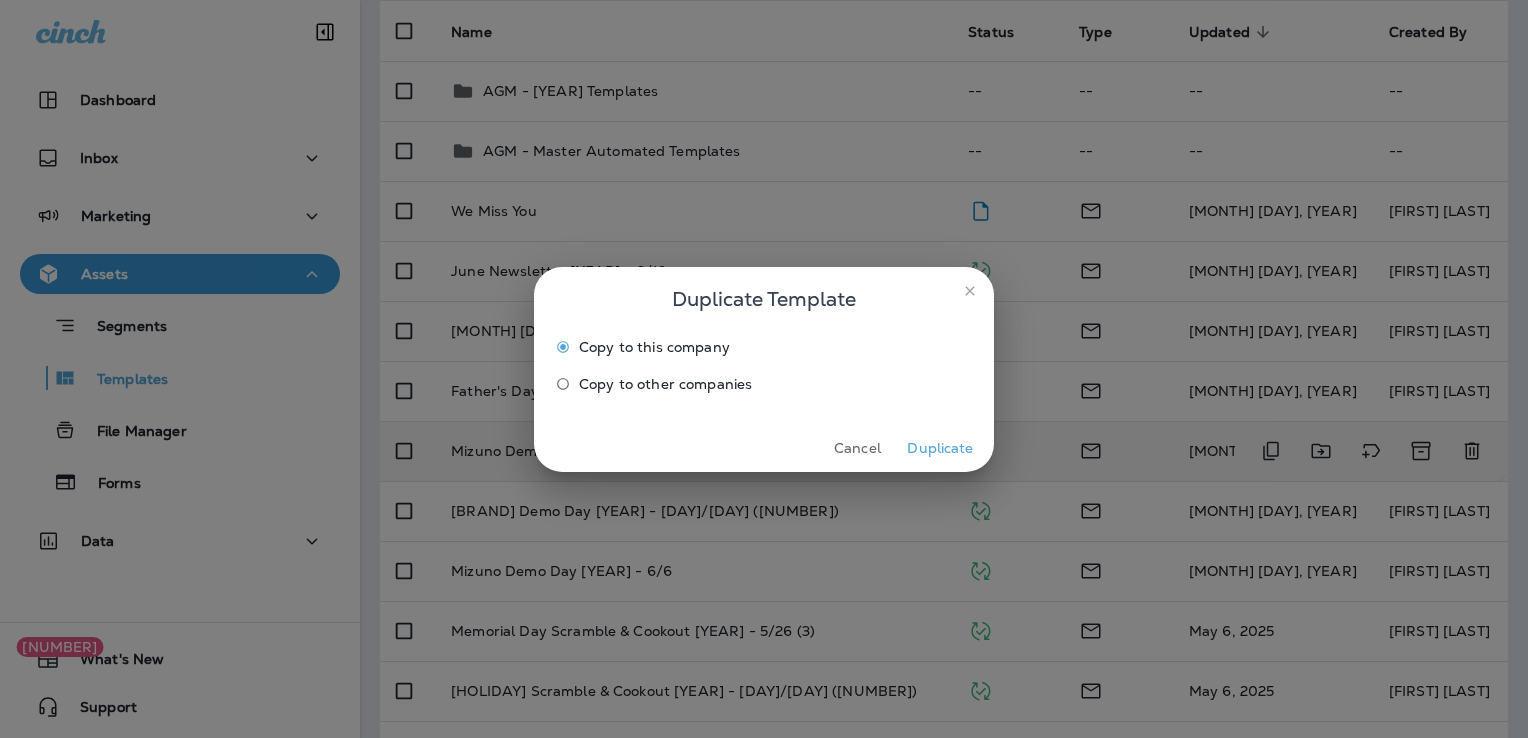 click on "Duplicate" at bounding box center [940, 448] 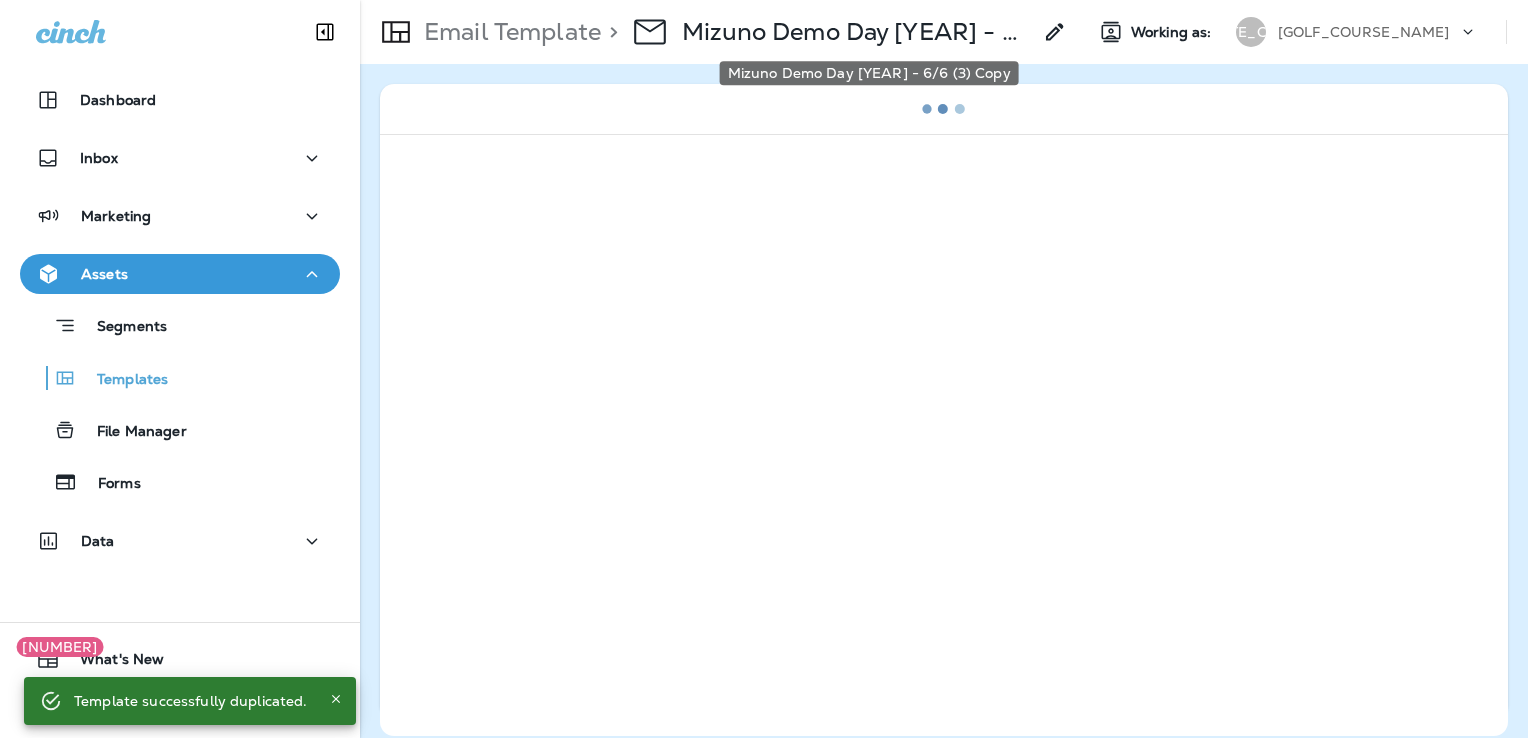 click on "Mizuno Demo Day [YEAR] - 6/6 (3) Copy" at bounding box center [856, 32] 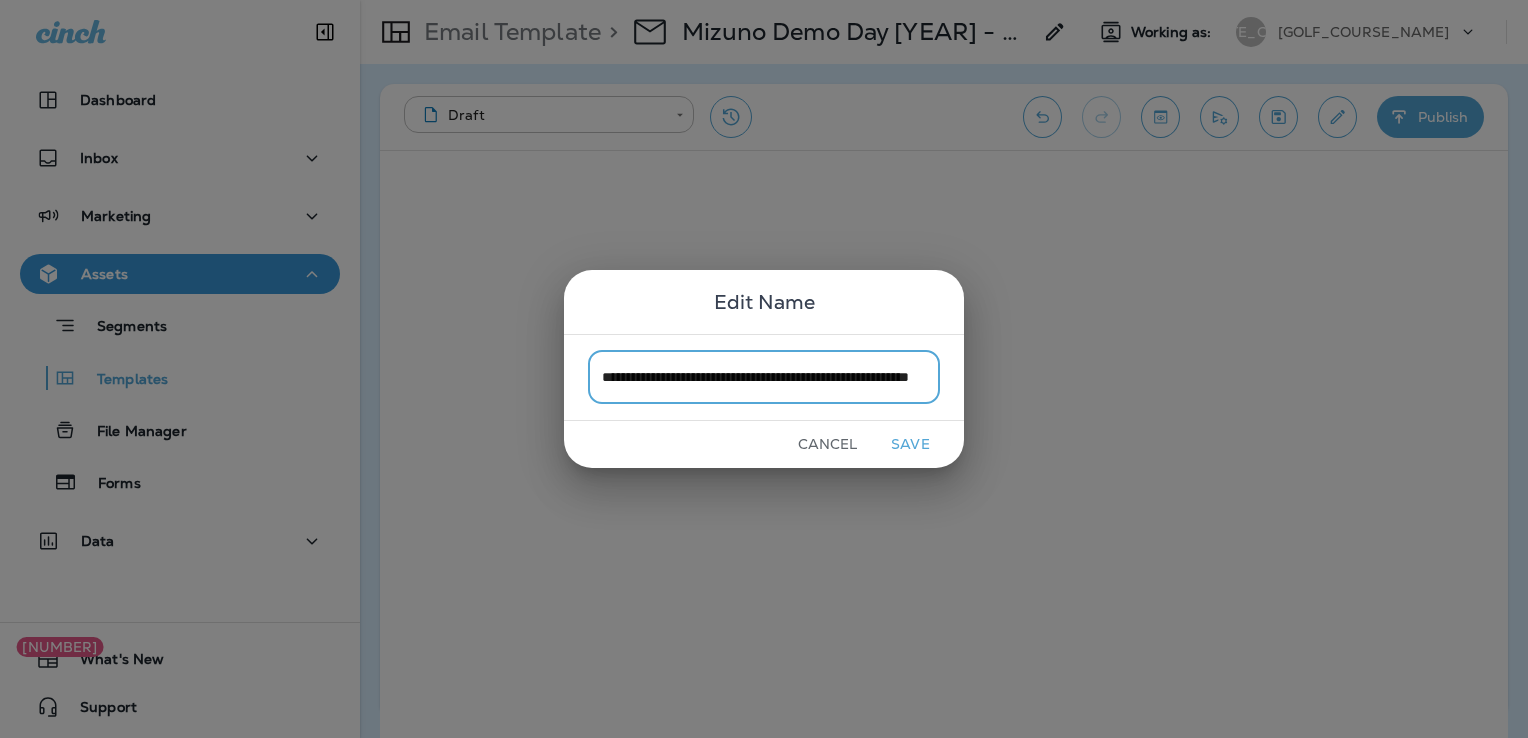 scroll, scrollTop: 0, scrollLeft: 106, axis: horizontal 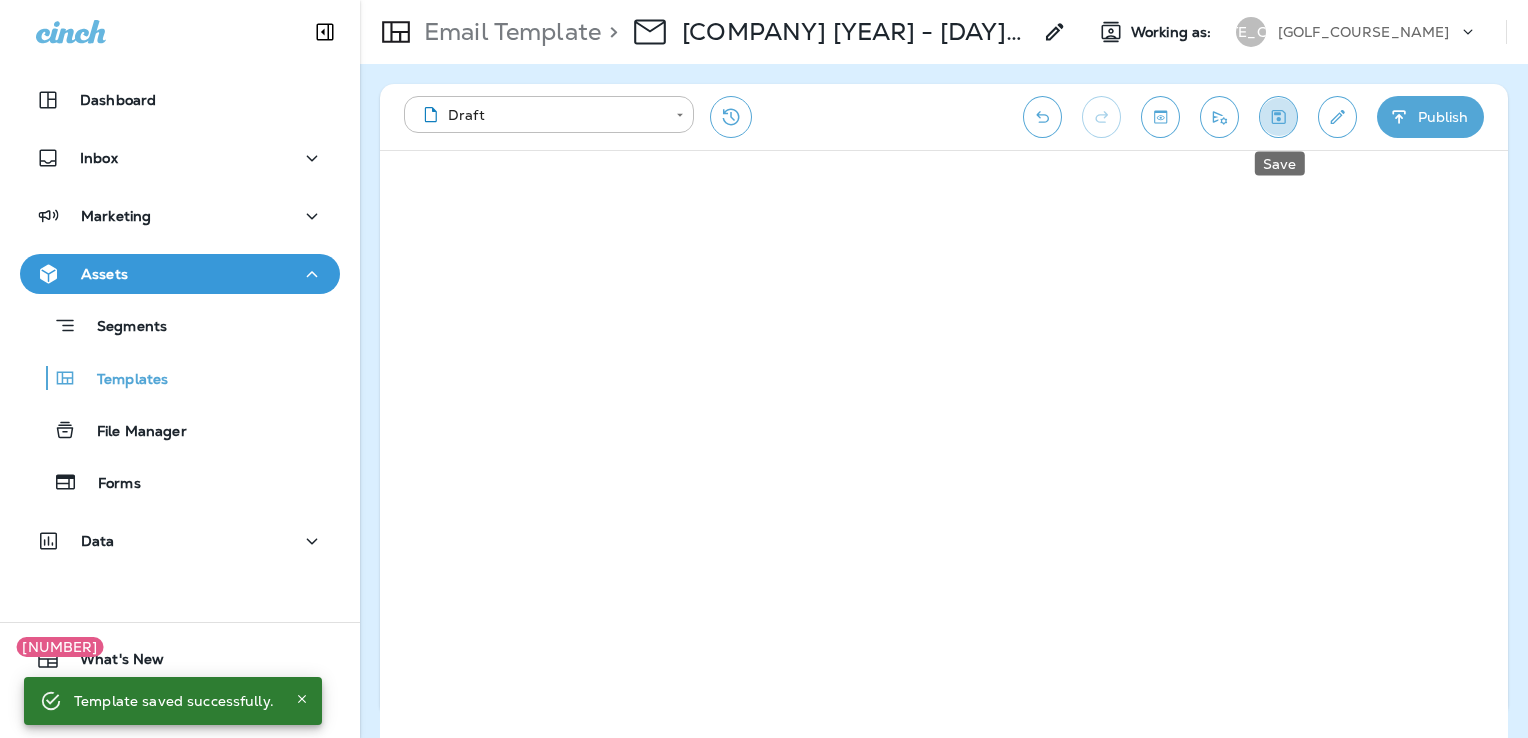 click at bounding box center [1278, 117] 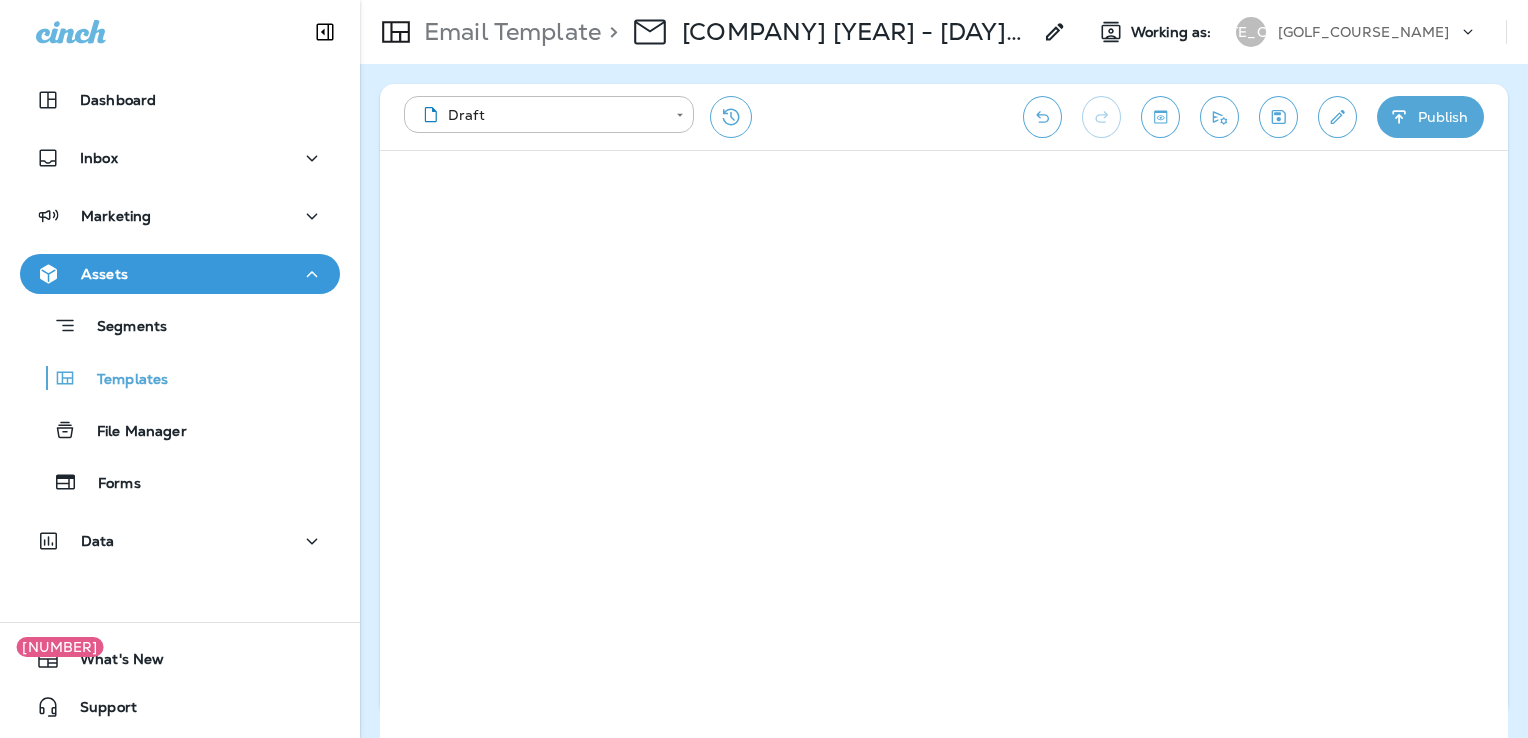 click at bounding box center [1337, 117] 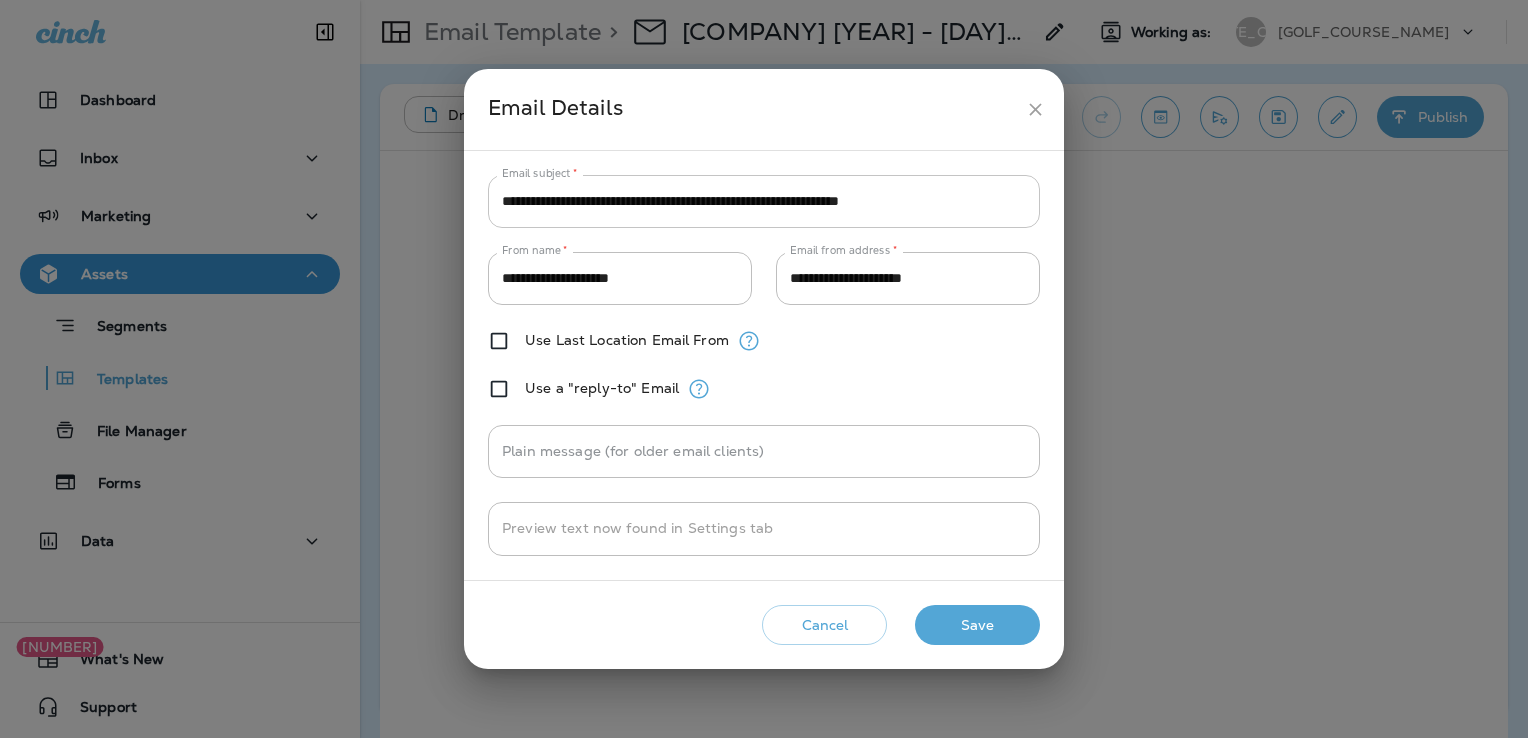click on "**********" at bounding box center [764, 201] 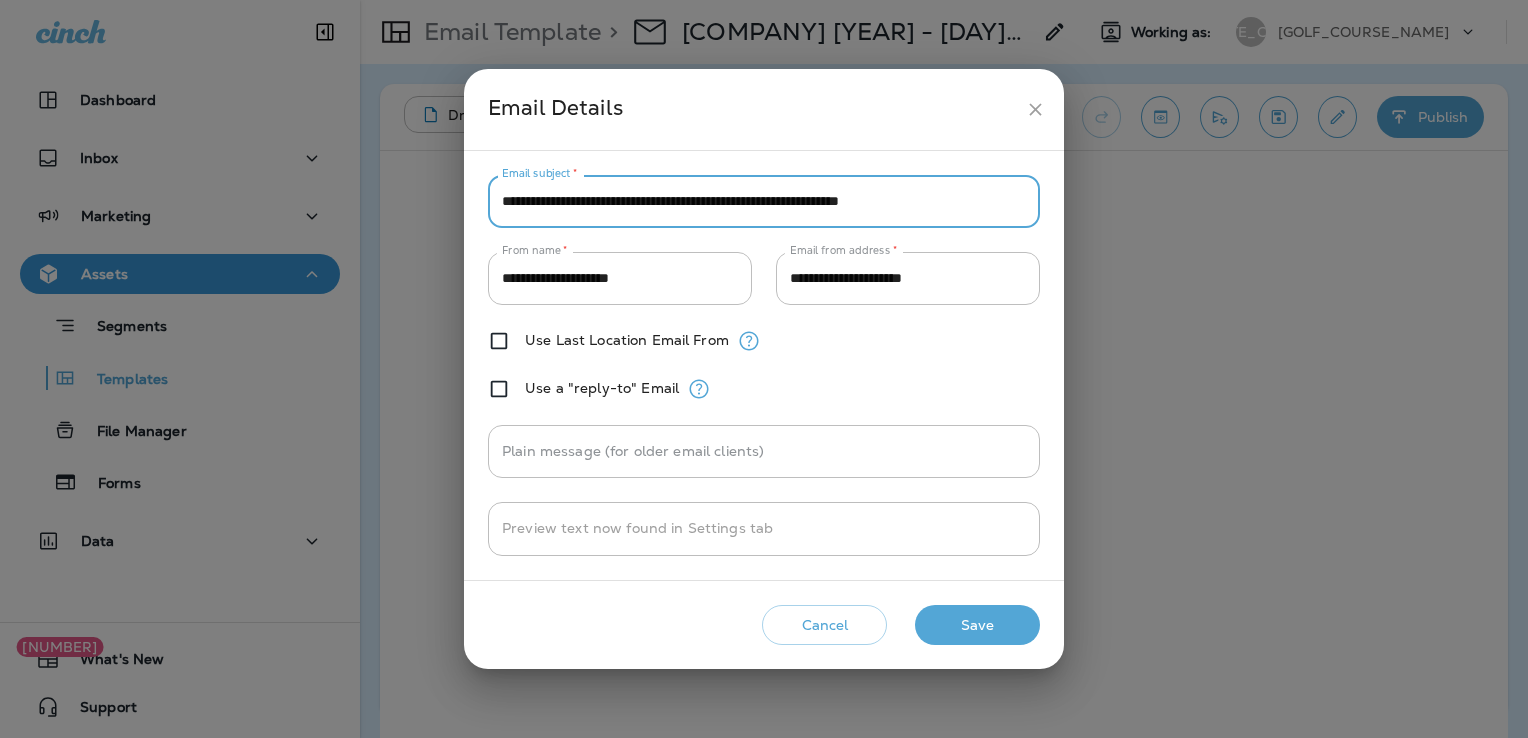 click on "**********" at bounding box center [764, 201] 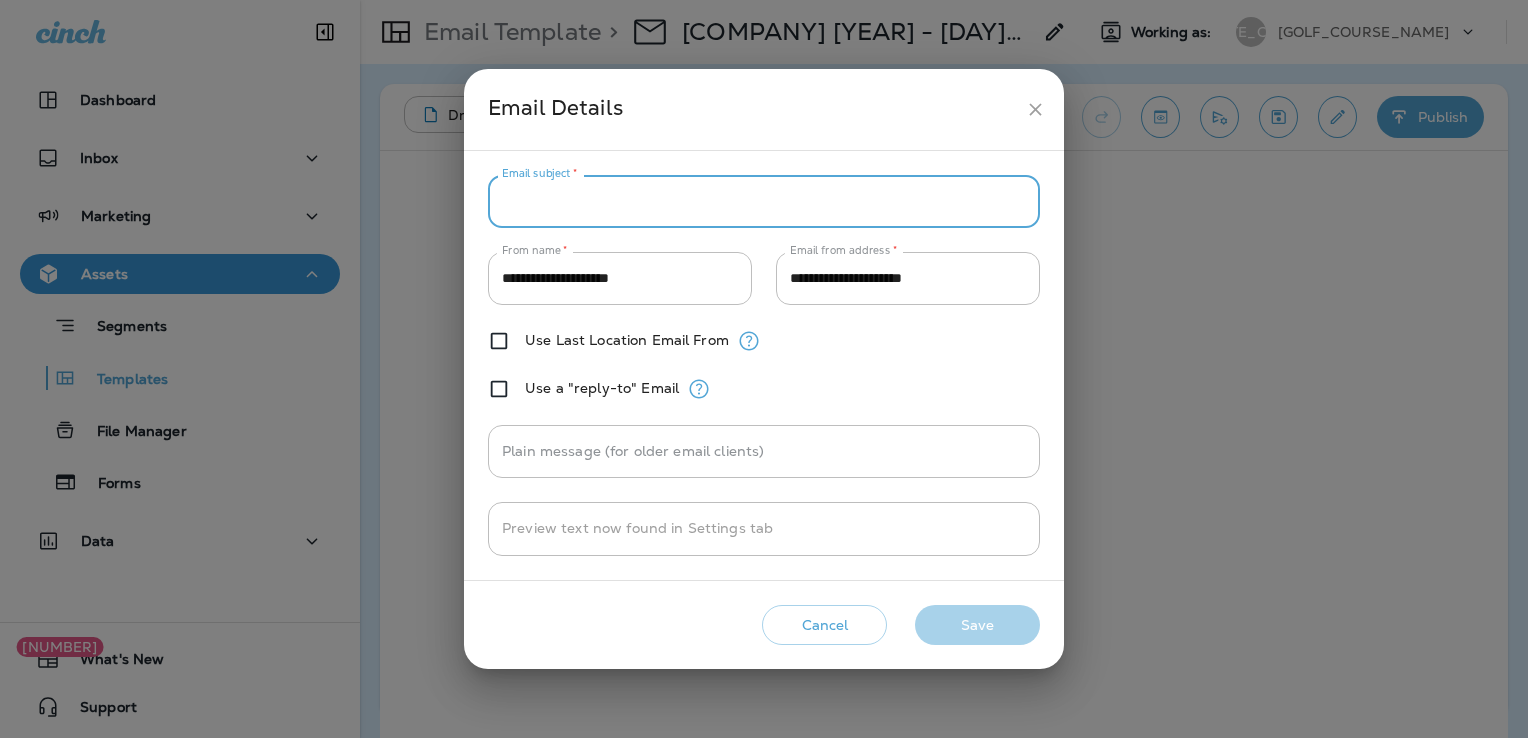 paste on "**********" 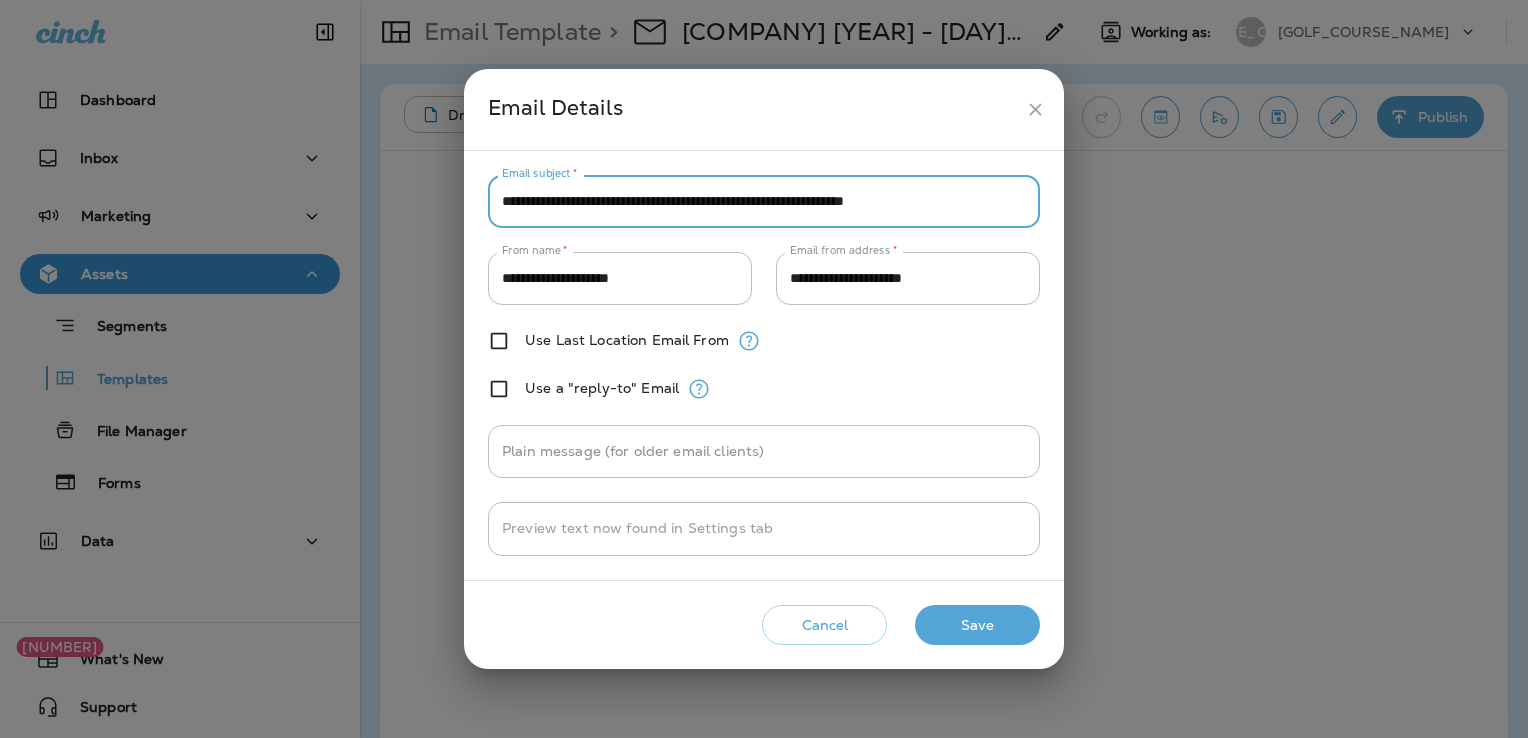 click on "**********" at bounding box center (764, 201) 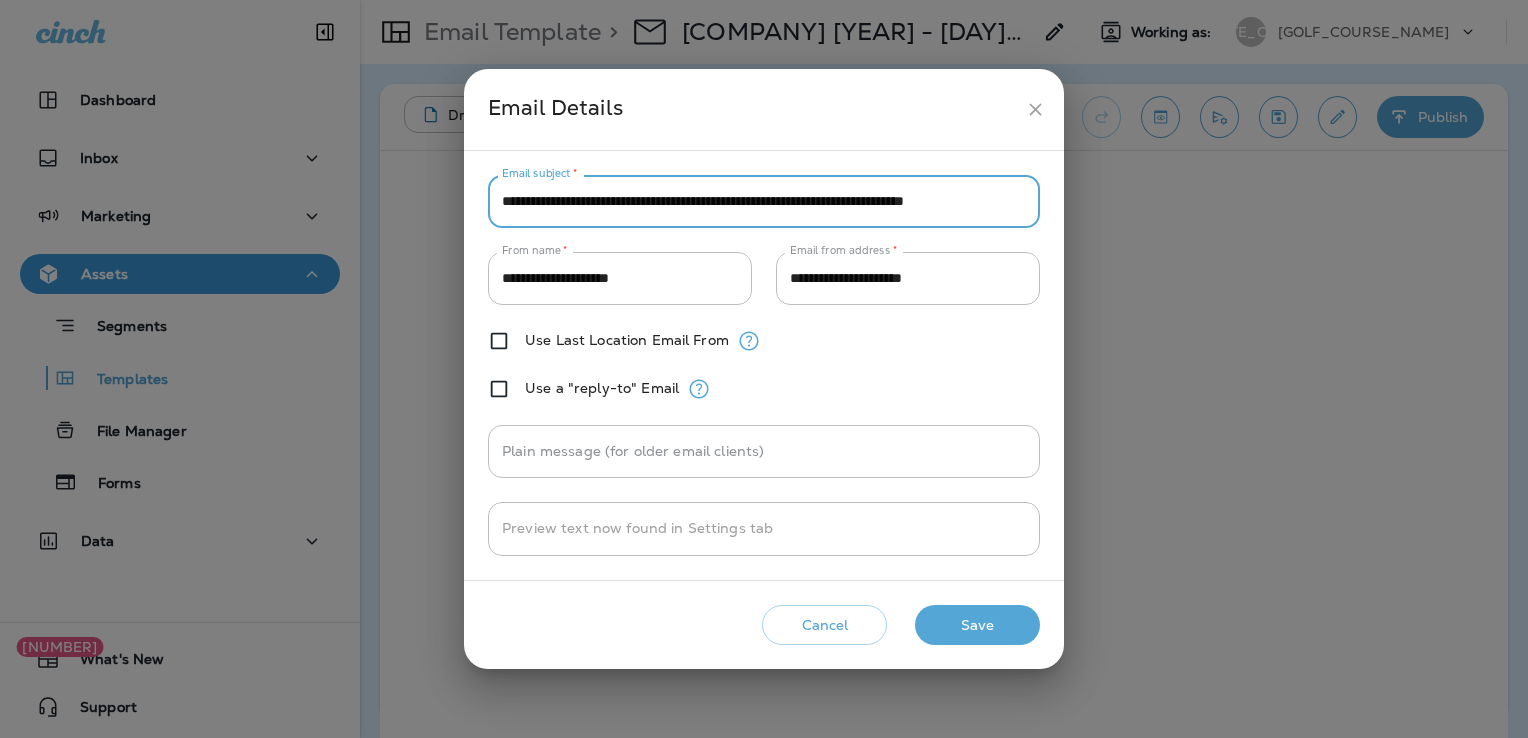 click on "**********" at bounding box center [764, 201] 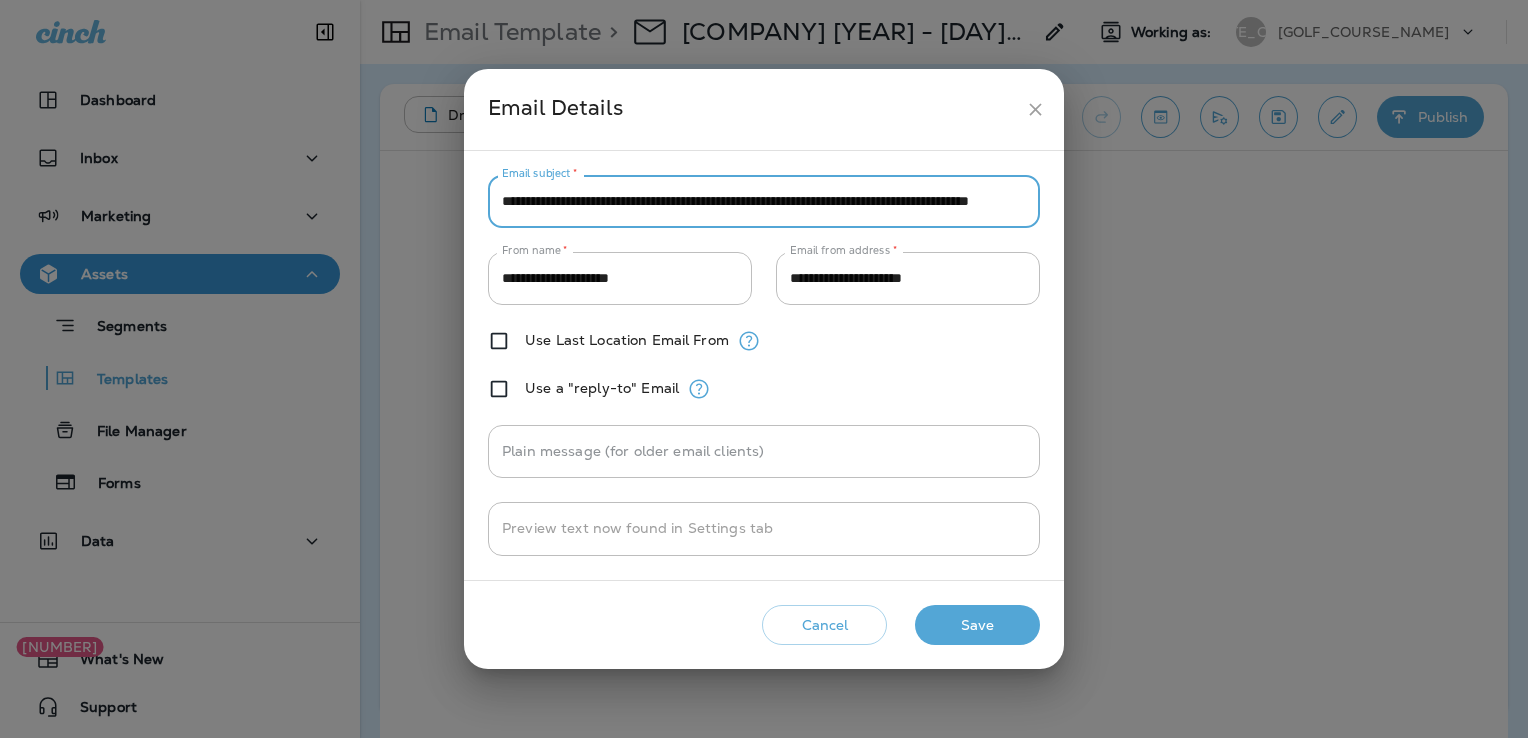 scroll, scrollTop: 0, scrollLeft: 131, axis: horizontal 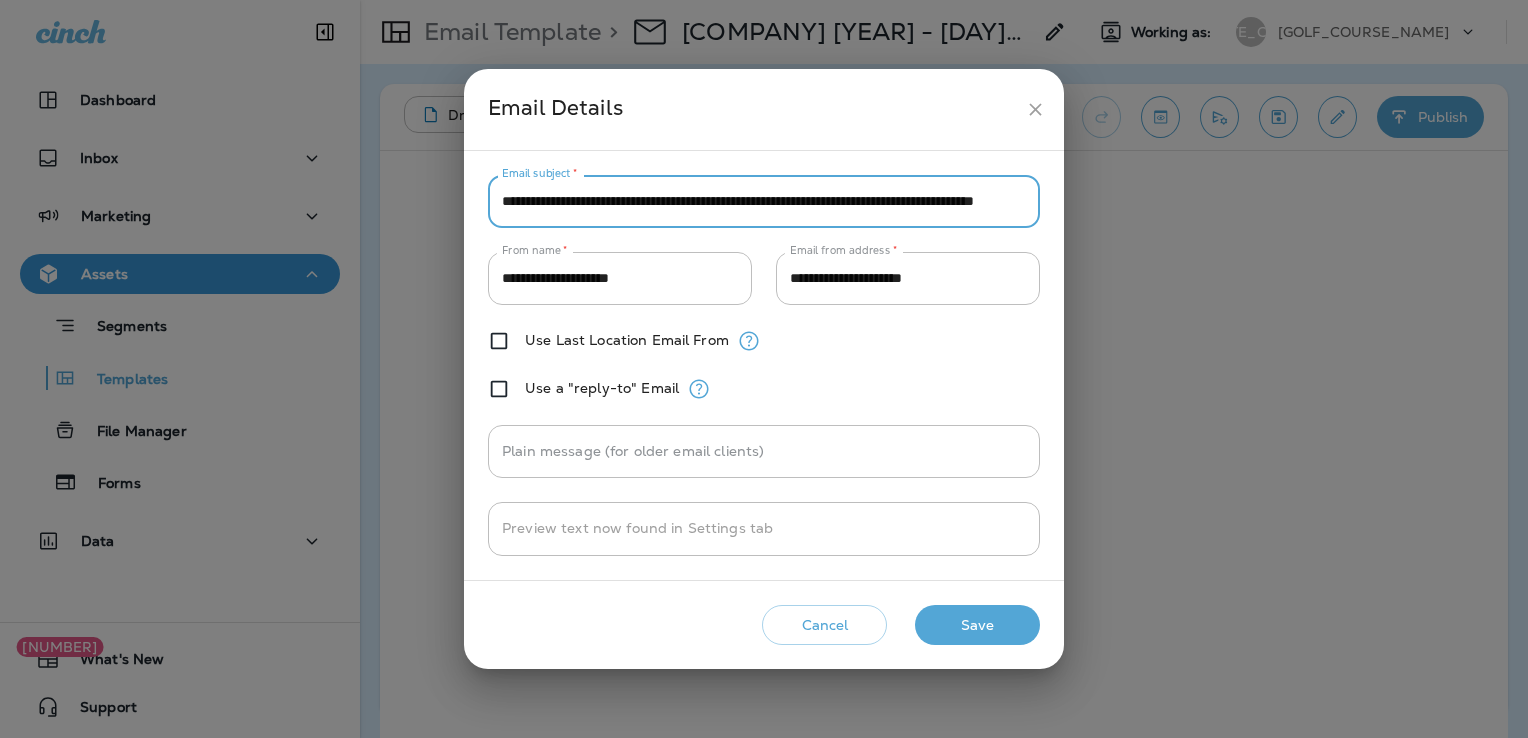 type on "**********" 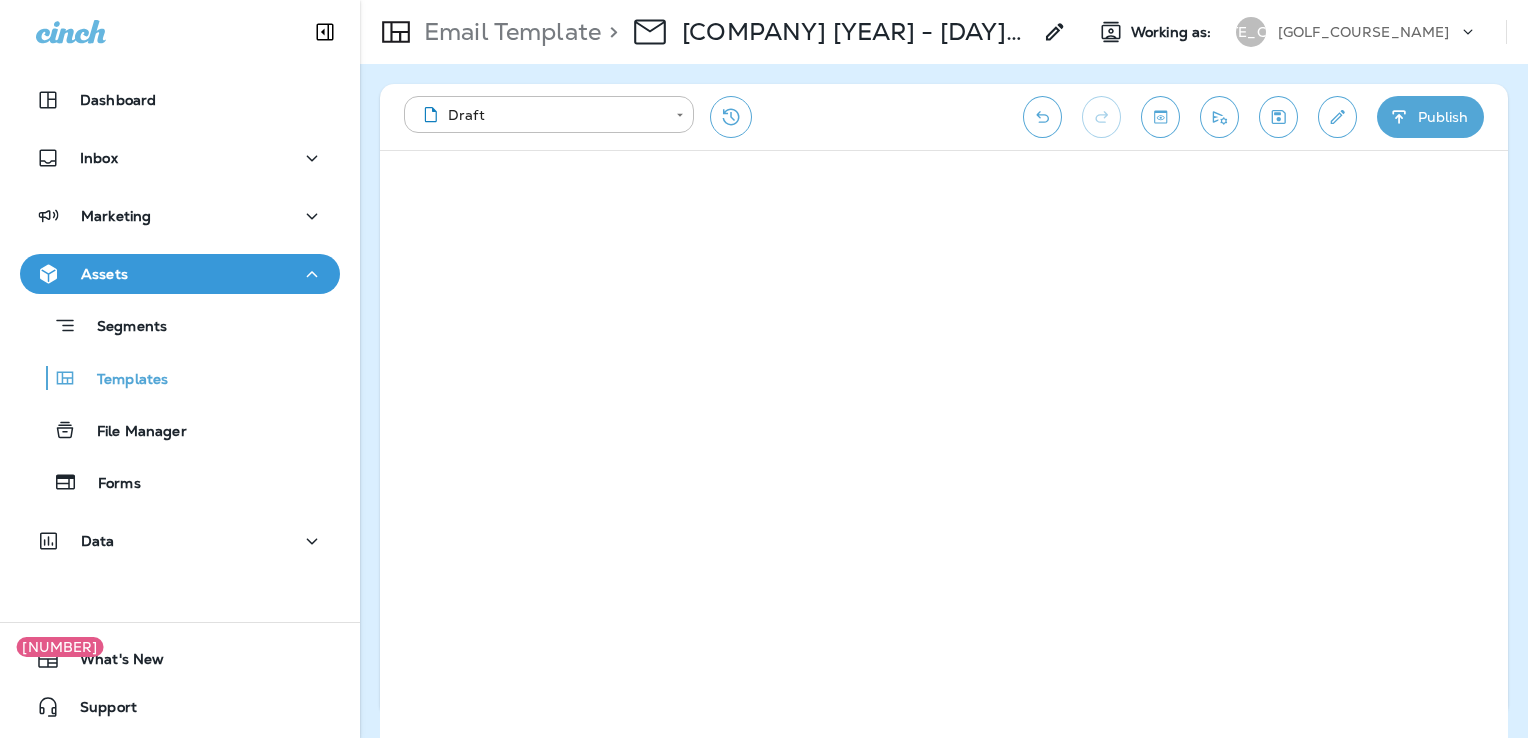 scroll, scrollTop: 0, scrollLeft: 0, axis: both 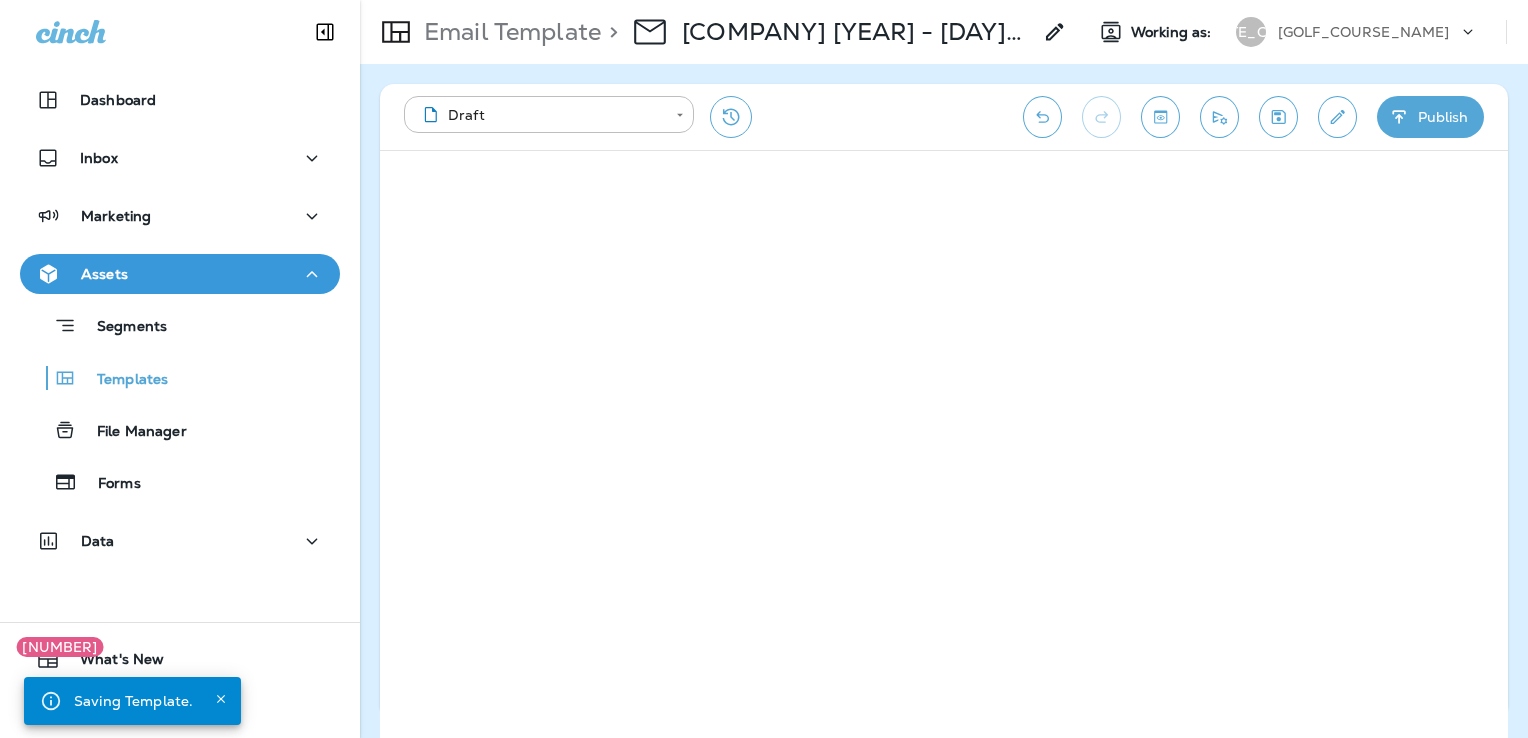 click at bounding box center (1279, 117) 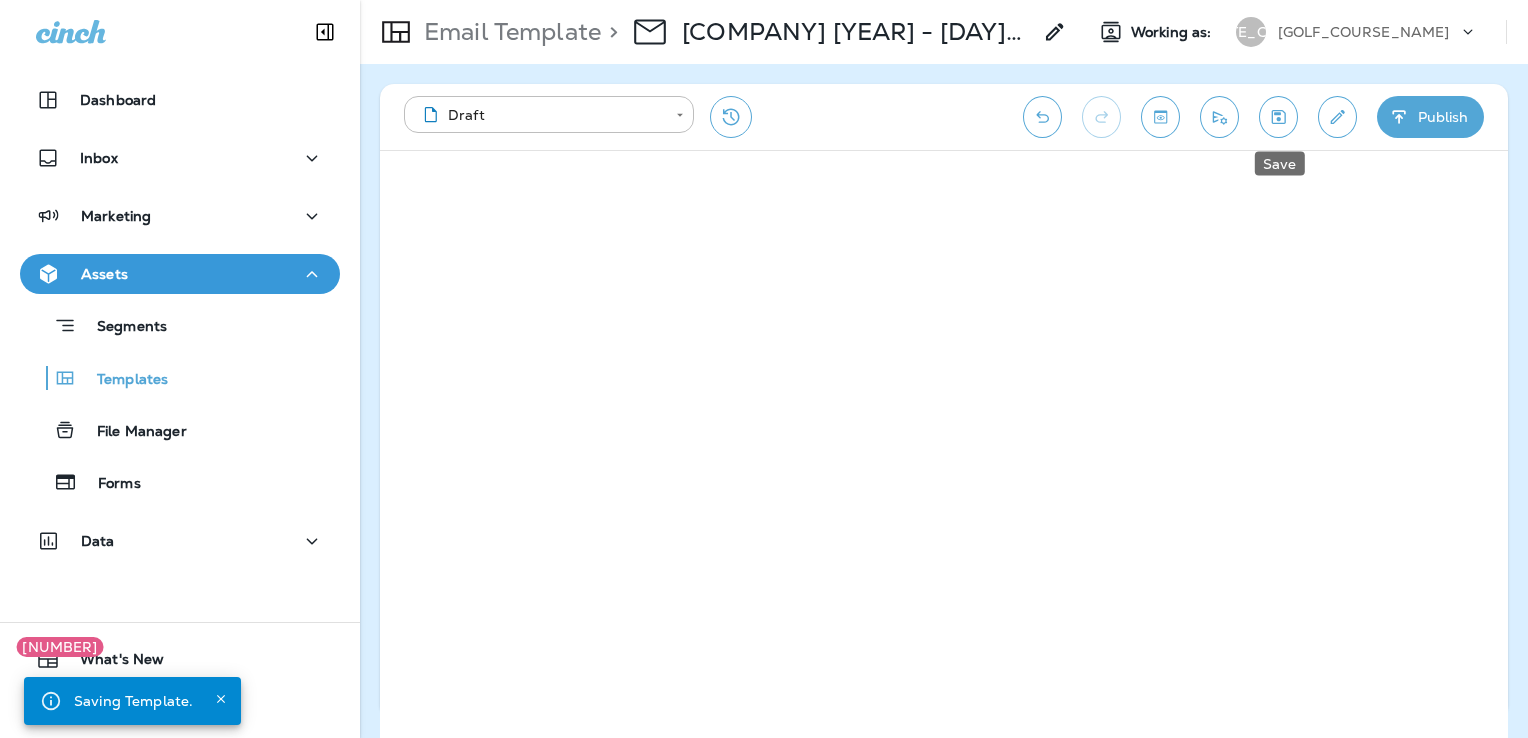 click at bounding box center (1279, 117) 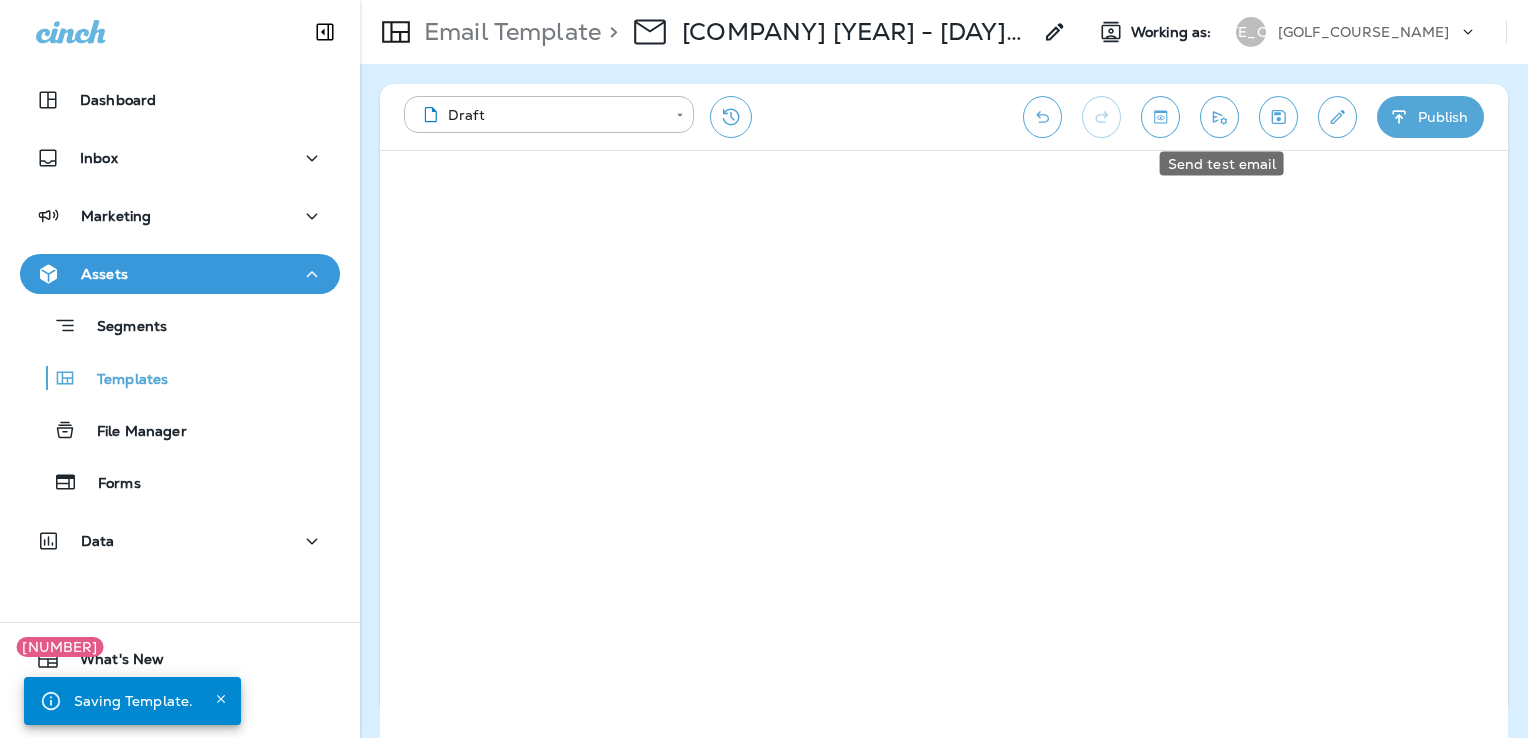 click at bounding box center [1219, 117] 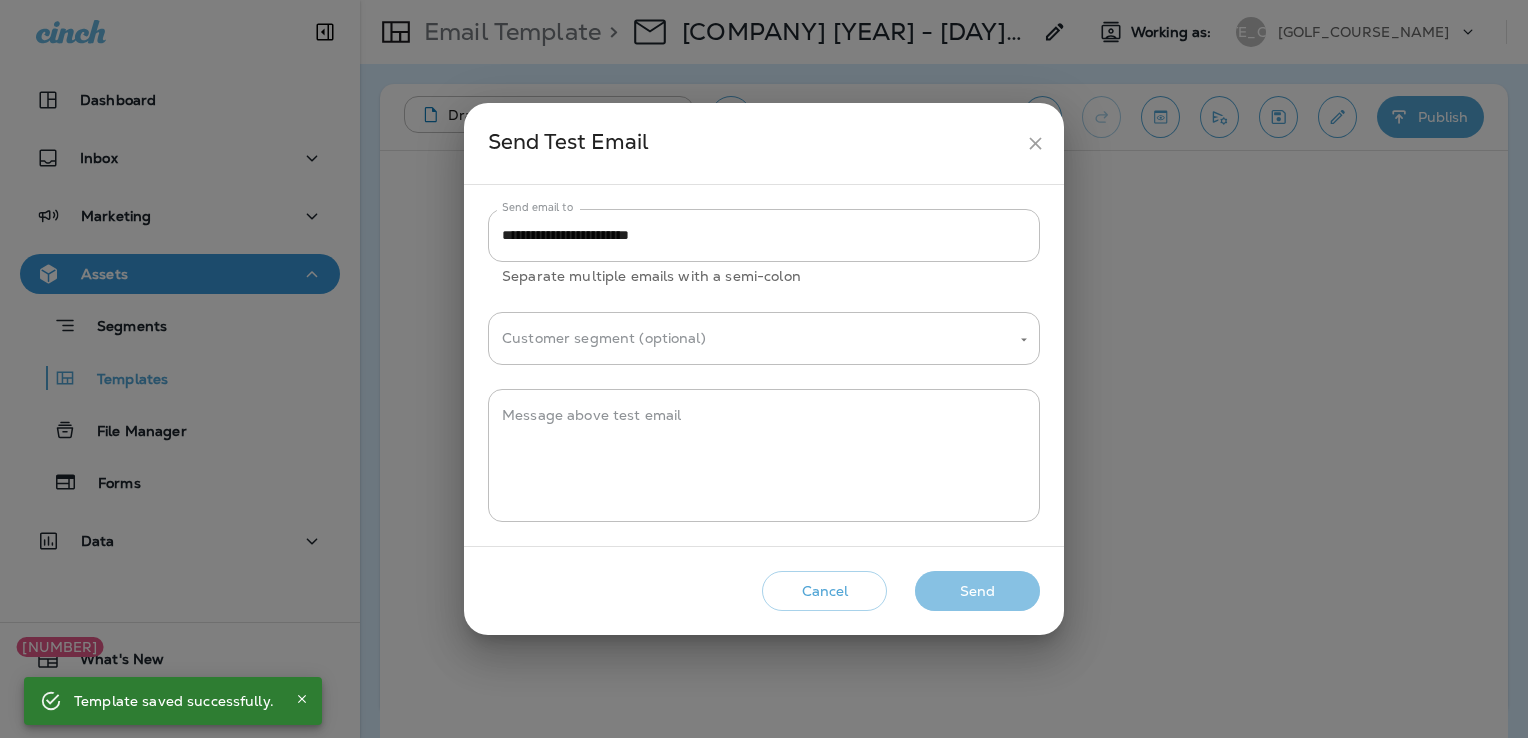 click on "Send" at bounding box center (977, 591) 